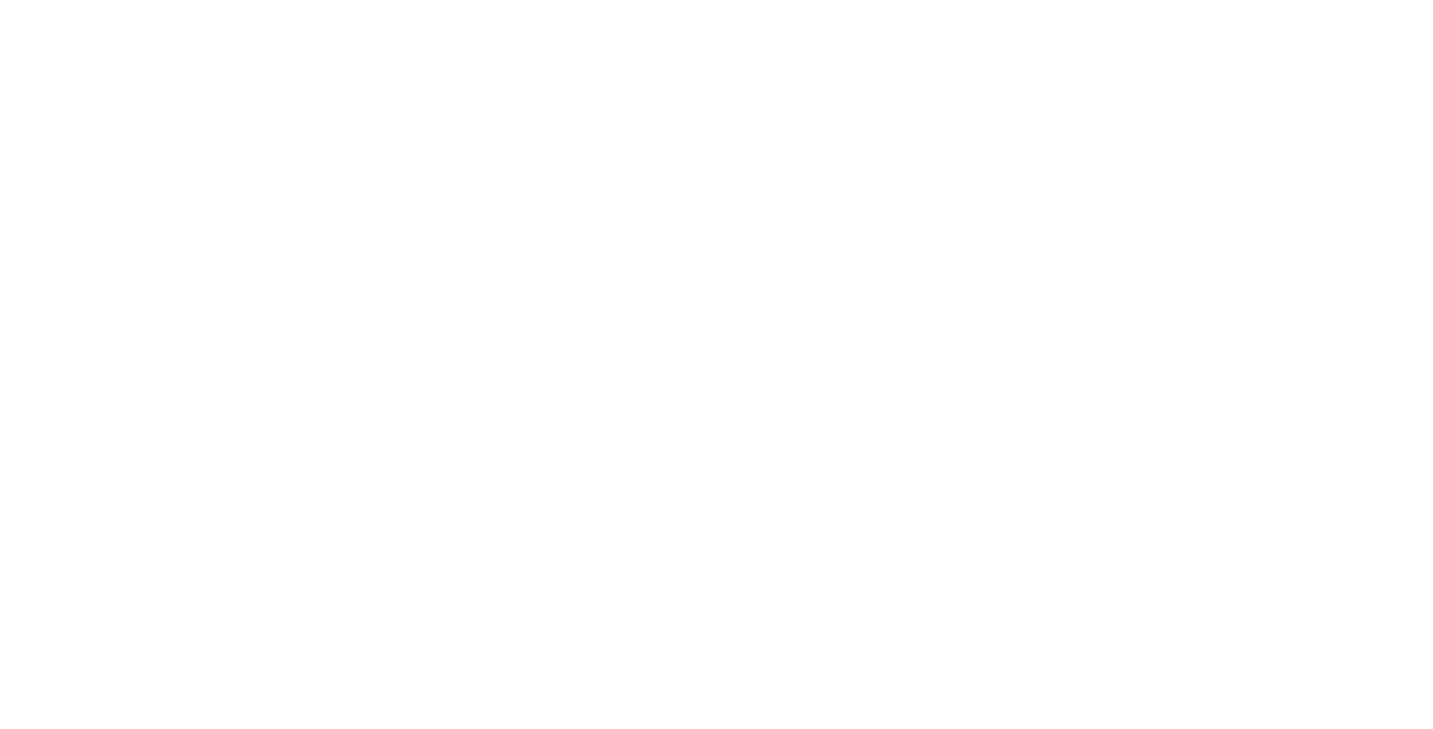 scroll, scrollTop: 0, scrollLeft: 0, axis: both 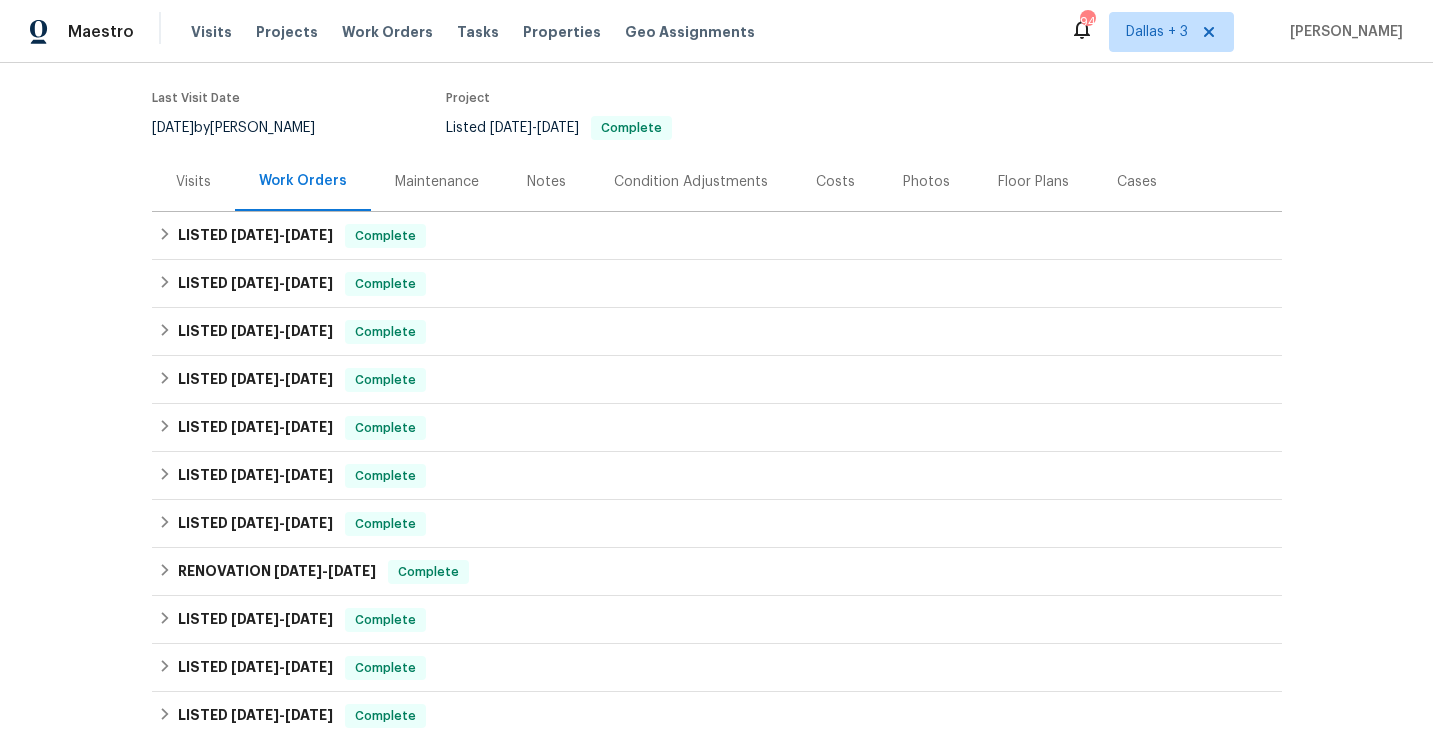 click on "Maintenance" at bounding box center [437, 182] 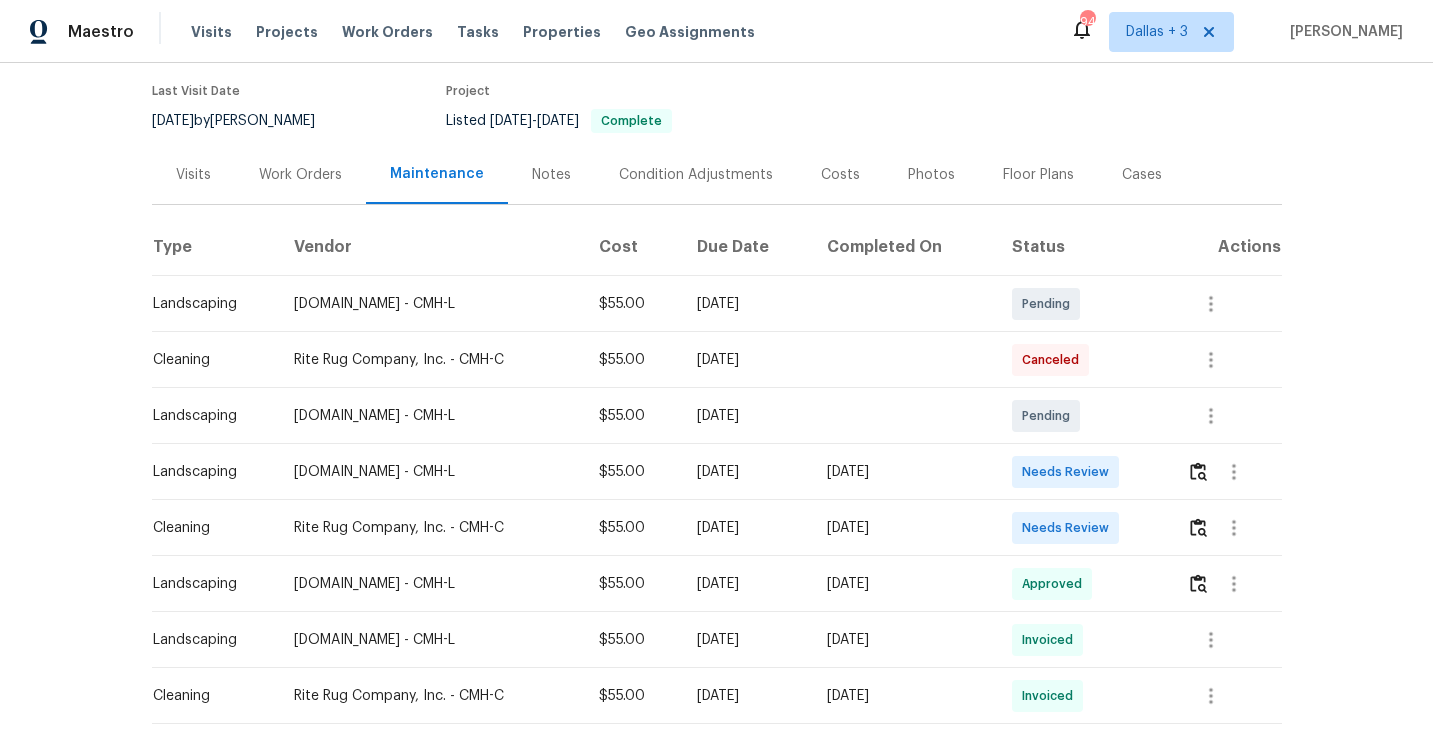 scroll, scrollTop: 161, scrollLeft: 0, axis: vertical 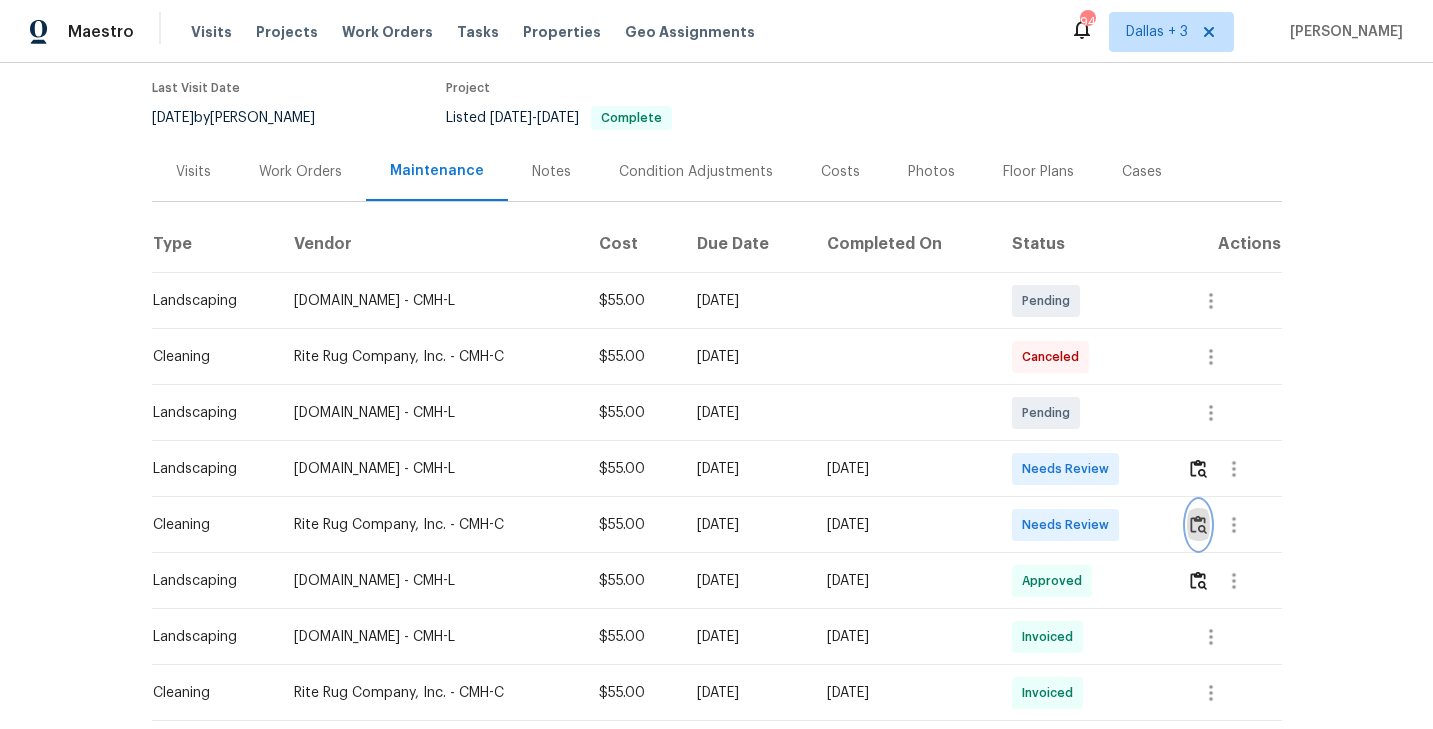 click at bounding box center [1198, 524] 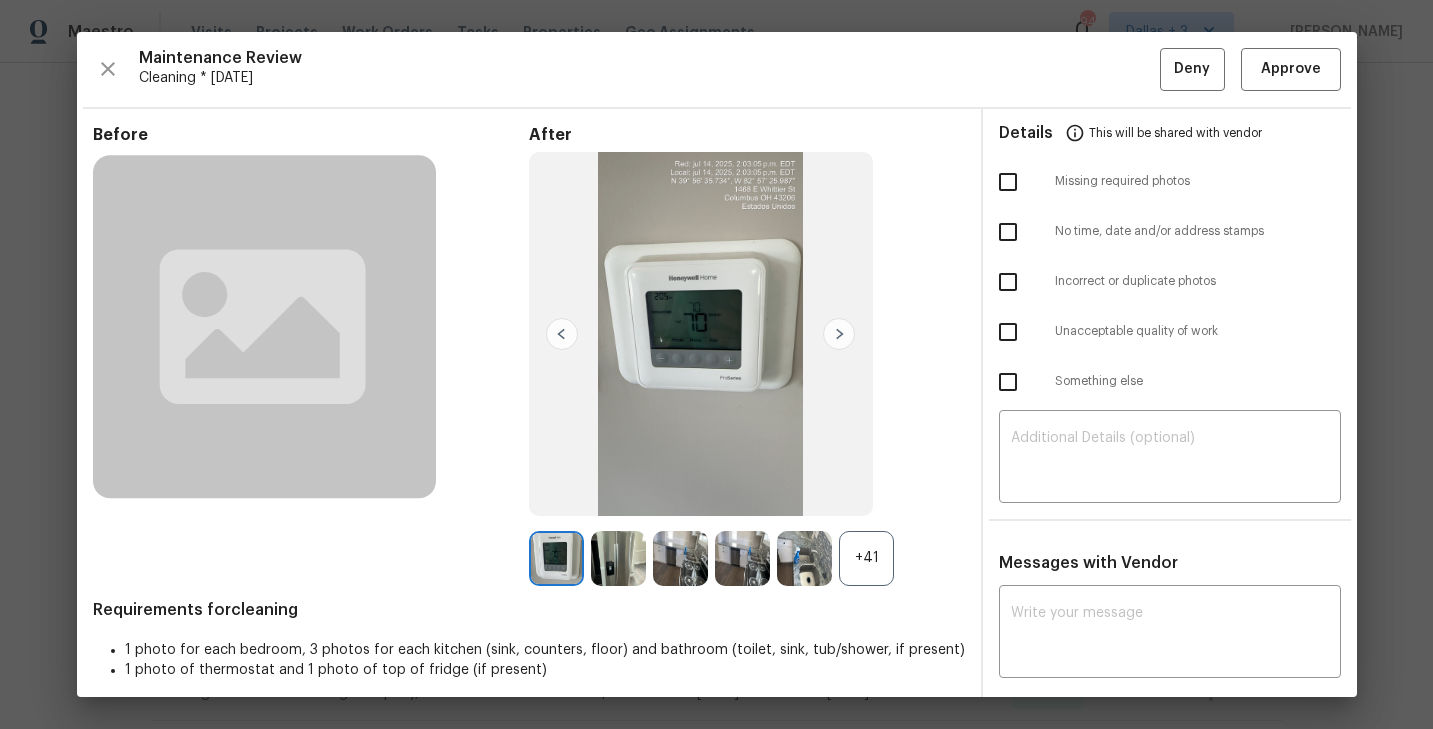click on "+41" at bounding box center (866, 558) 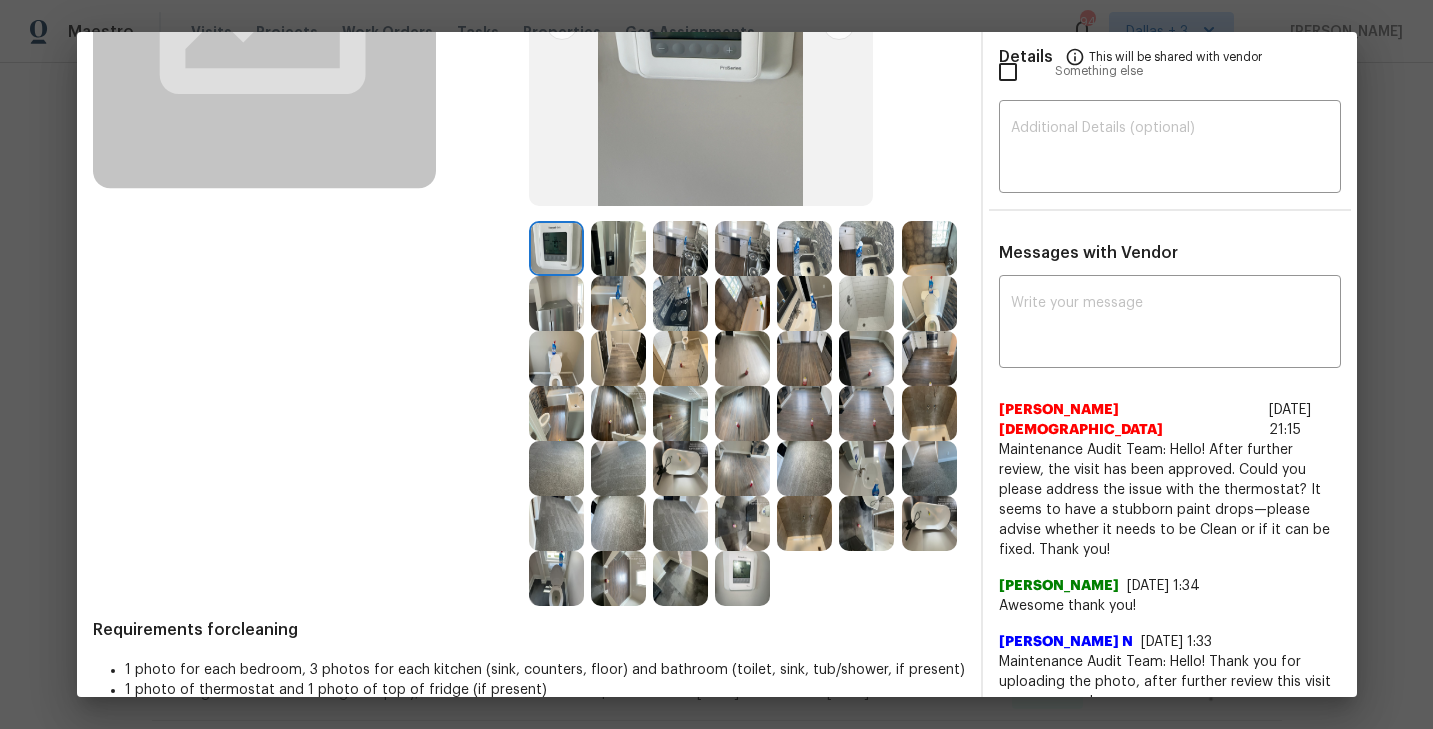 scroll, scrollTop: 348, scrollLeft: 0, axis: vertical 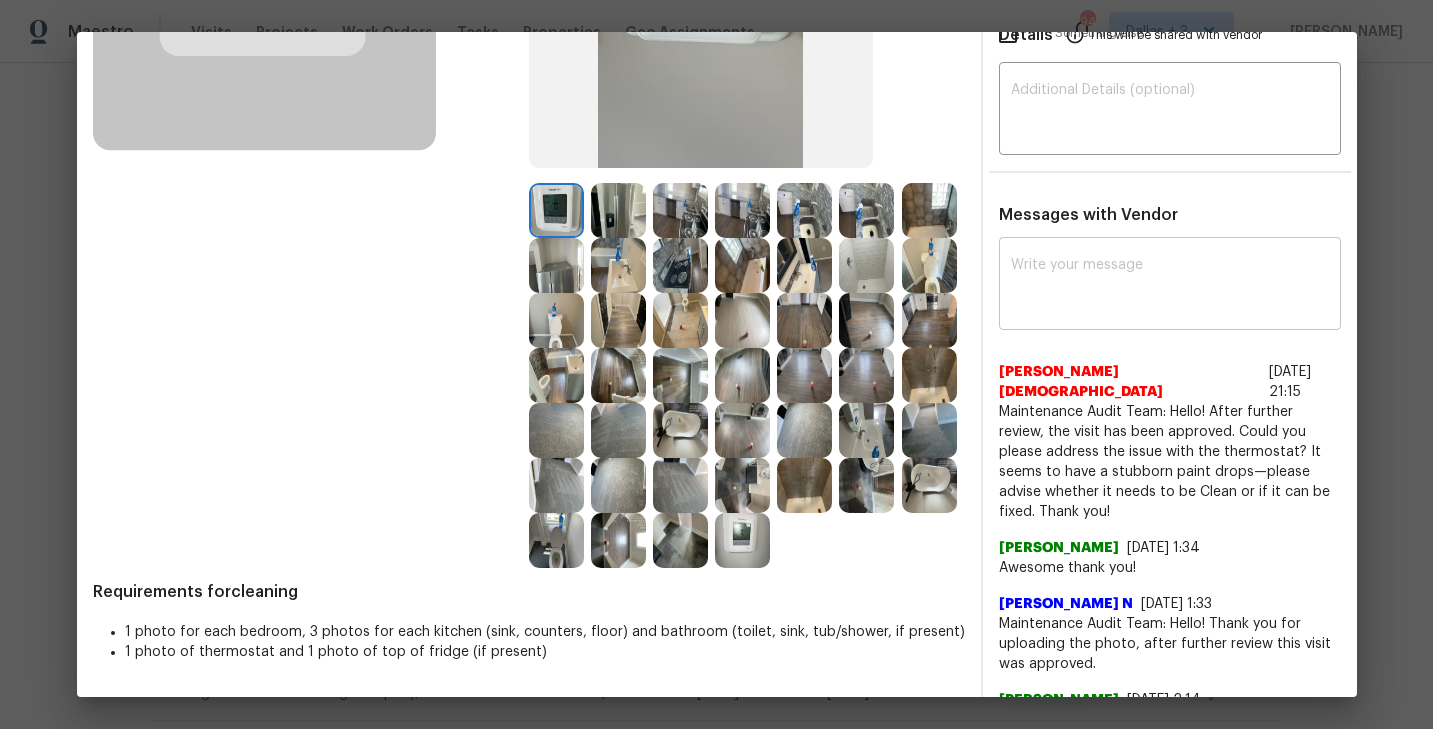 click at bounding box center (1170, 286) 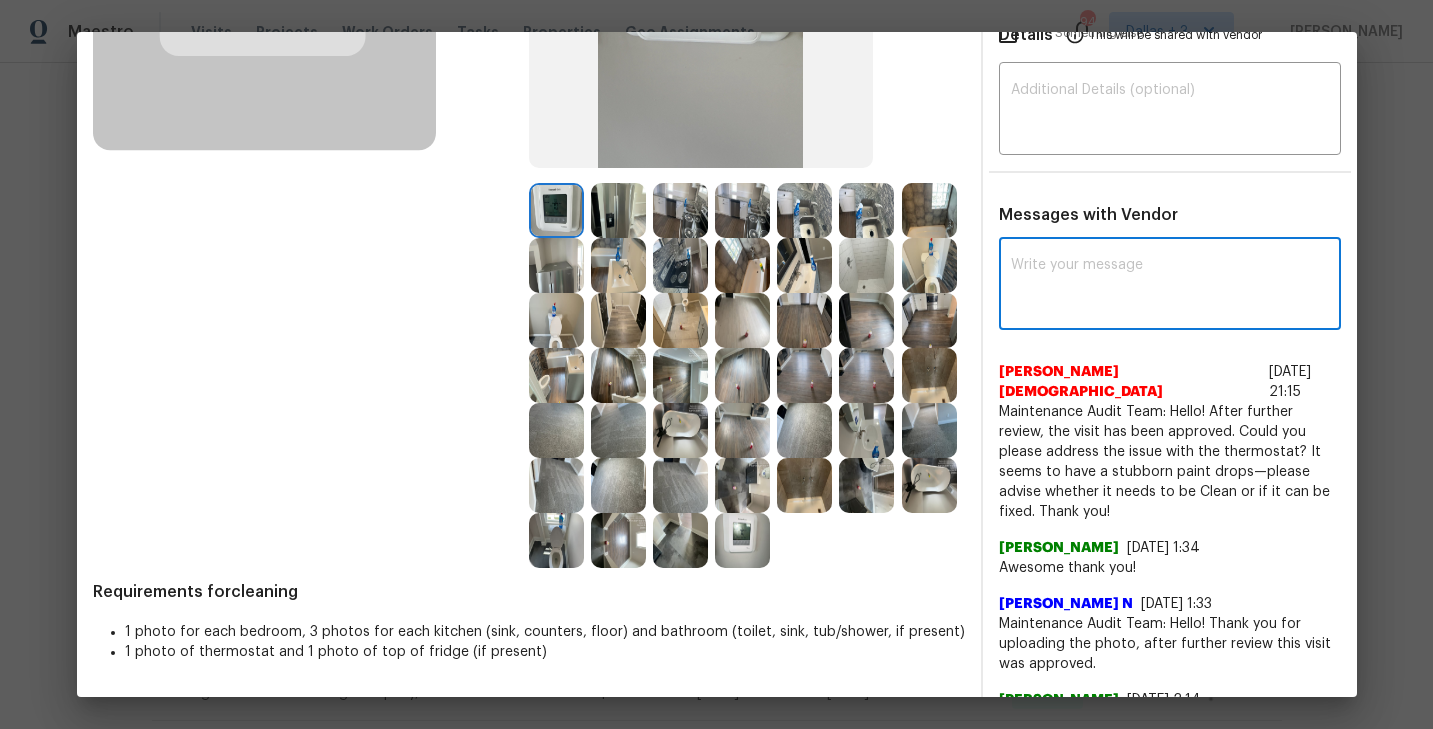 paste on "Maintenance Audit Team: Hello! Unfortunately this landscaping visit completed on 07th july 2025 has been denied because" 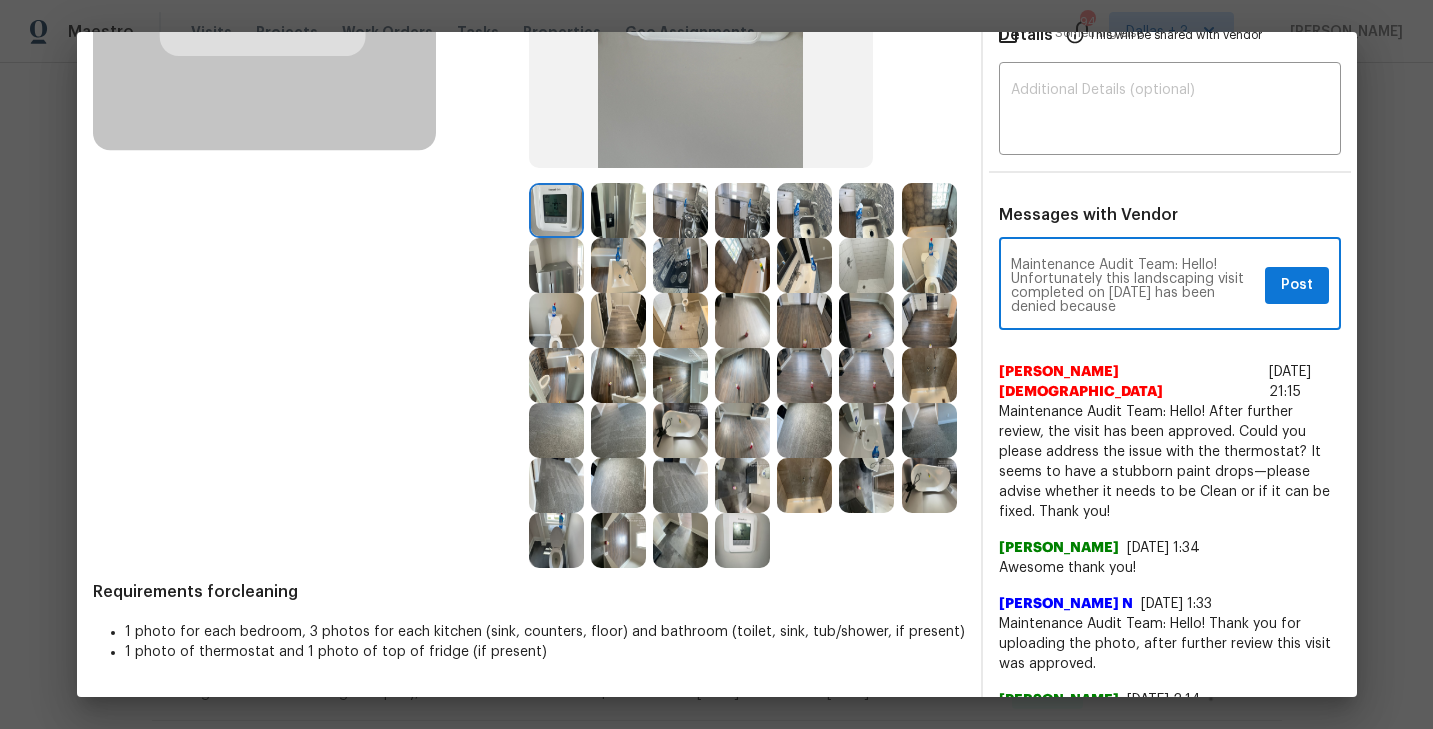 click at bounding box center (804, 265) 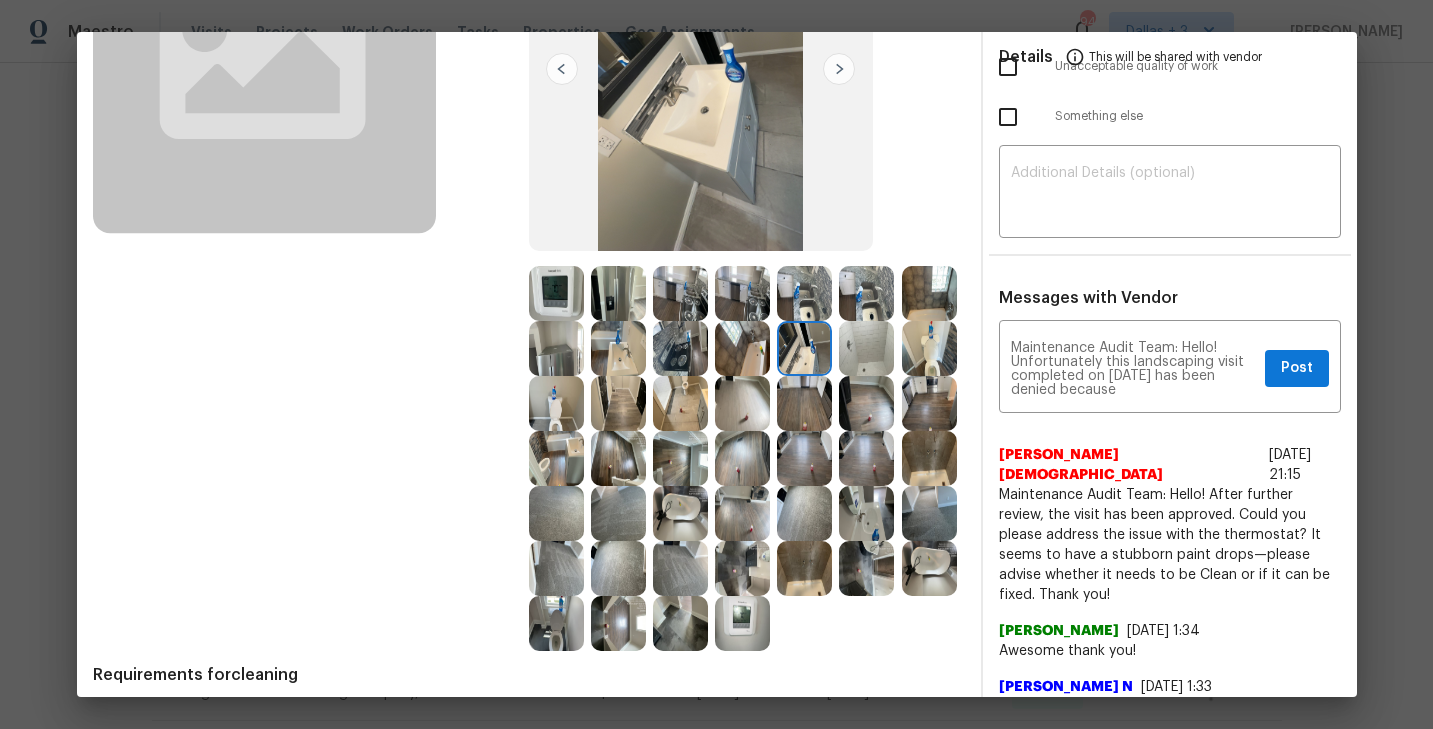 scroll, scrollTop: 264, scrollLeft: 0, axis: vertical 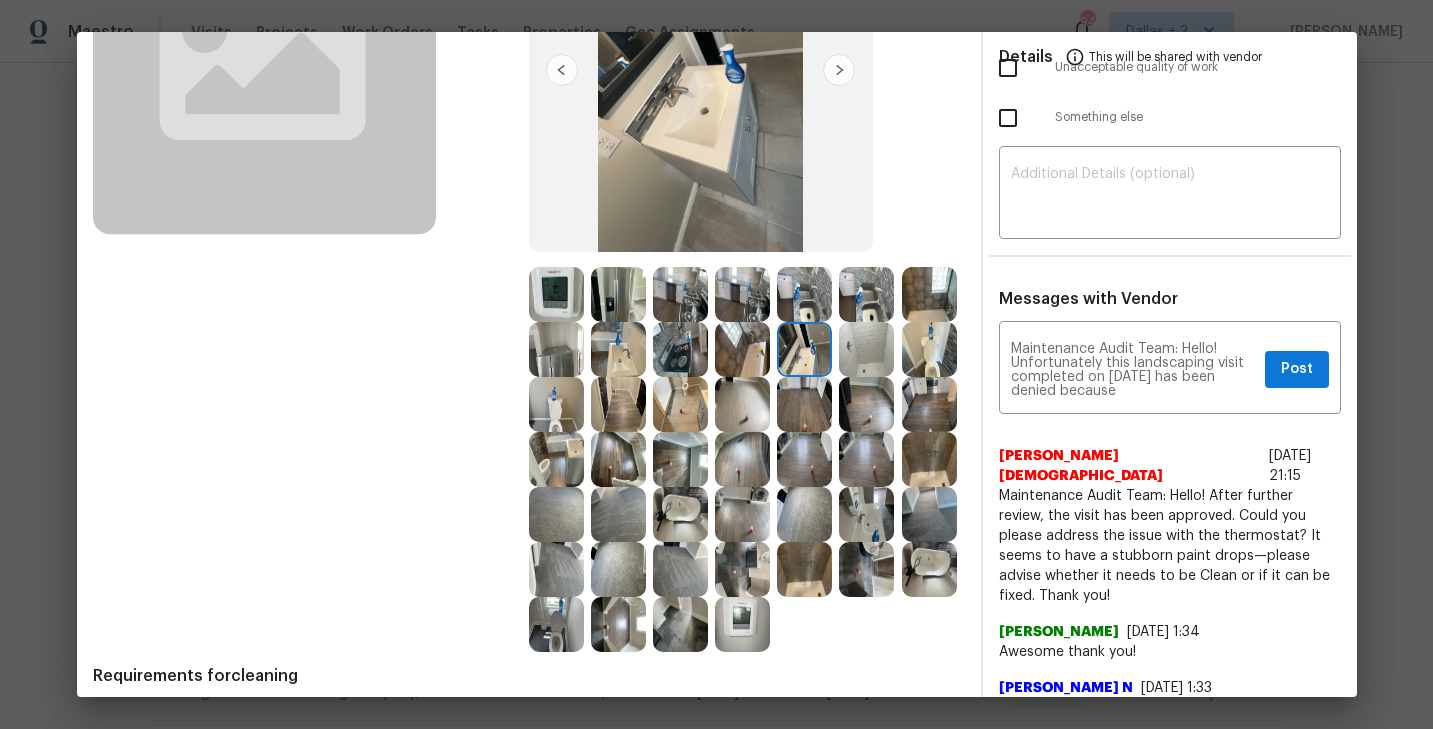 click at bounding box center (742, 459) 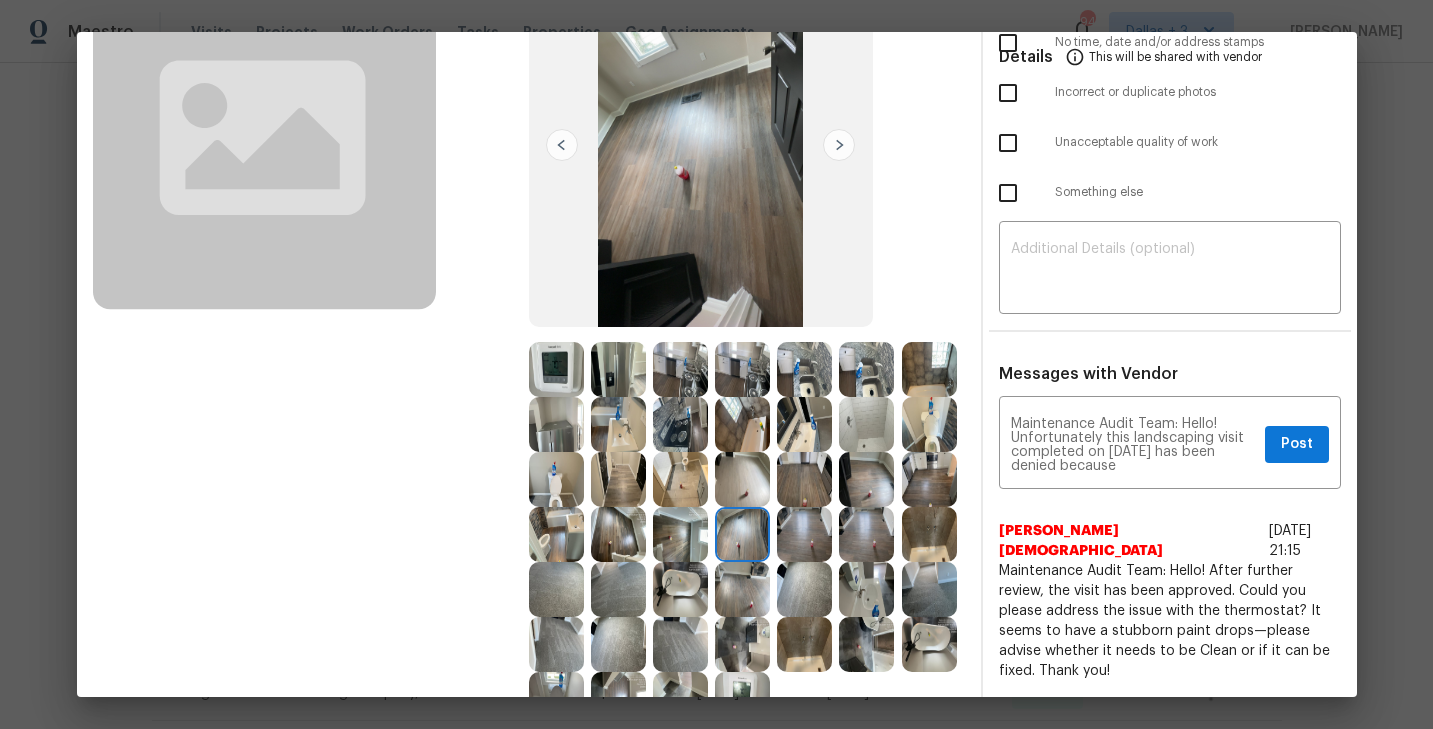 scroll, scrollTop: 207, scrollLeft: 0, axis: vertical 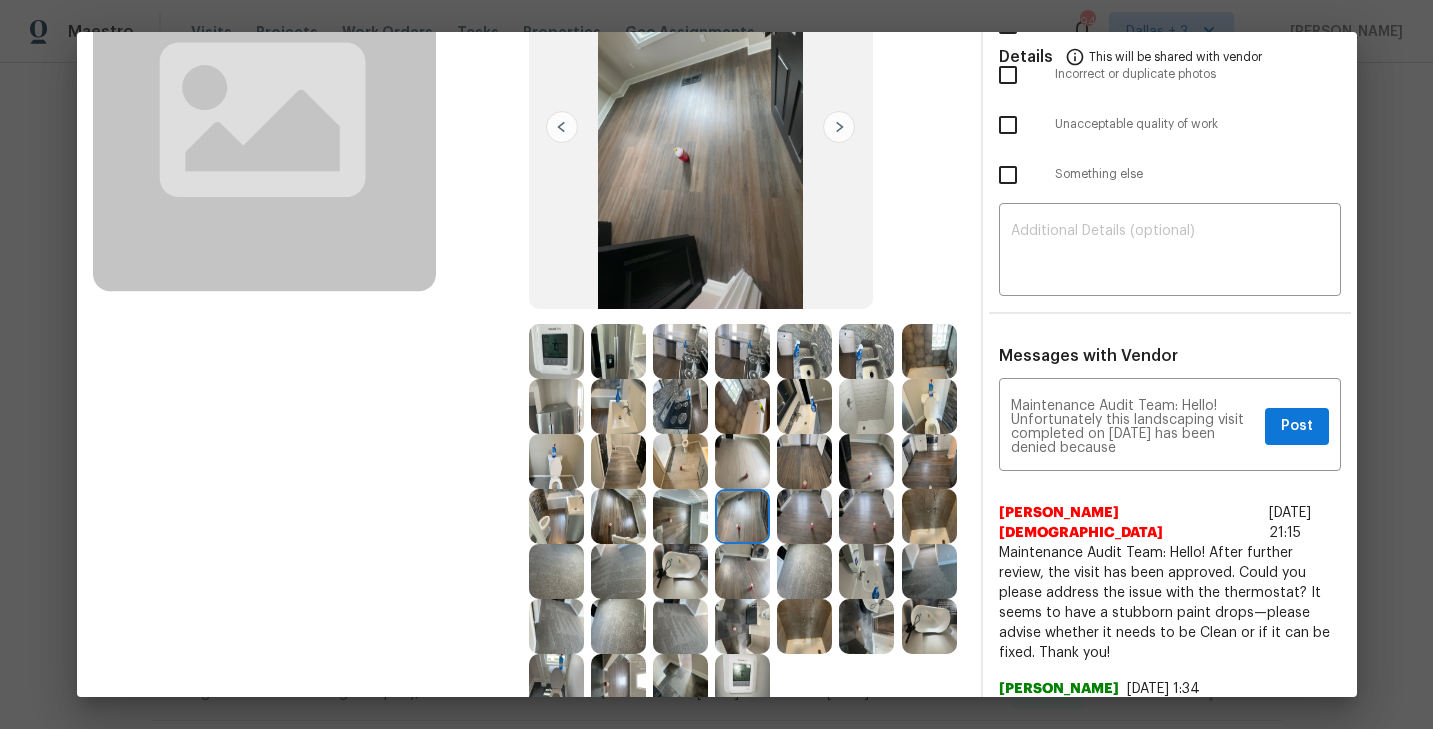 click at bounding box center [866, 351] 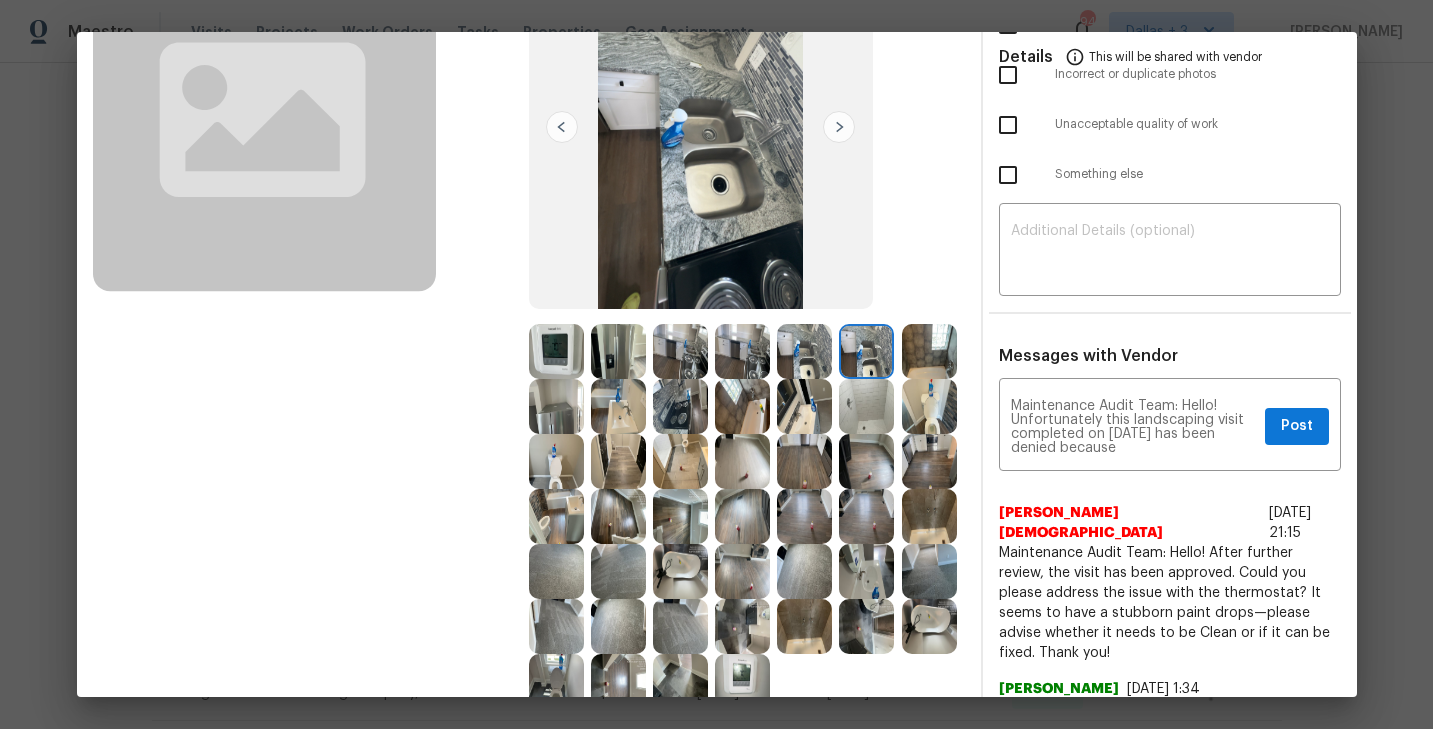 click at bounding box center [618, 351] 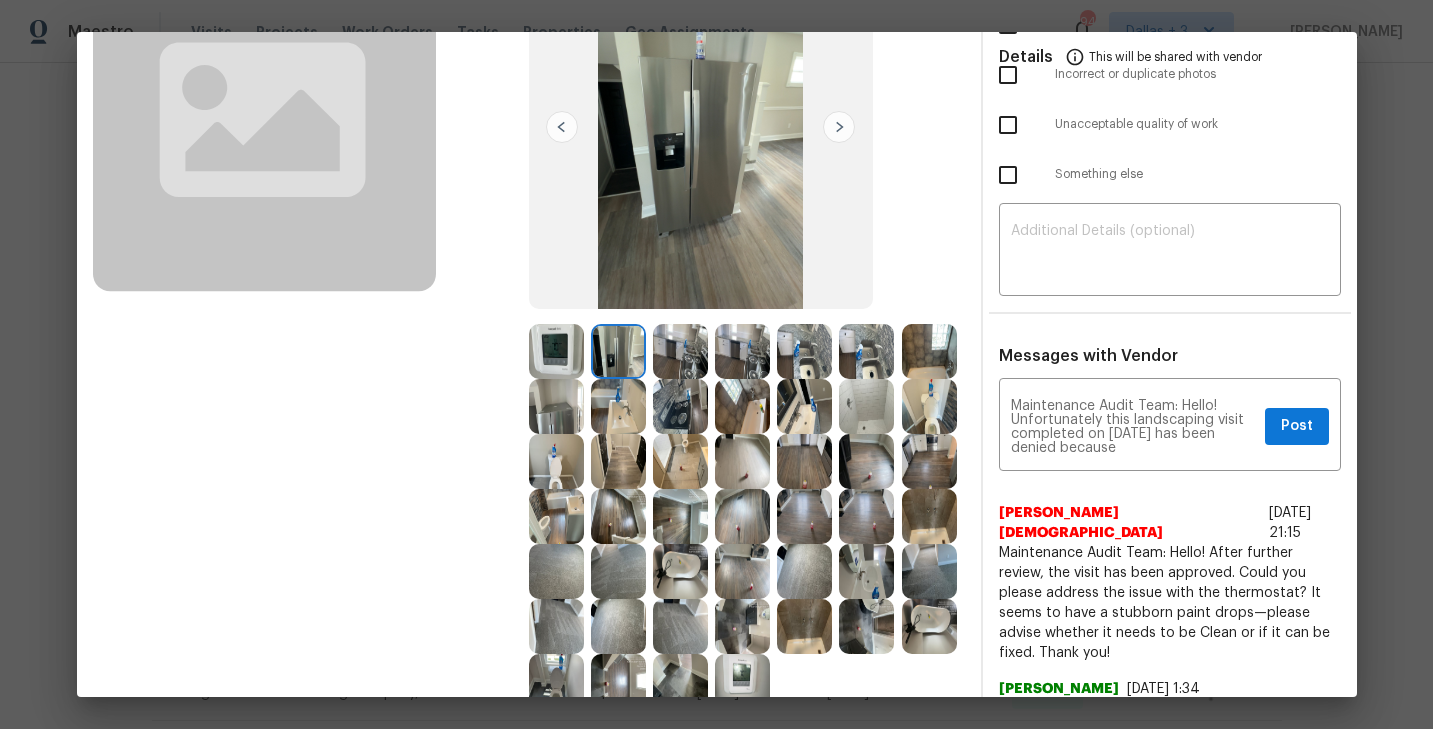 click at bounding box center (556, 461) 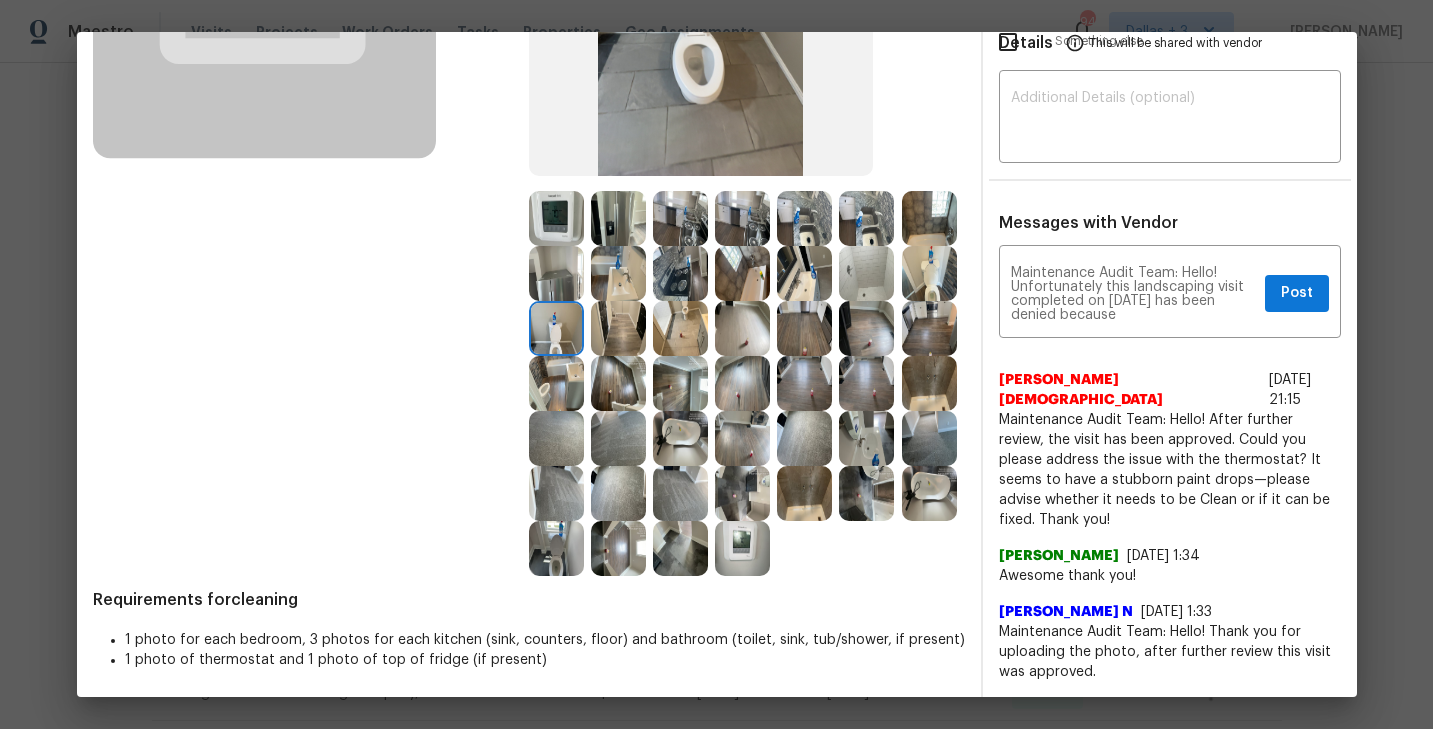 scroll, scrollTop: 341, scrollLeft: 0, axis: vertical 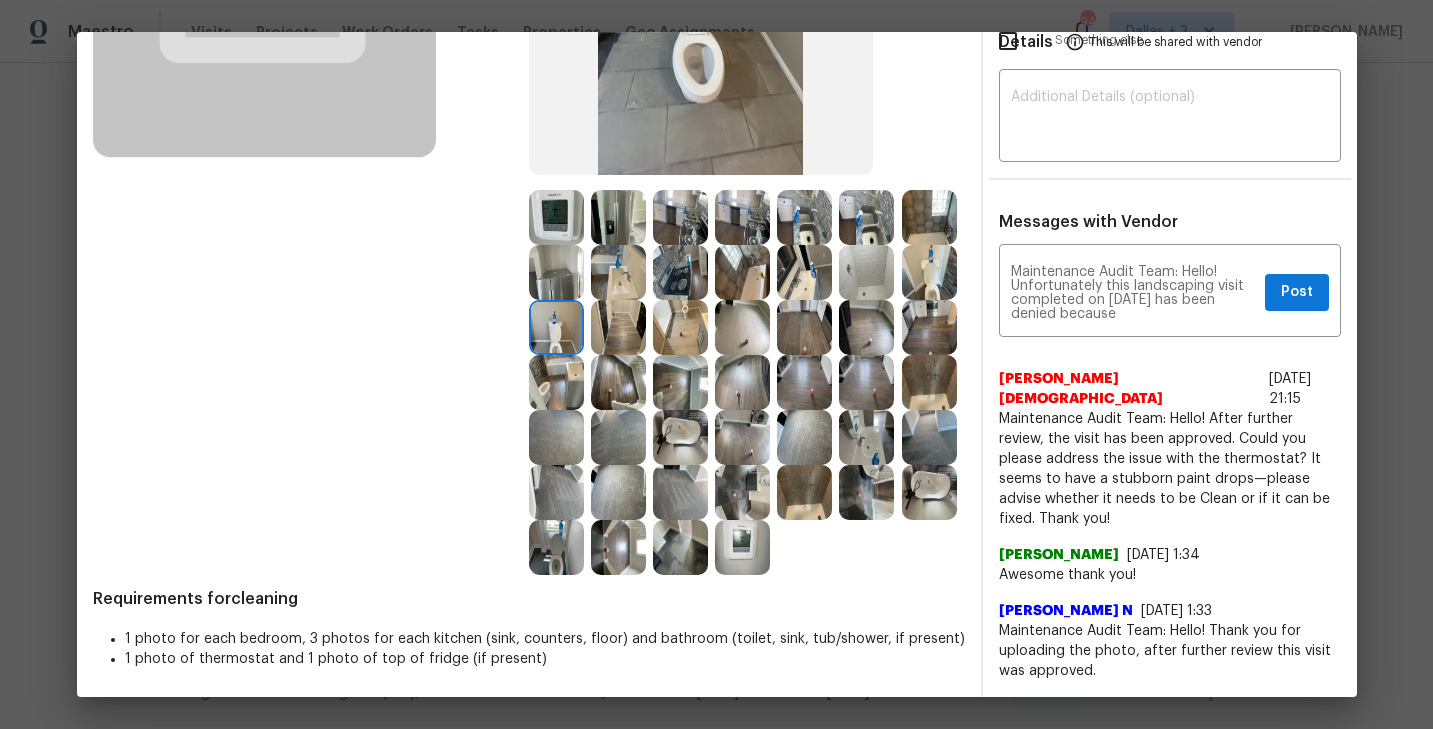 click at bounding box center [929, 492] 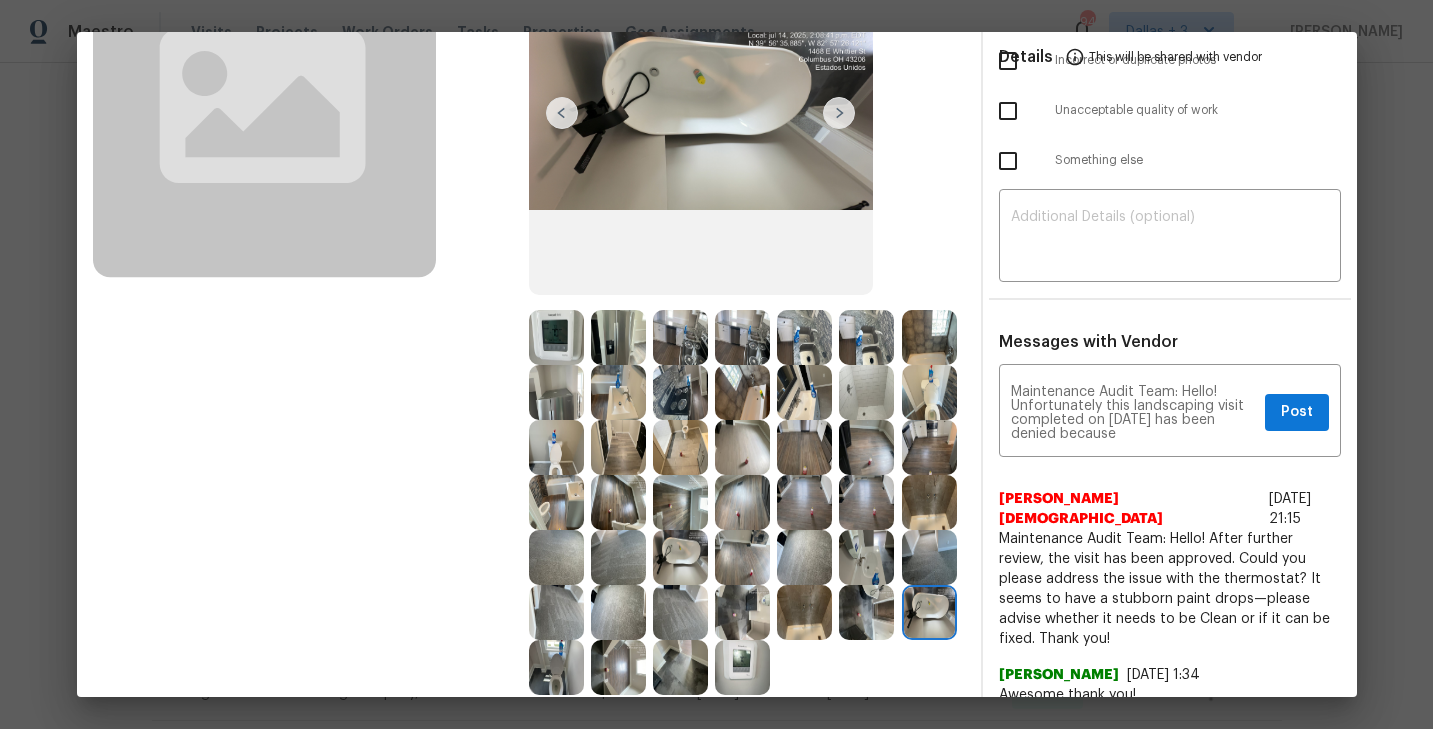 scroll, scrollTop: 235, scrollLeft: 0, axis: vertical 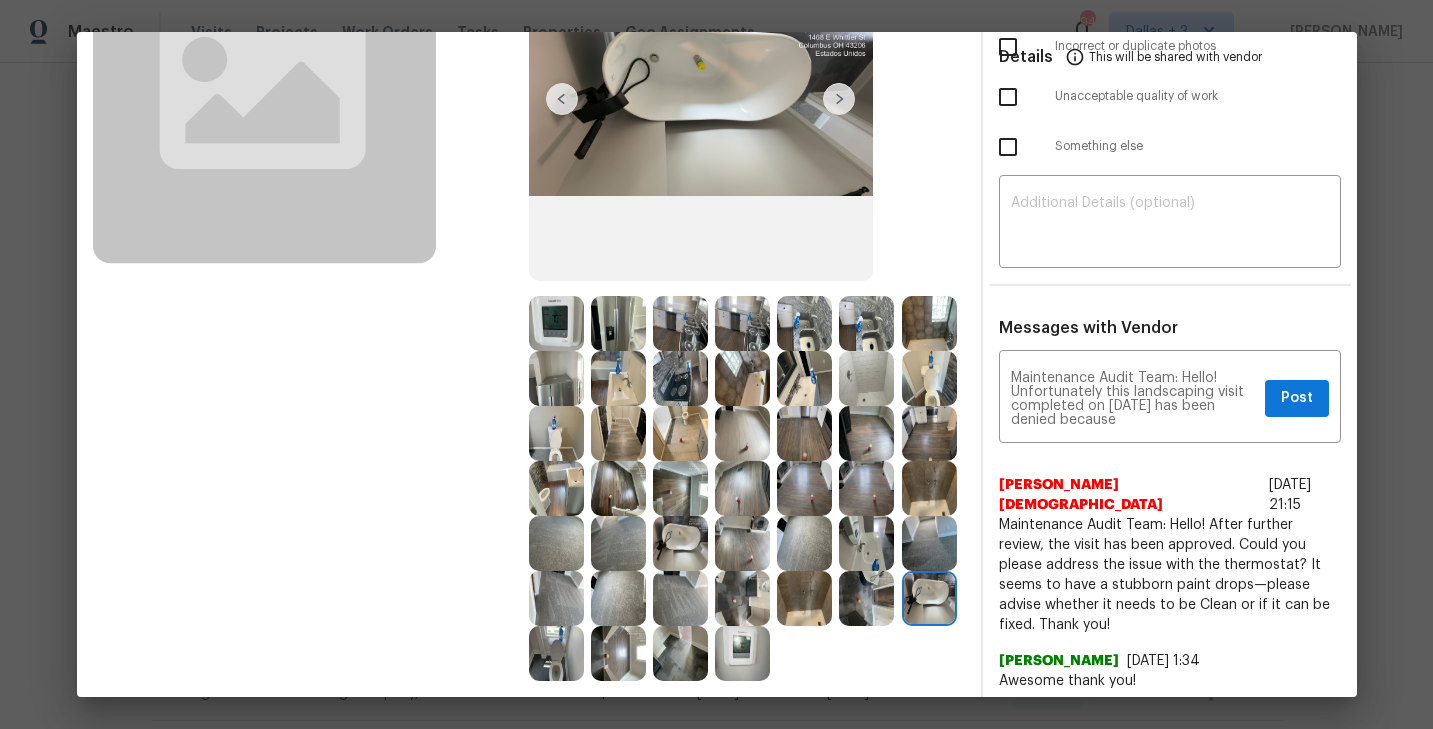 click at bounding box center (929, 378) 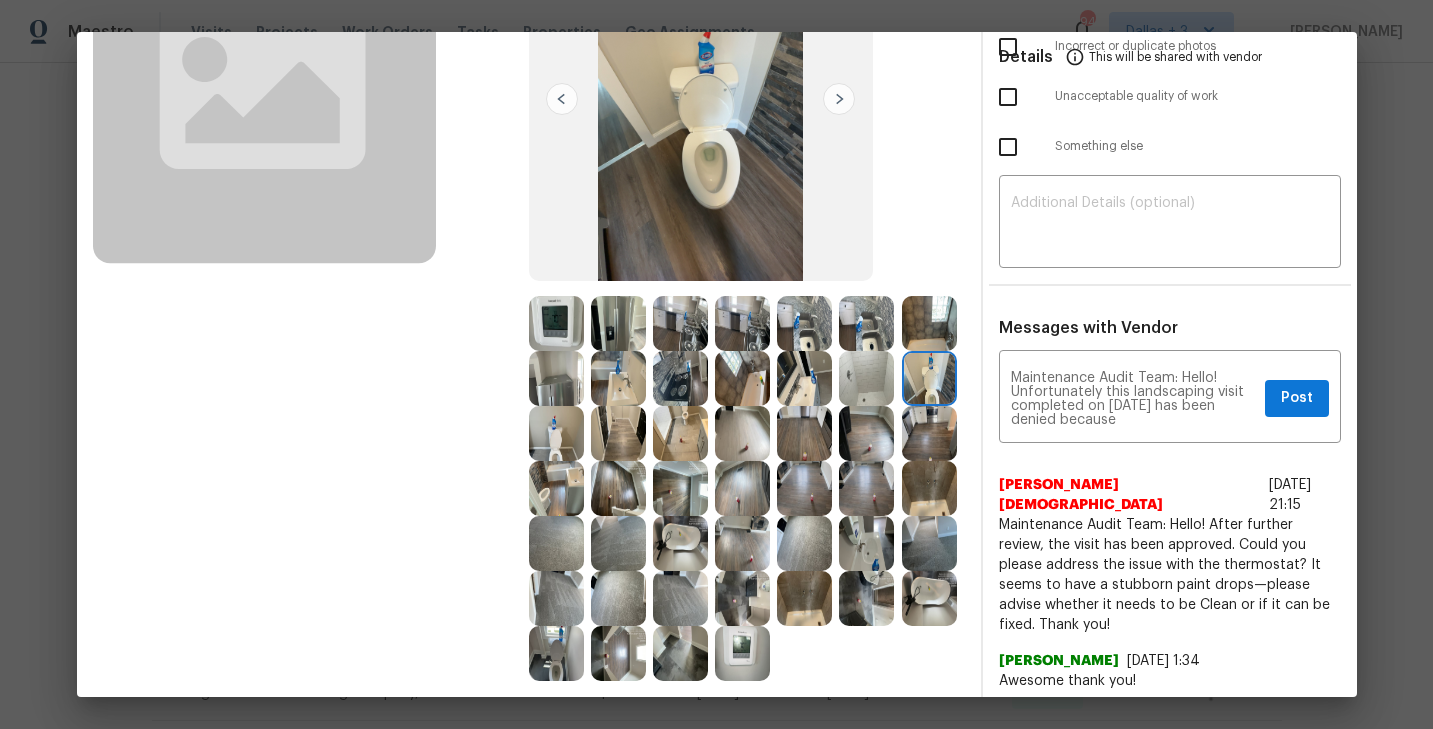 click at bounding box center (556, 488) 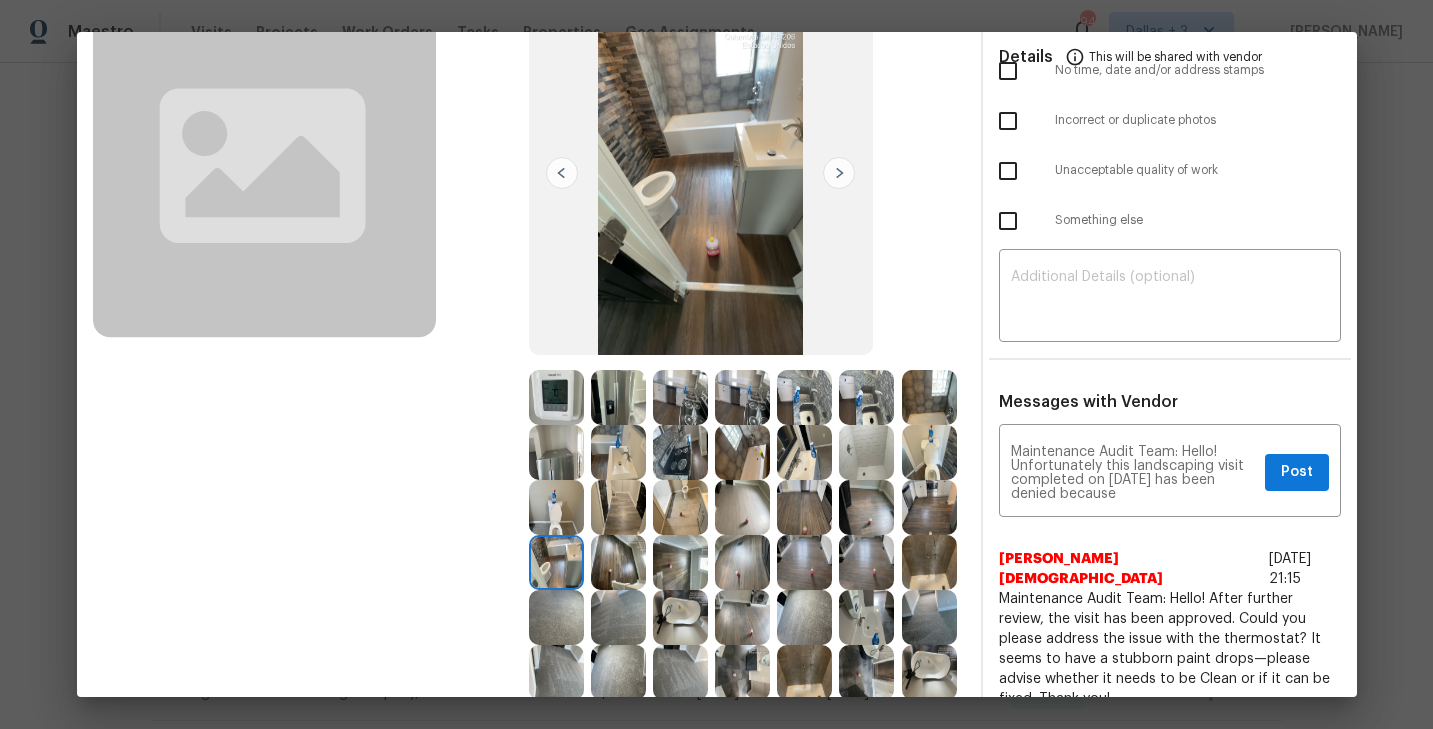 scroll, scrollTop: 174, scrollLeft: 0, axis: vertical 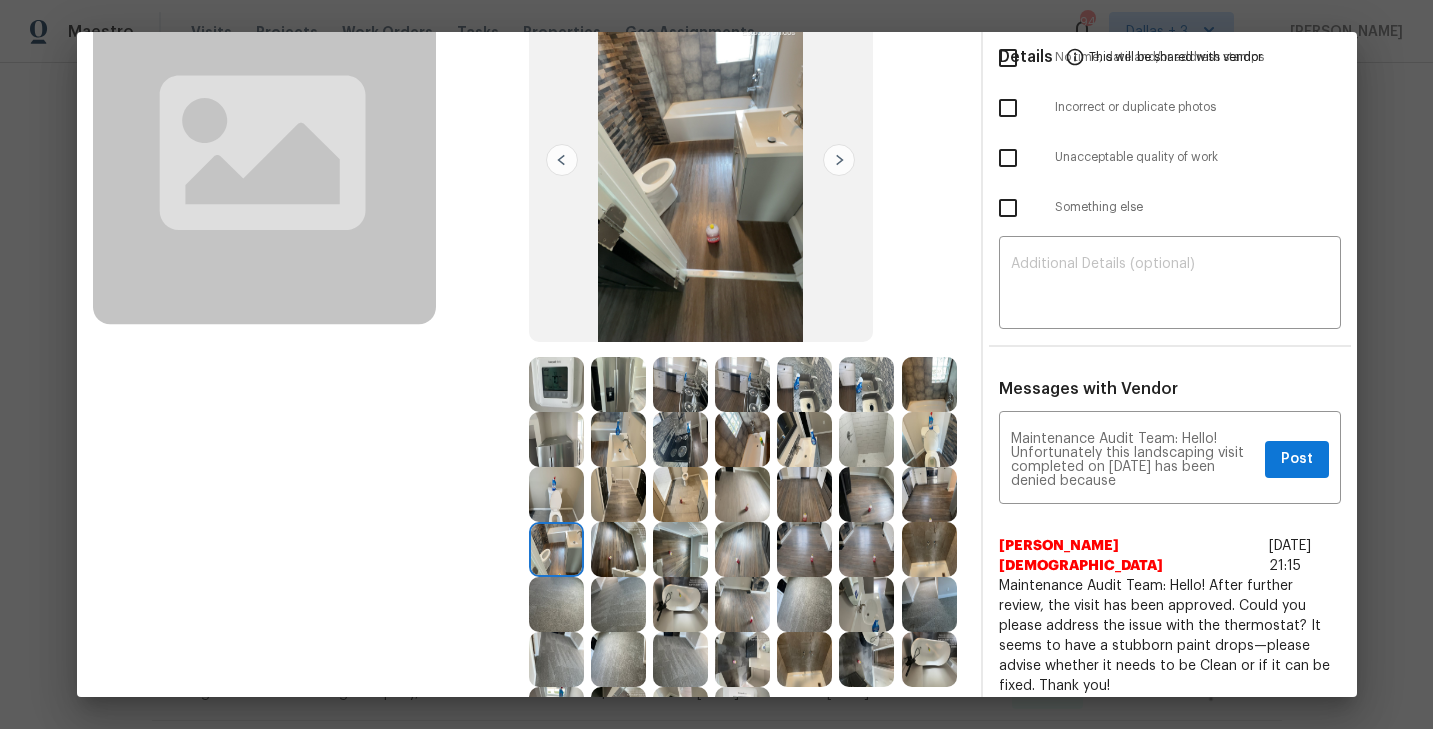 click at bounding box center [618, 384] 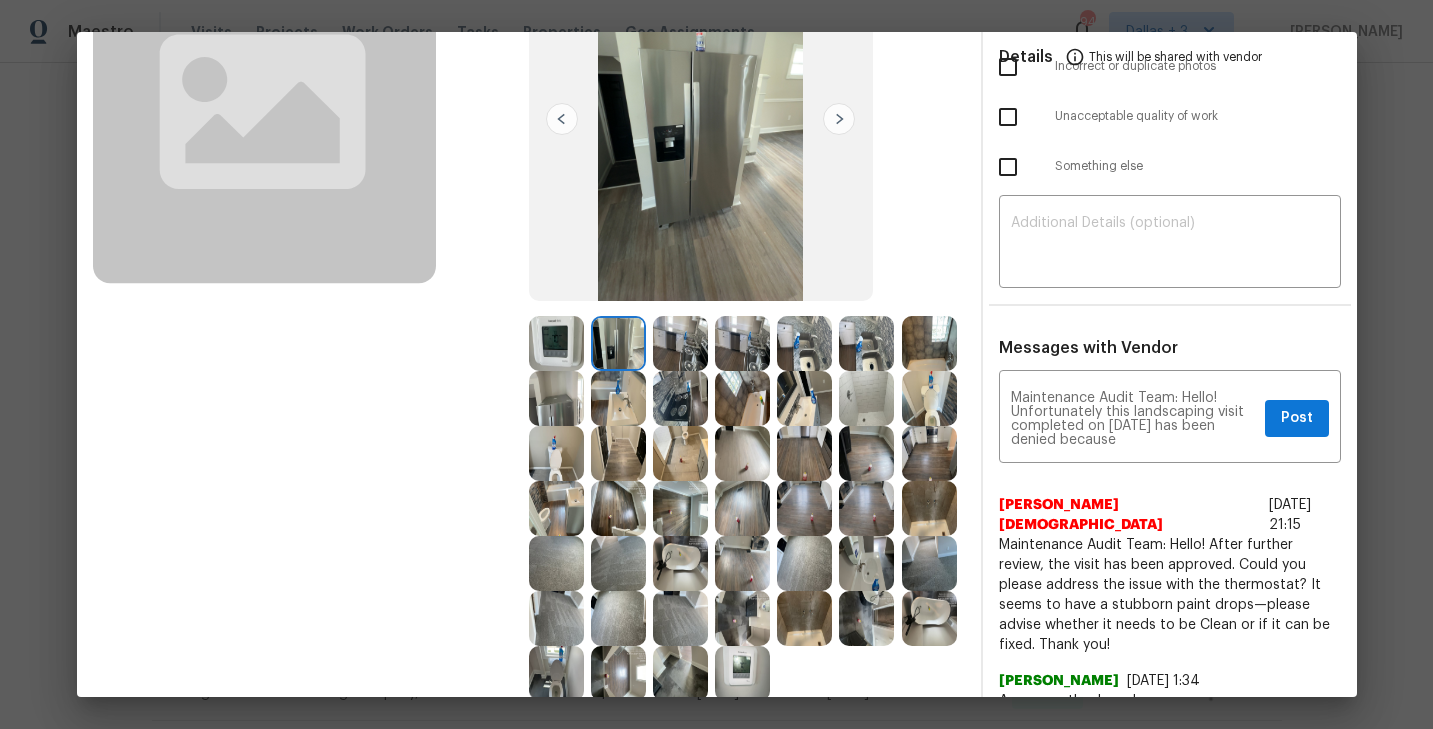 scroll, scrollTop: 261, scrollLeft: 0, axis: vertical 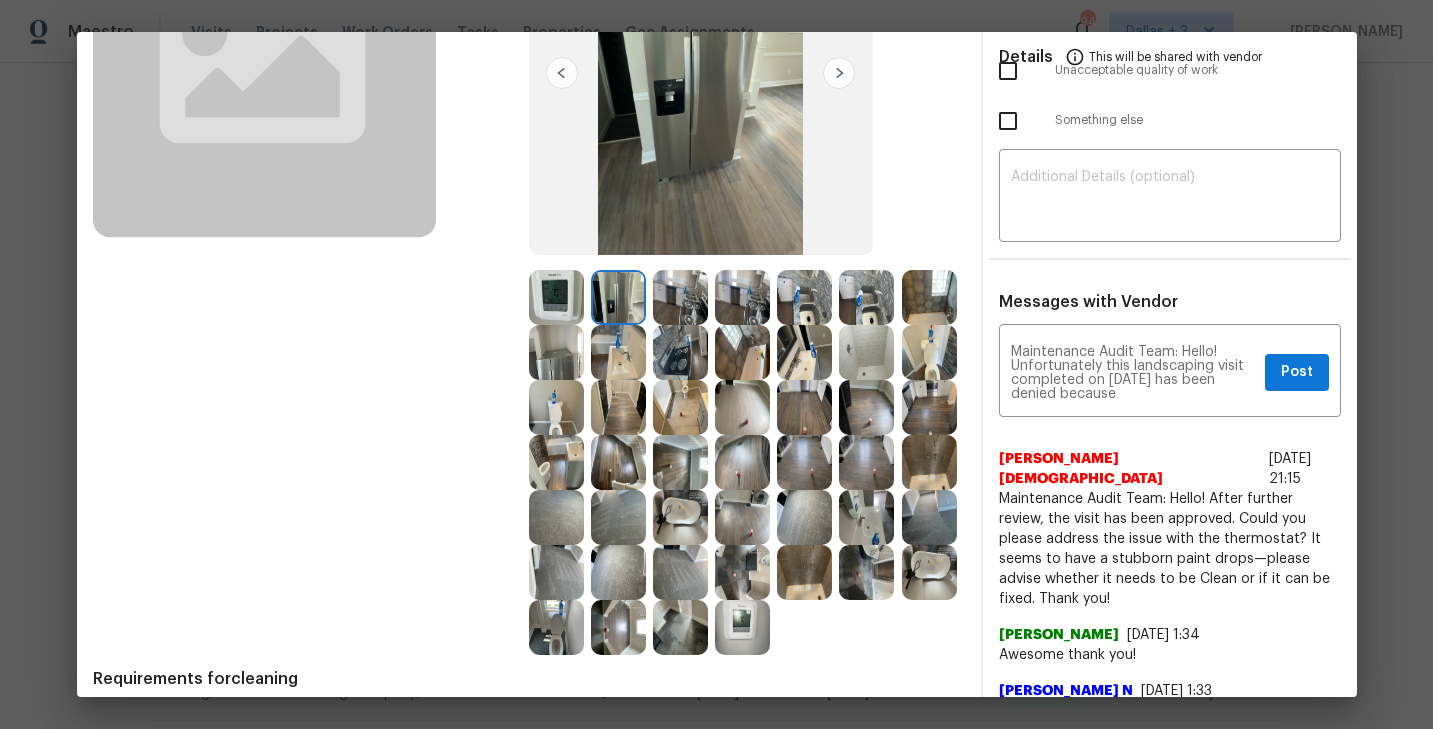 click at bounding box center (680, 407) 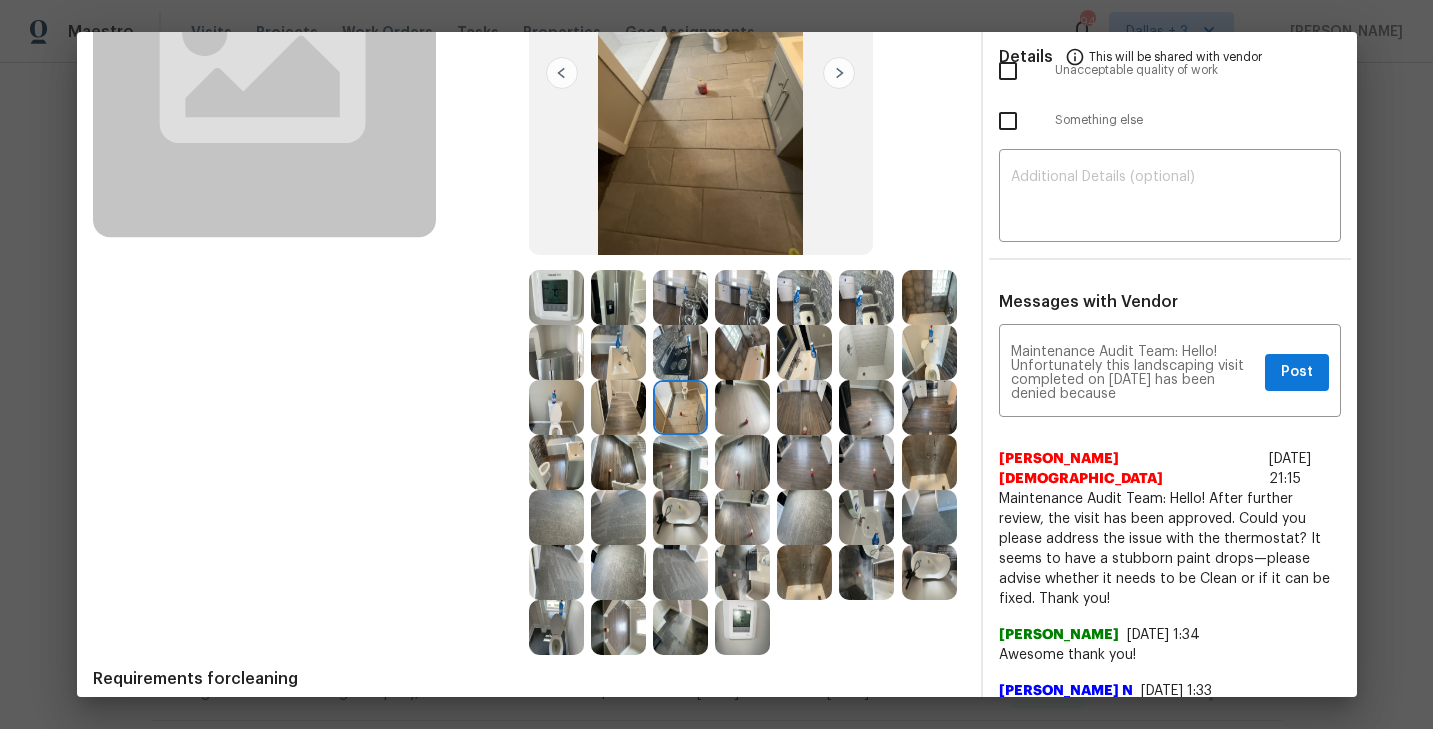 click at bounding box center (742, 407) 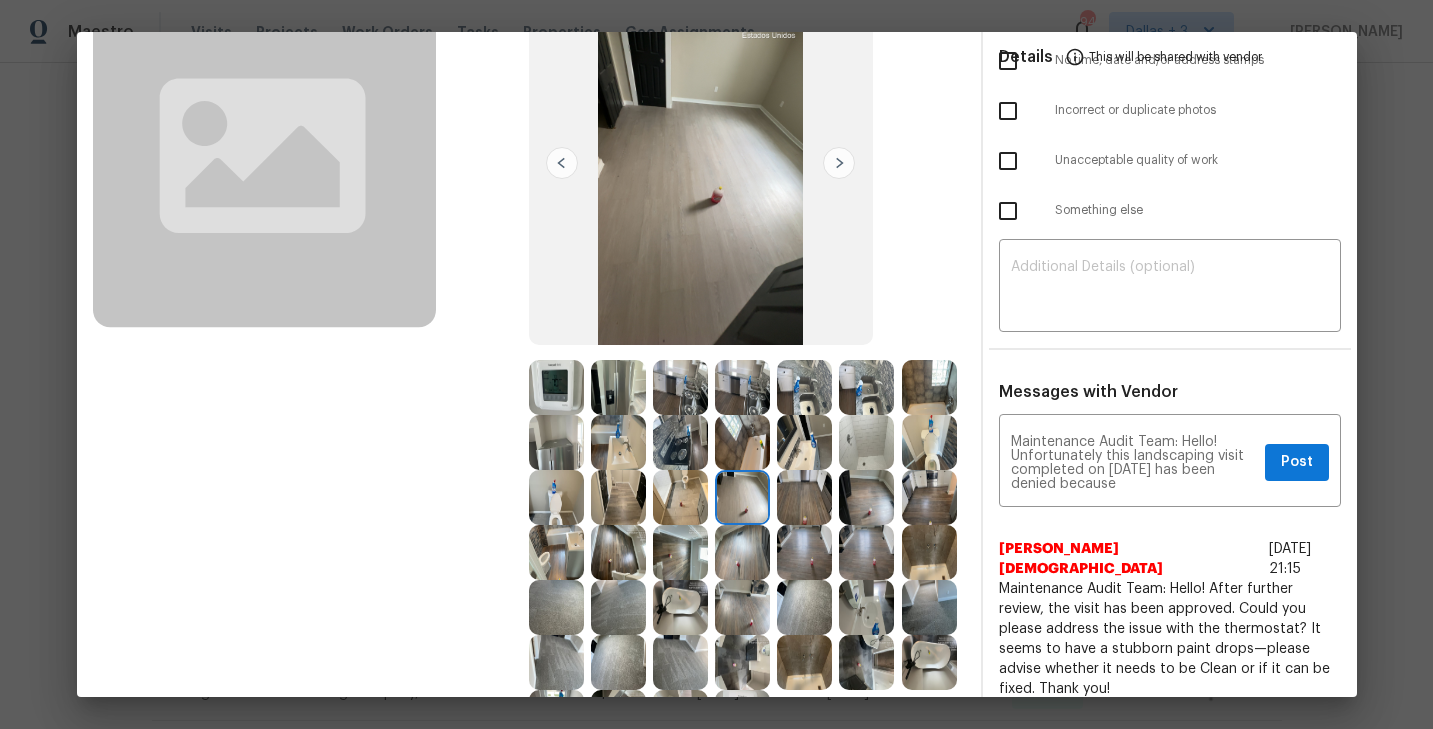 scroll, scrollTop: 174, scrollLeft: 0, axis: vertical 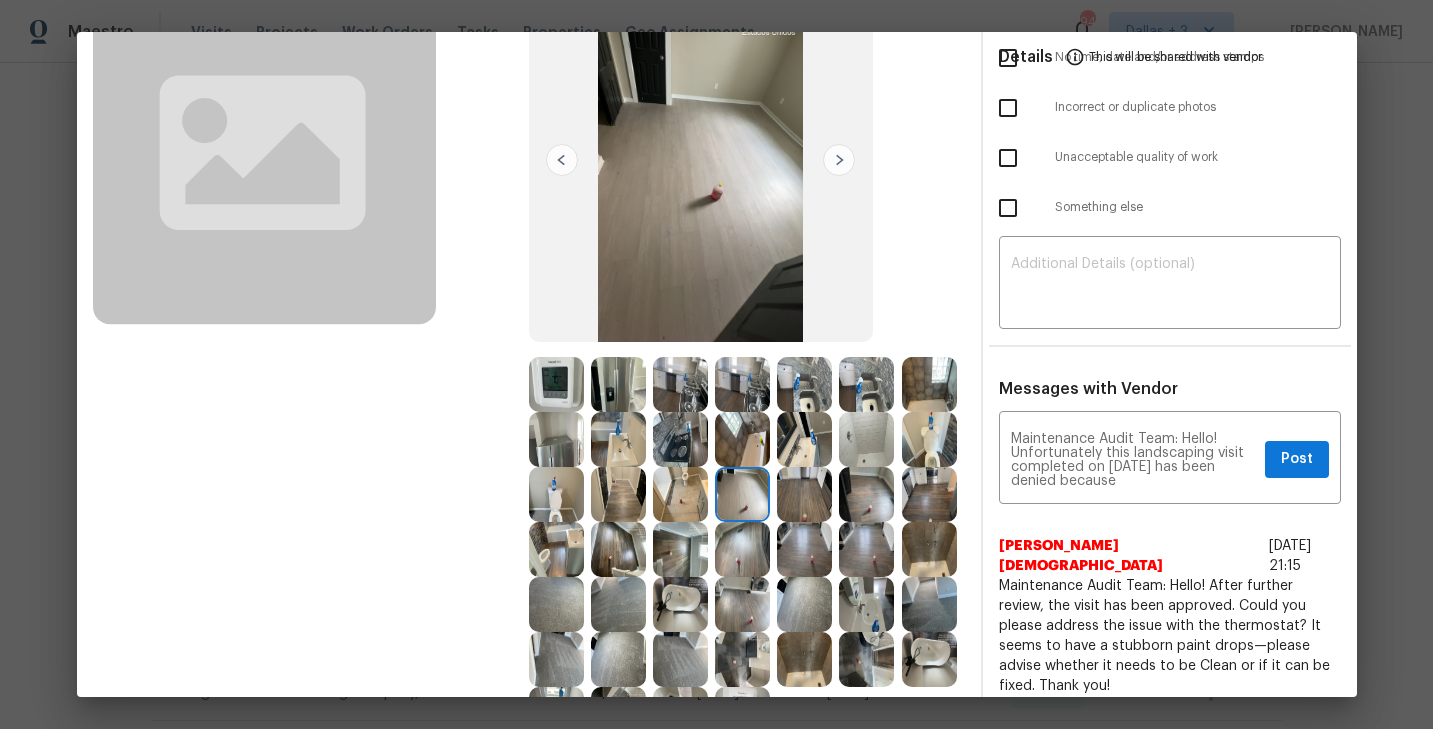 click at bounding box center (618, 494) 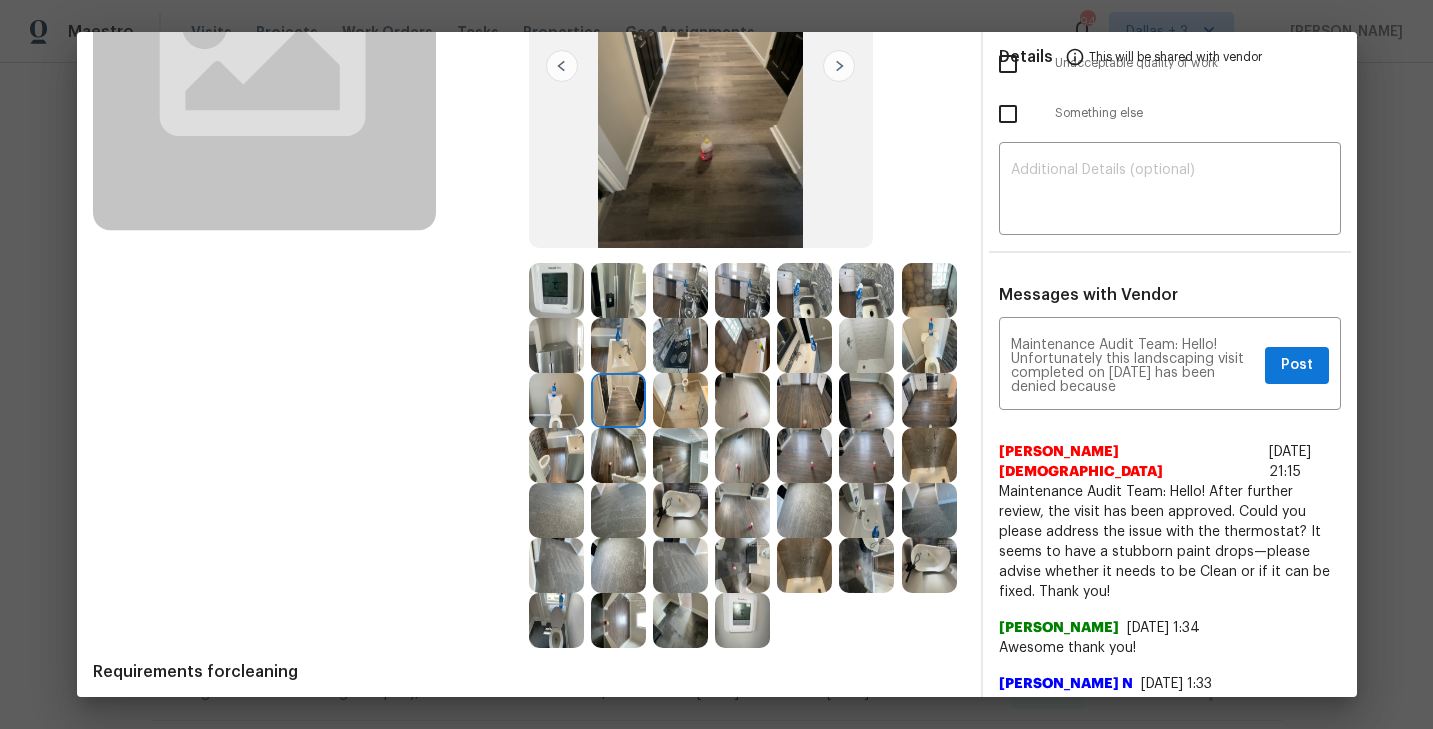 scroll, scrollTop: 319, scrollLeft: 0, axis: vertical 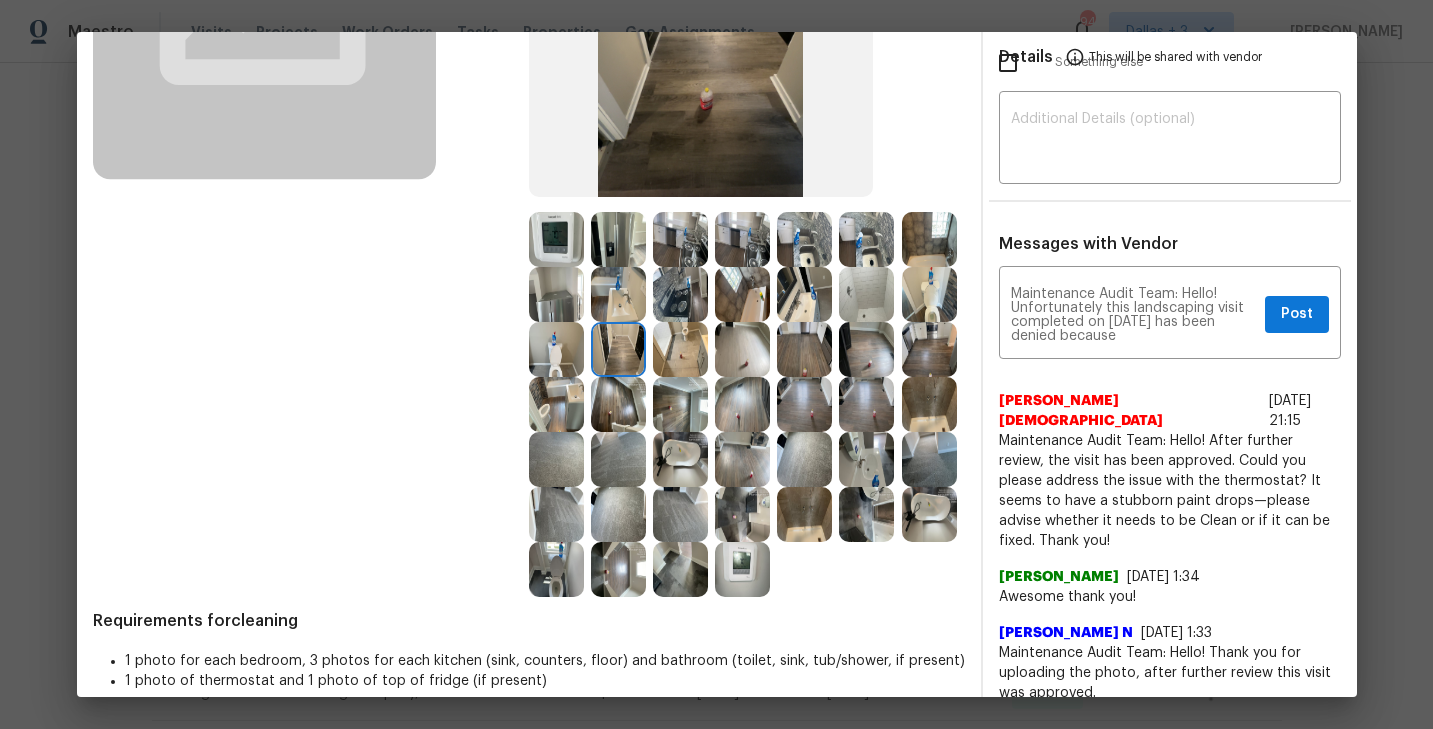 click at bounding box center (742, 349) 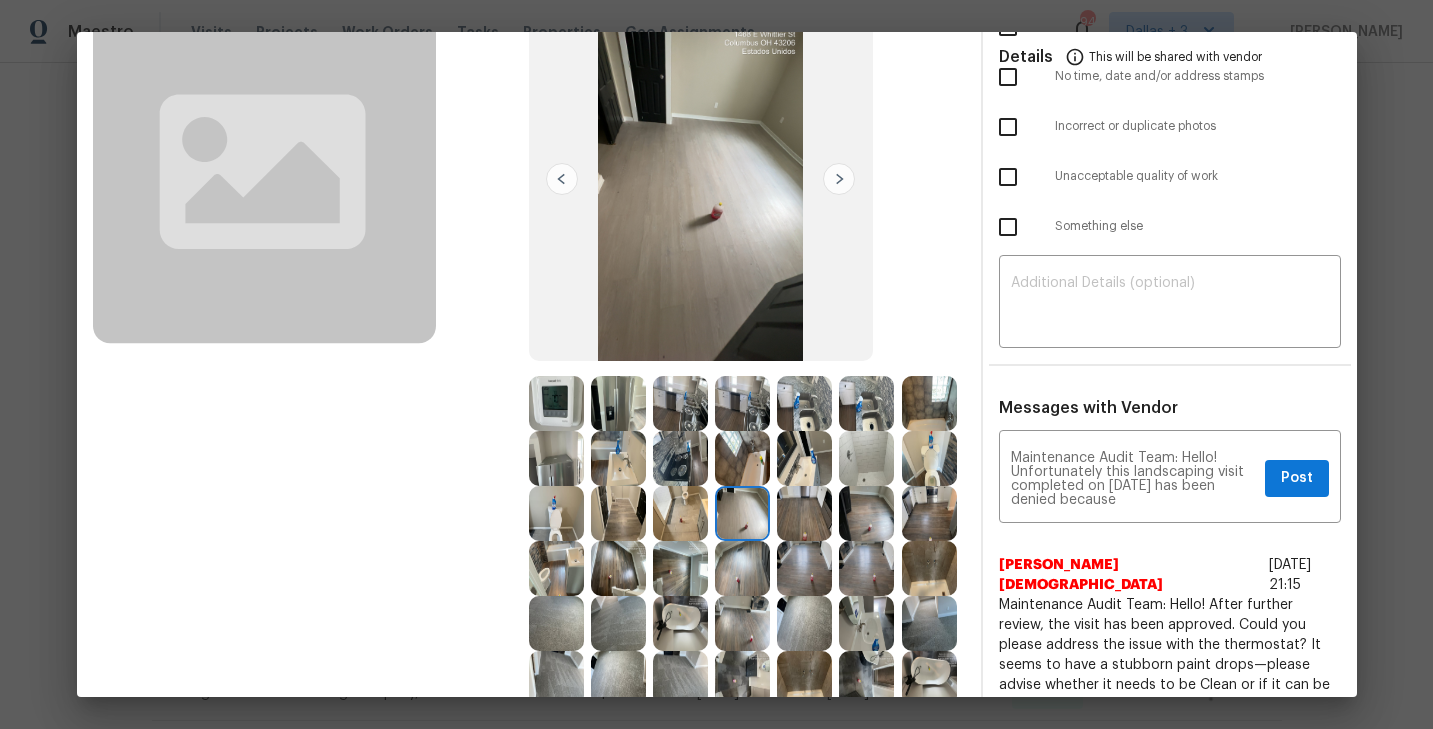scroll, scrollTop: 141, scrollLeft: 0, axis: vertical 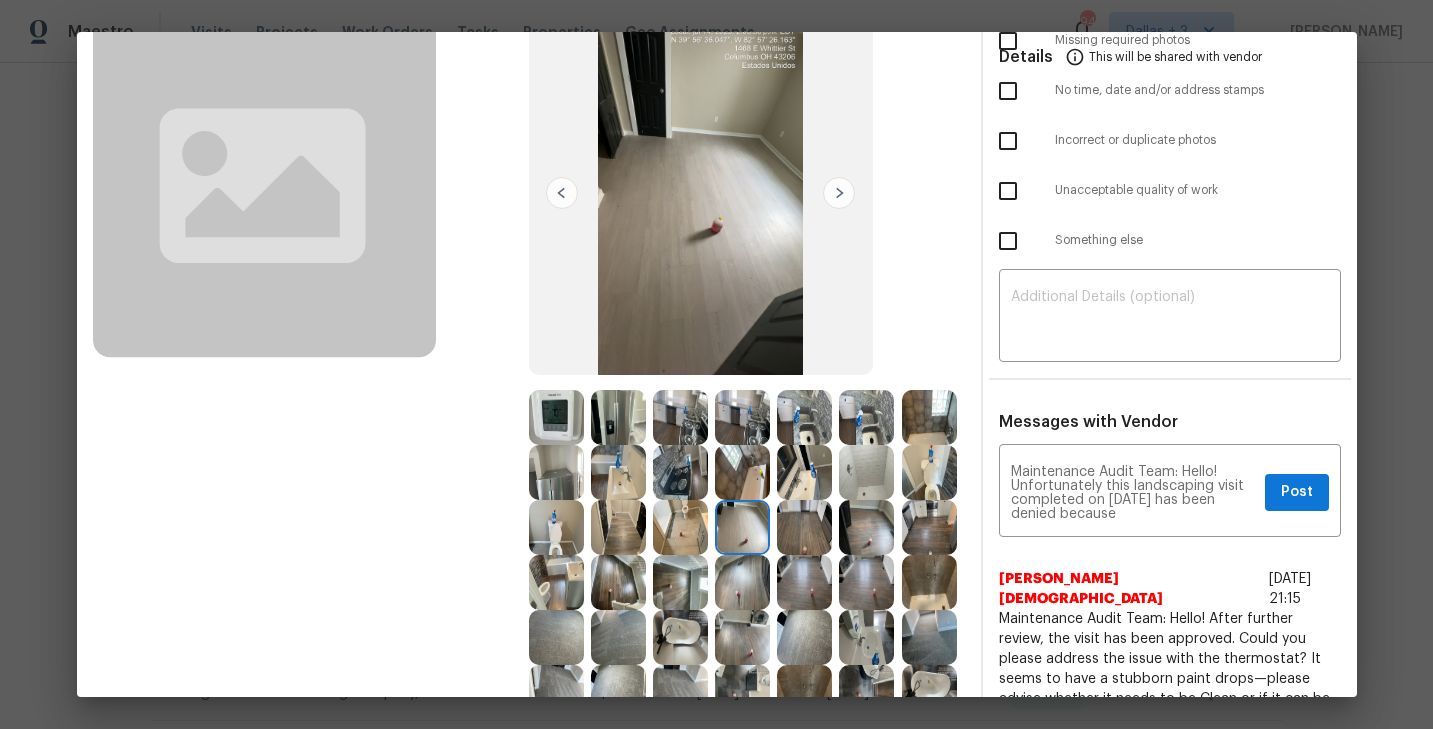 click at bounding box center [866, 472] 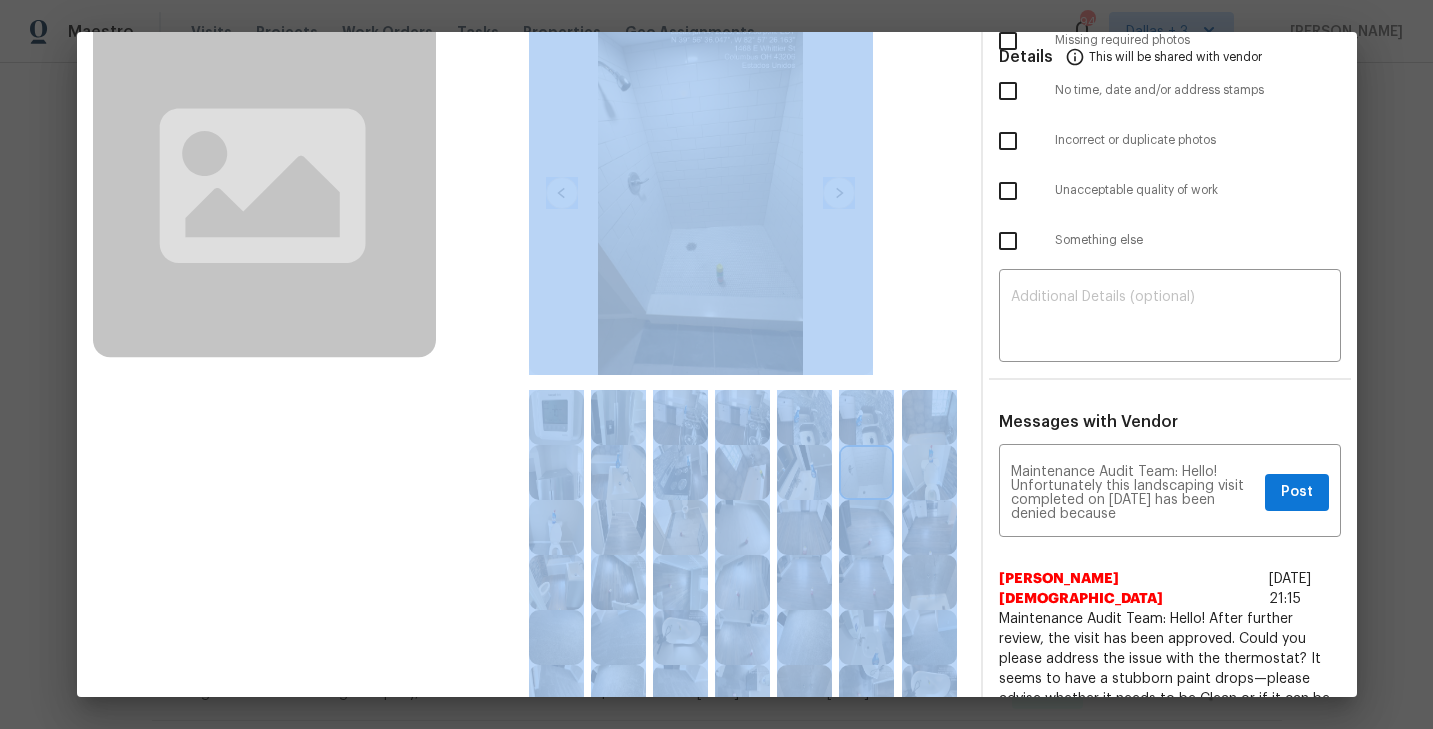 click at bounding box center [701, 193] 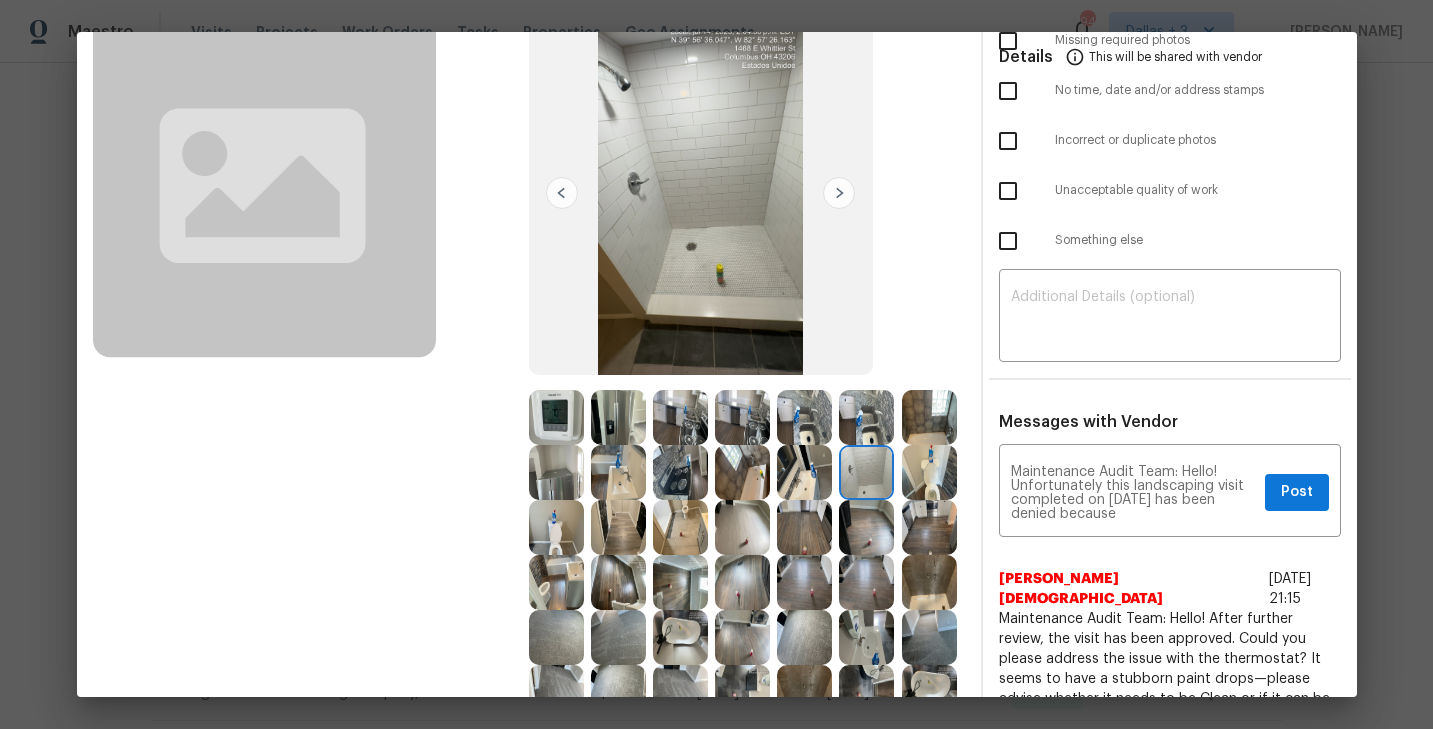click on "Before" at bounding box center [311, 379] 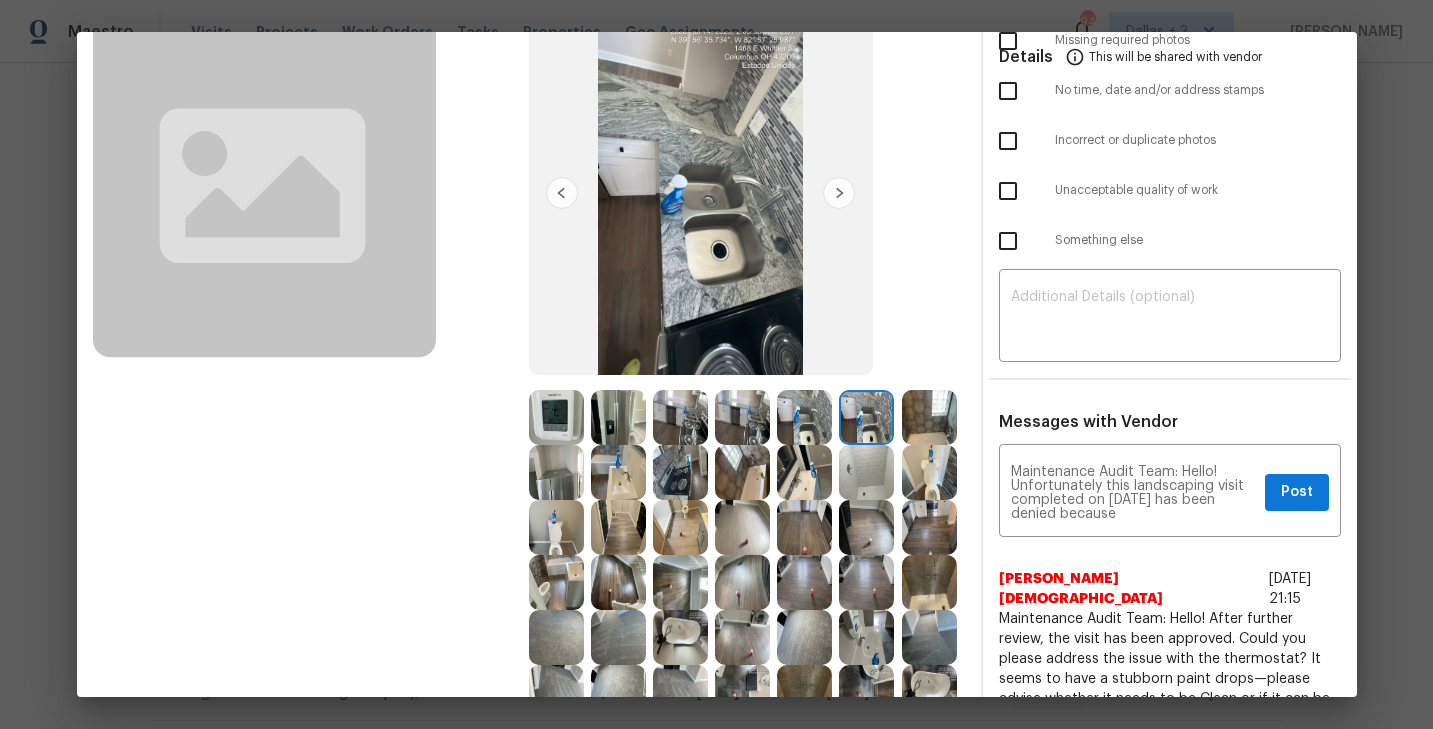 click at bounding box center [929, 417] 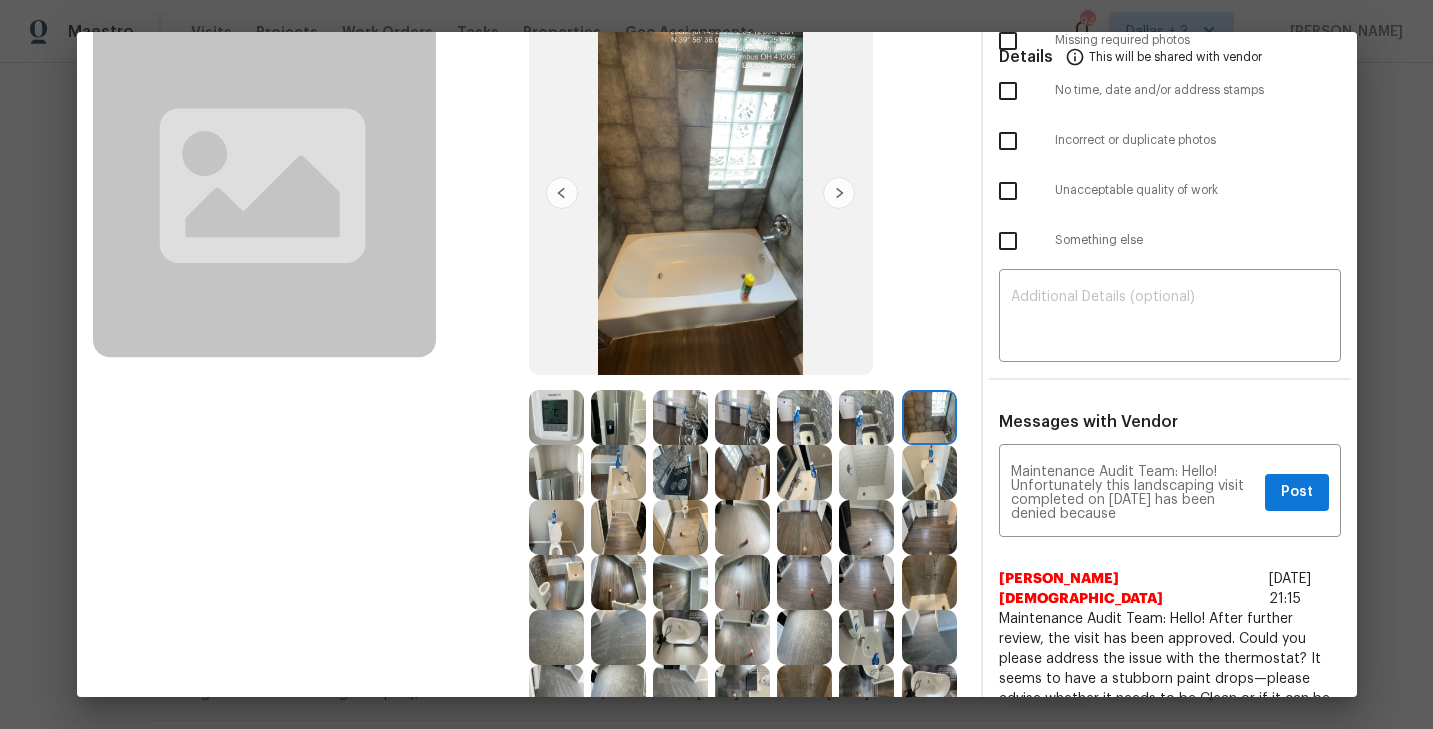 click at bounding box center [804, 417] 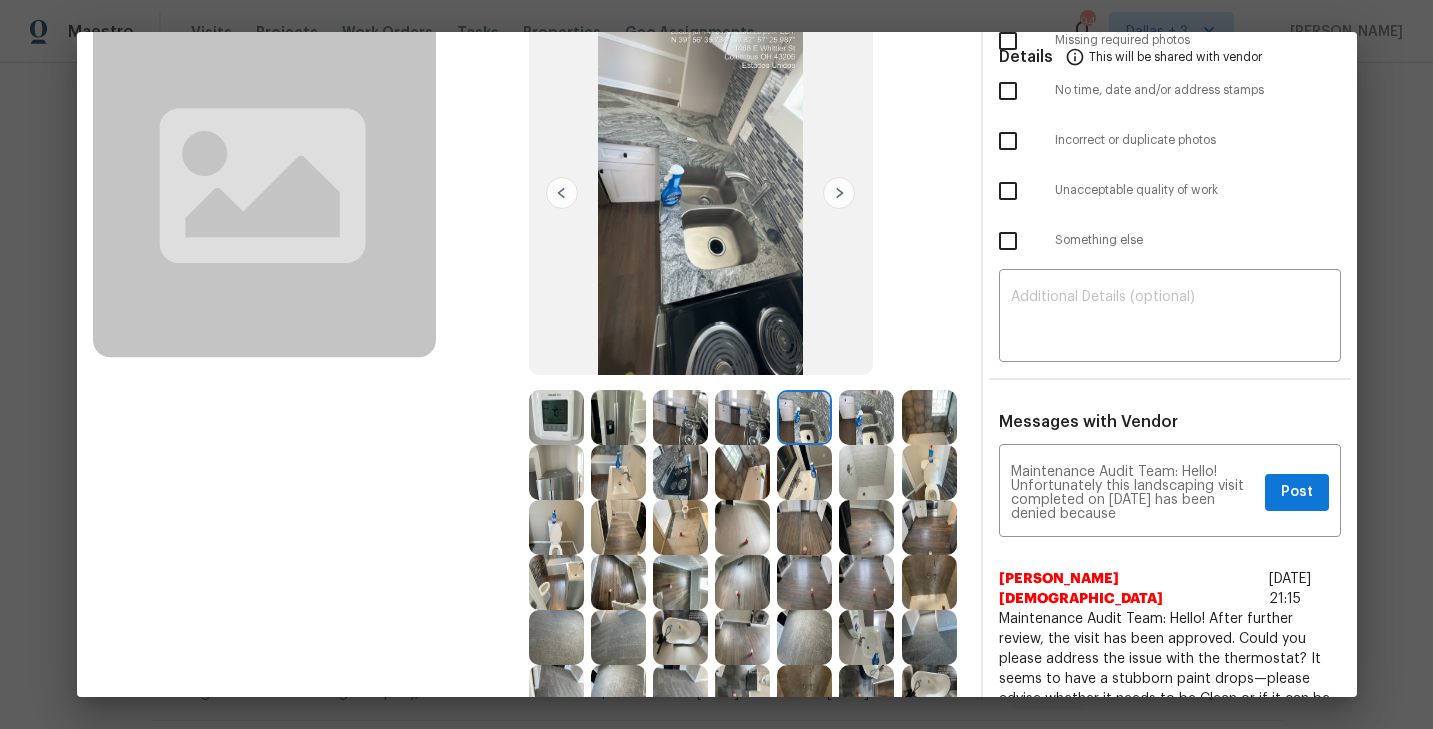 click at bounding box center [866, 417] 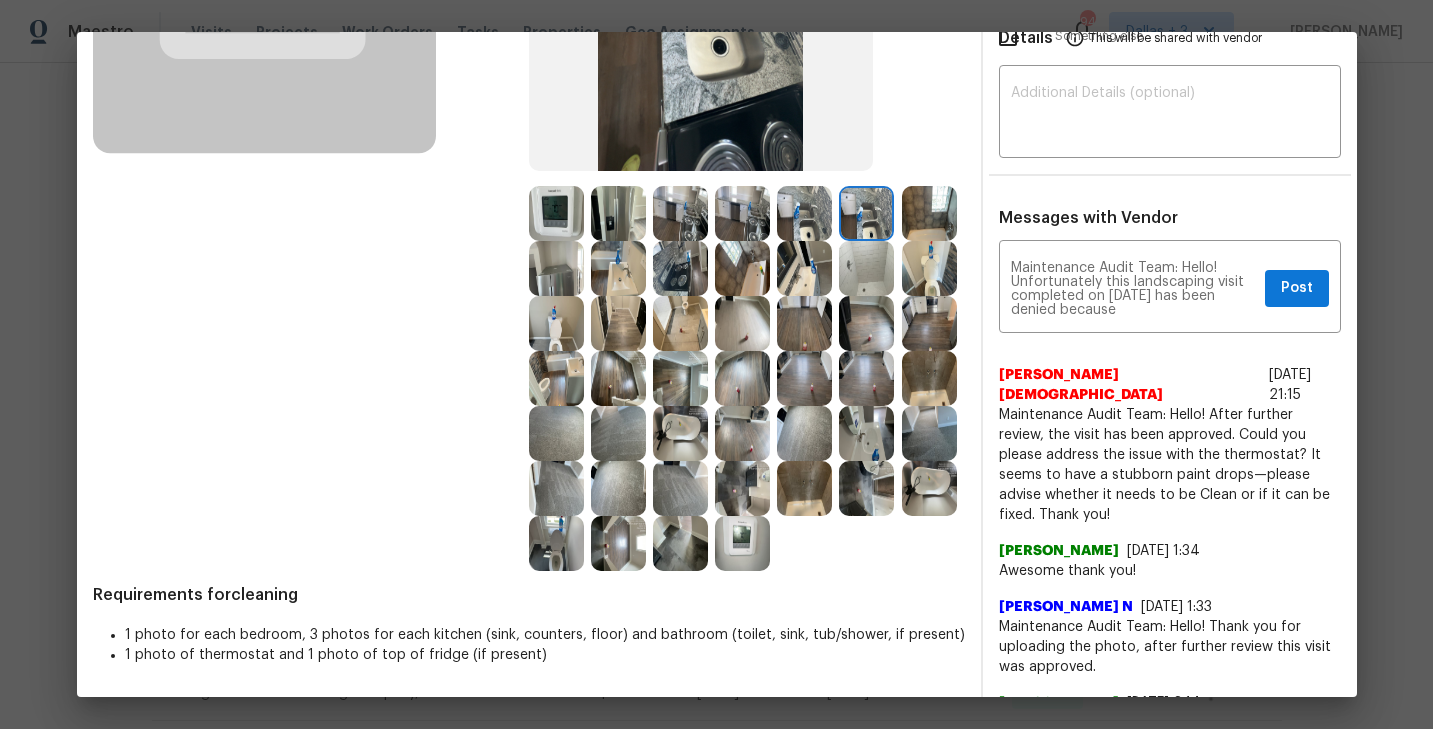 scroll, scrollTop: 384, scrollLeft: 0, axis: vertical 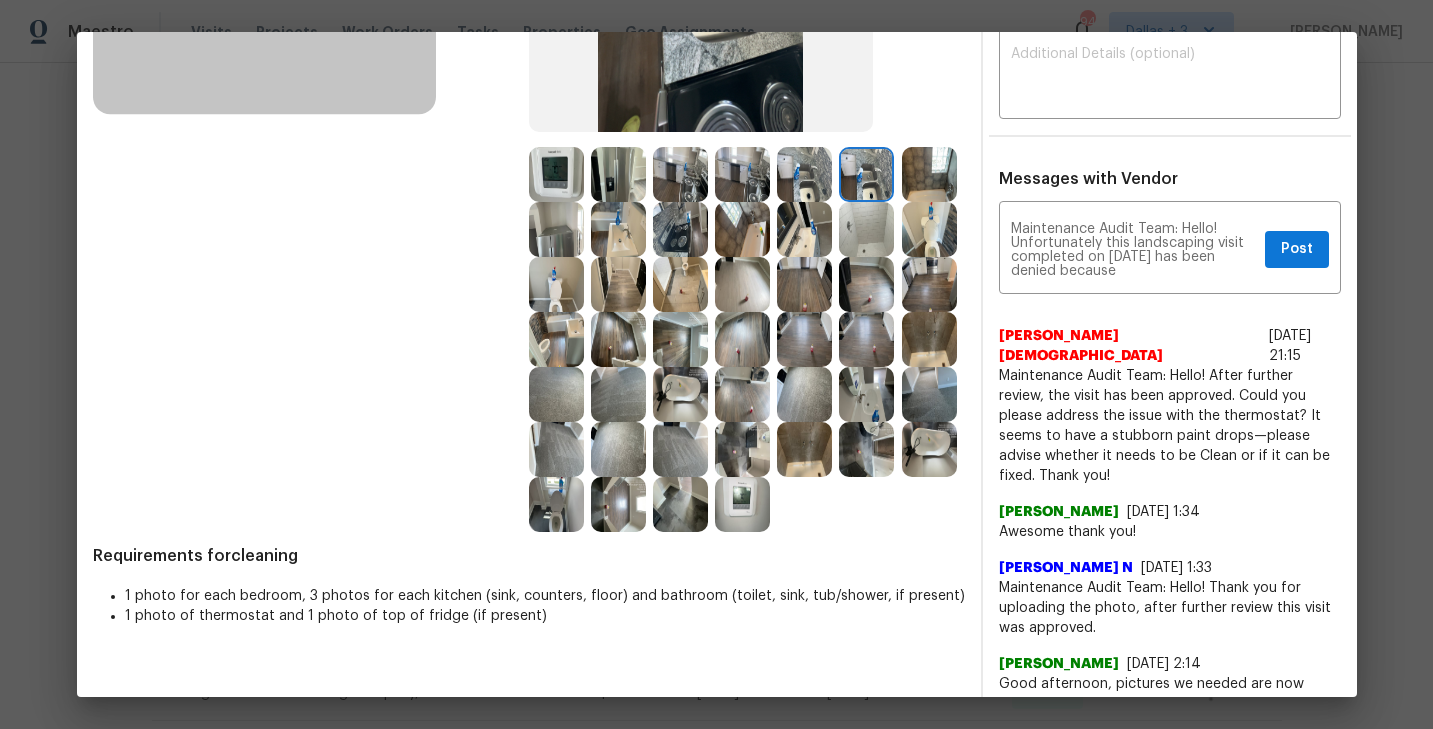 click at bounding box center [556, 284] 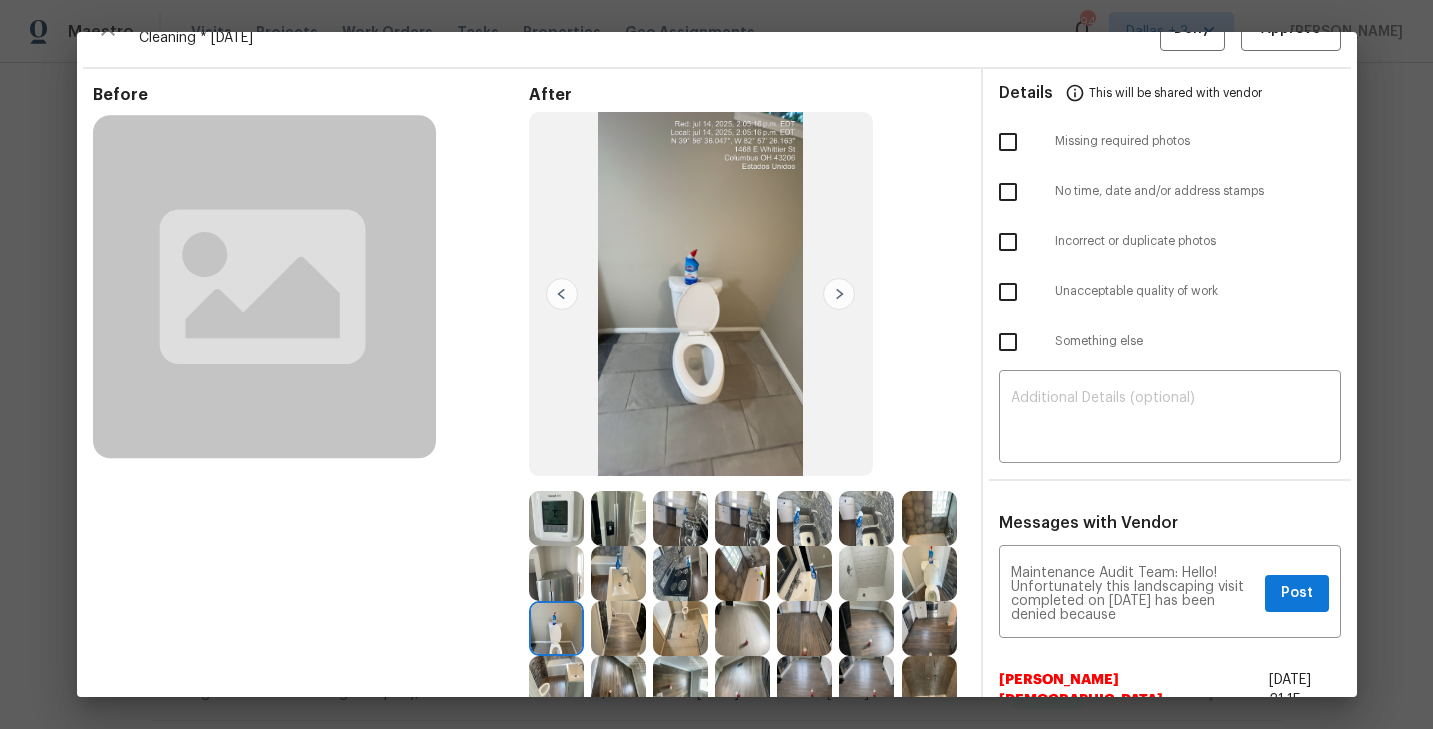 scroll, scrollTop: 0, scrollLeft: 0, axis: both 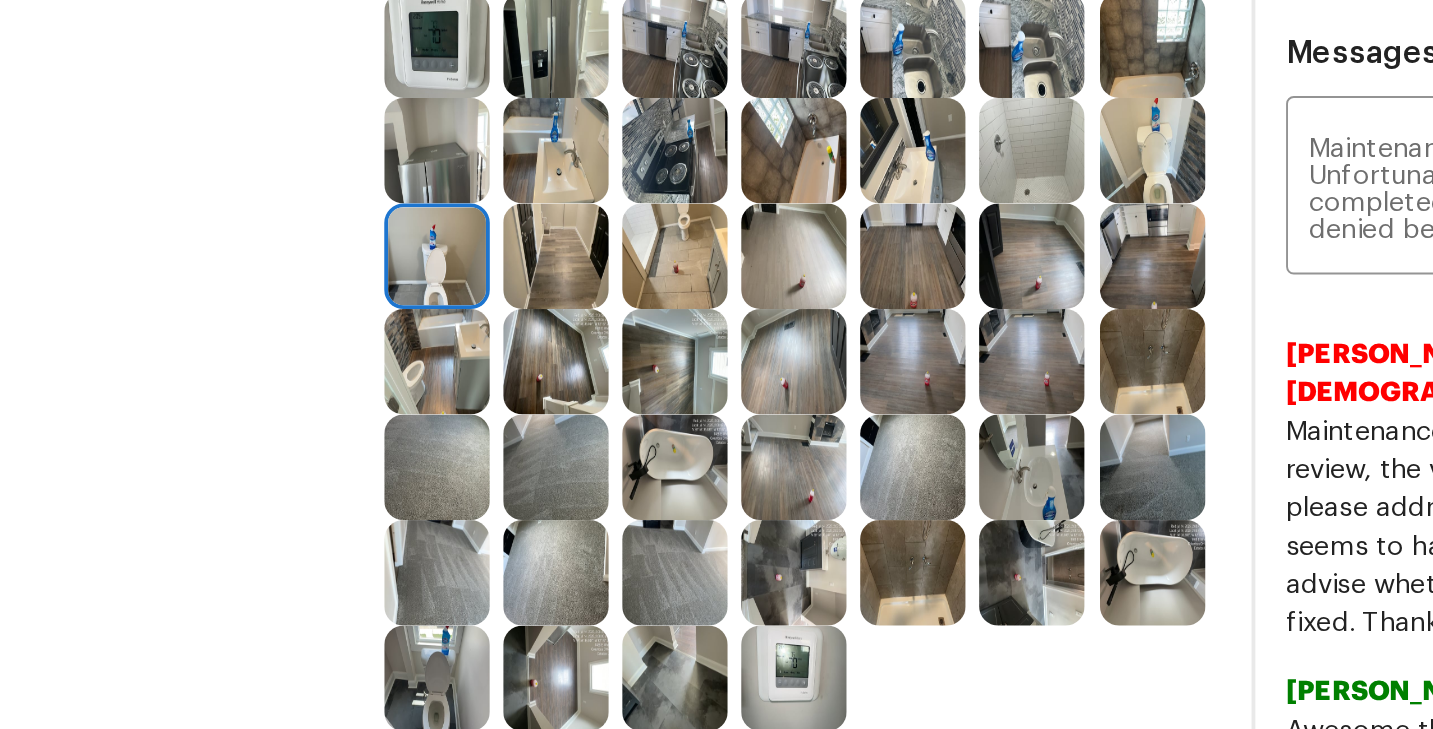 click at bounding box center [866, 286] 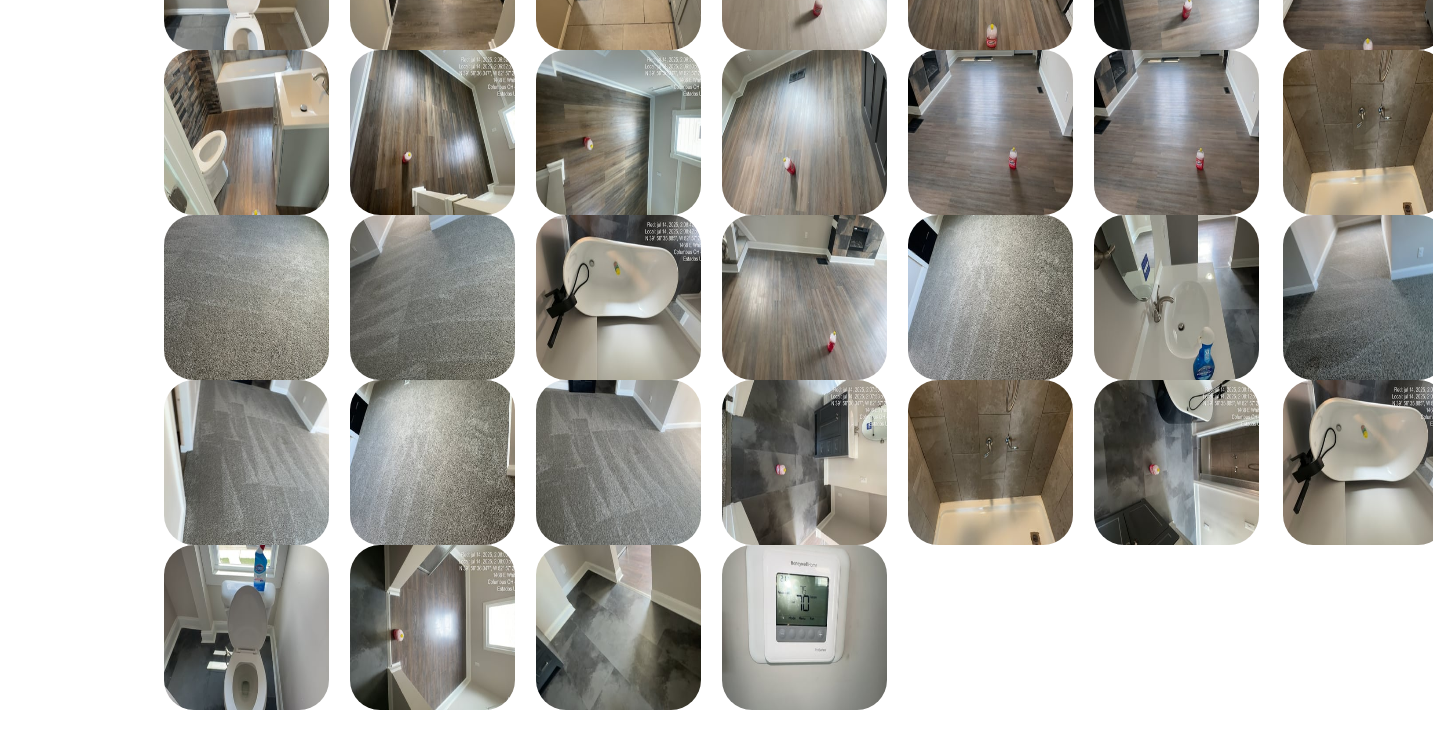 scroll, scrollTop: 413, scrollLeft: 0, axis: vertical 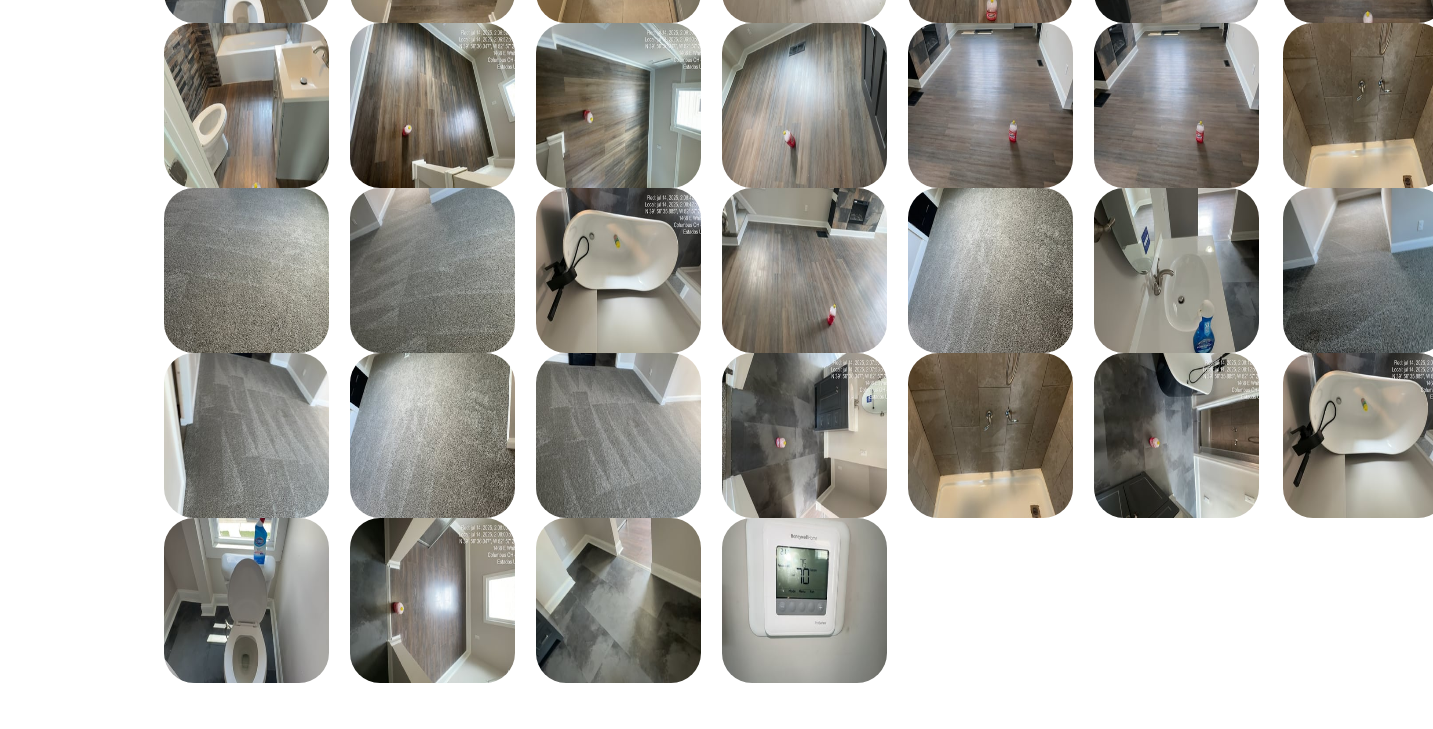 click at bounding box center [866, 420] 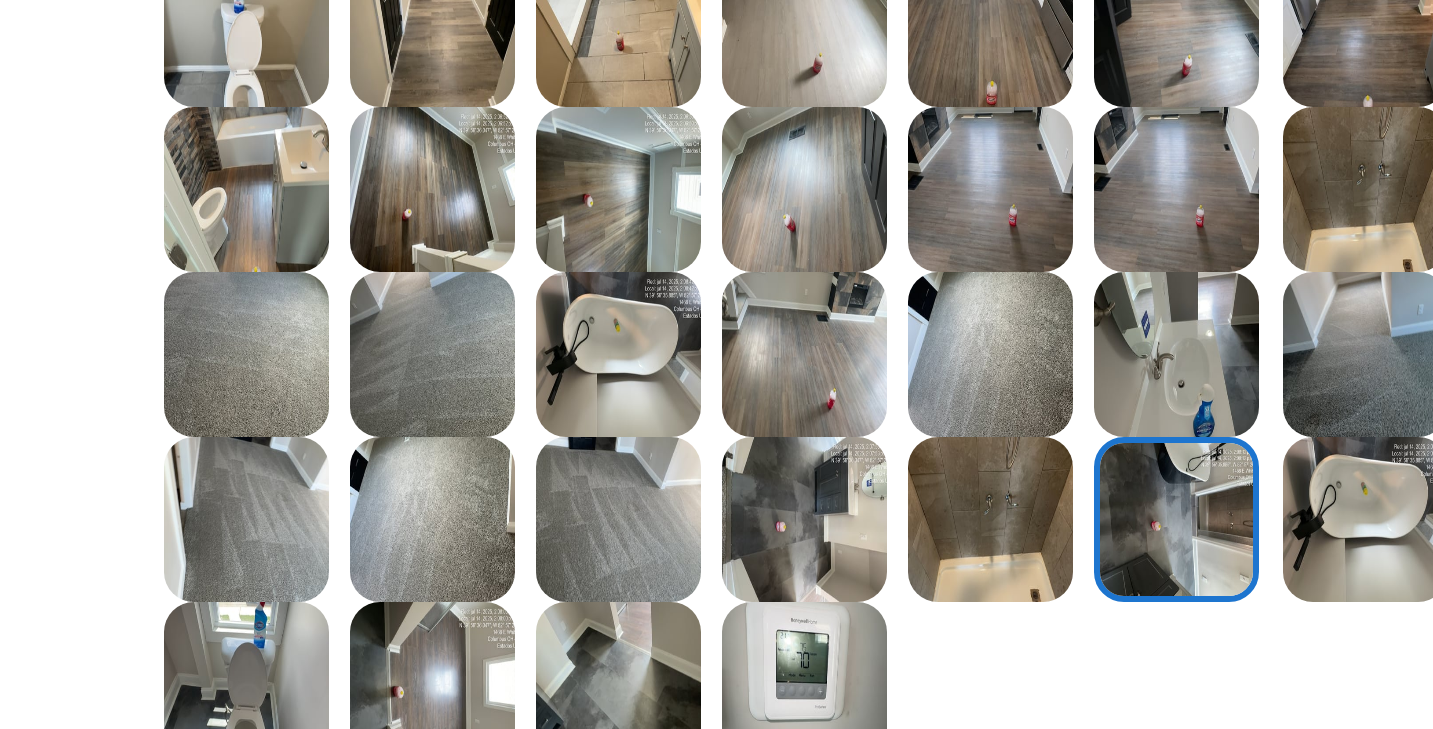 scroll, scrollTop: 444, scrollLeft: 0, axis: vertical 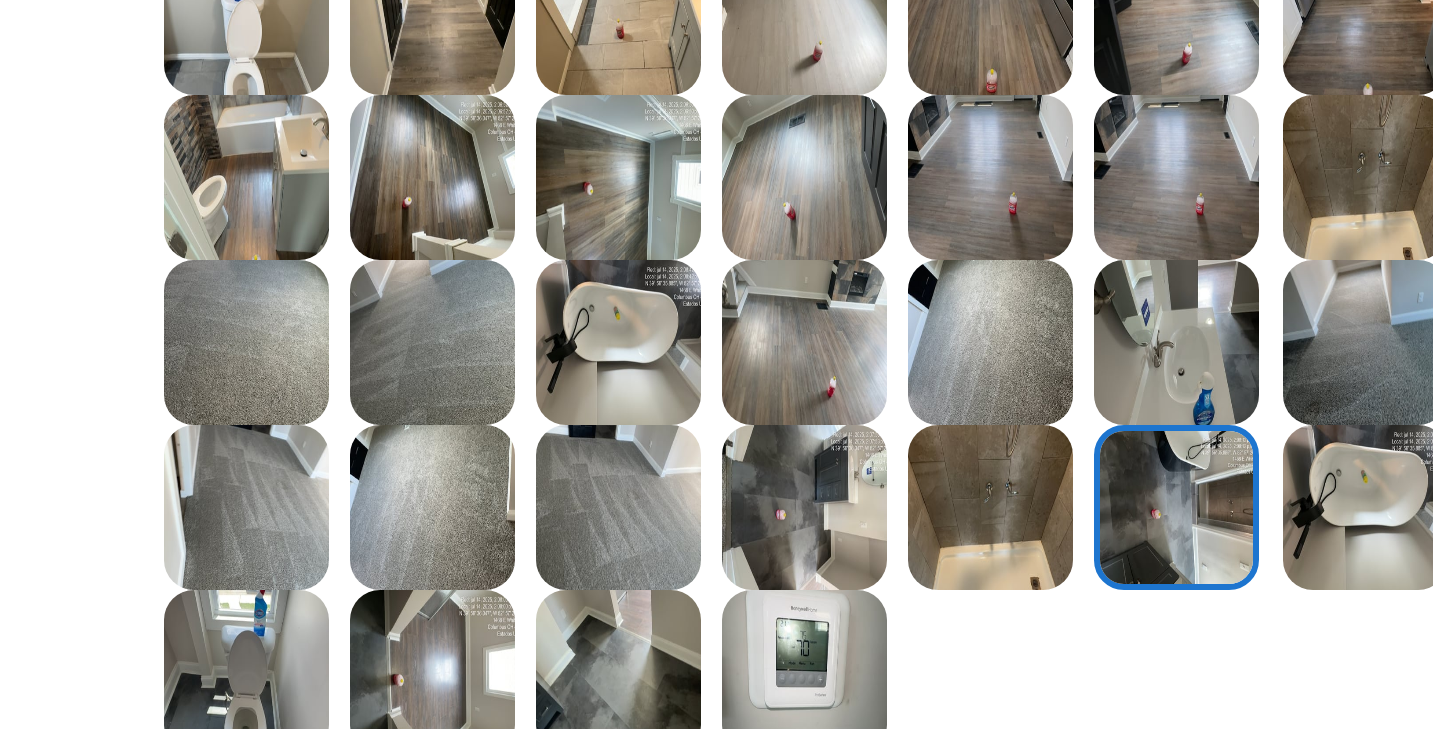 click at bounding box center (742, 389) 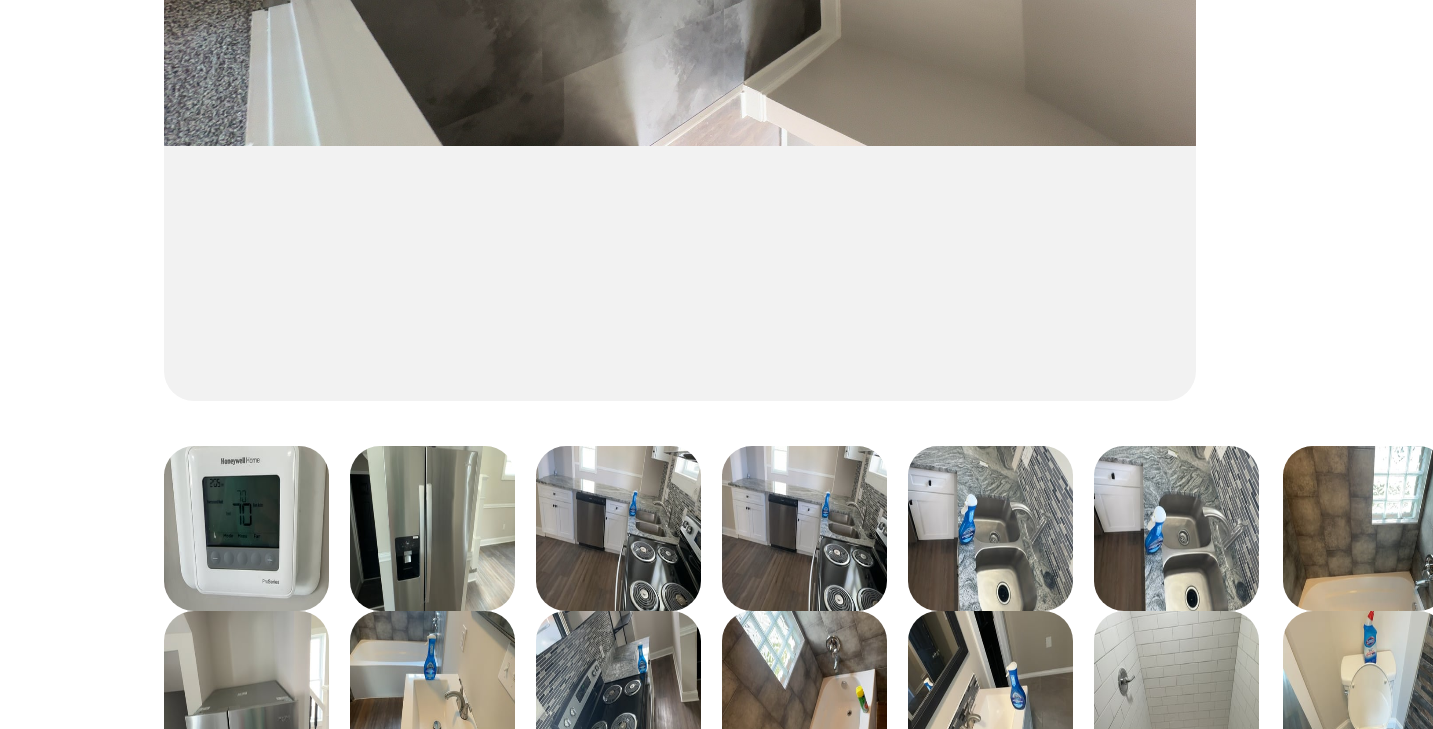 scroll, scrollTop: 257, scrollLeft: 0, axis: vertical 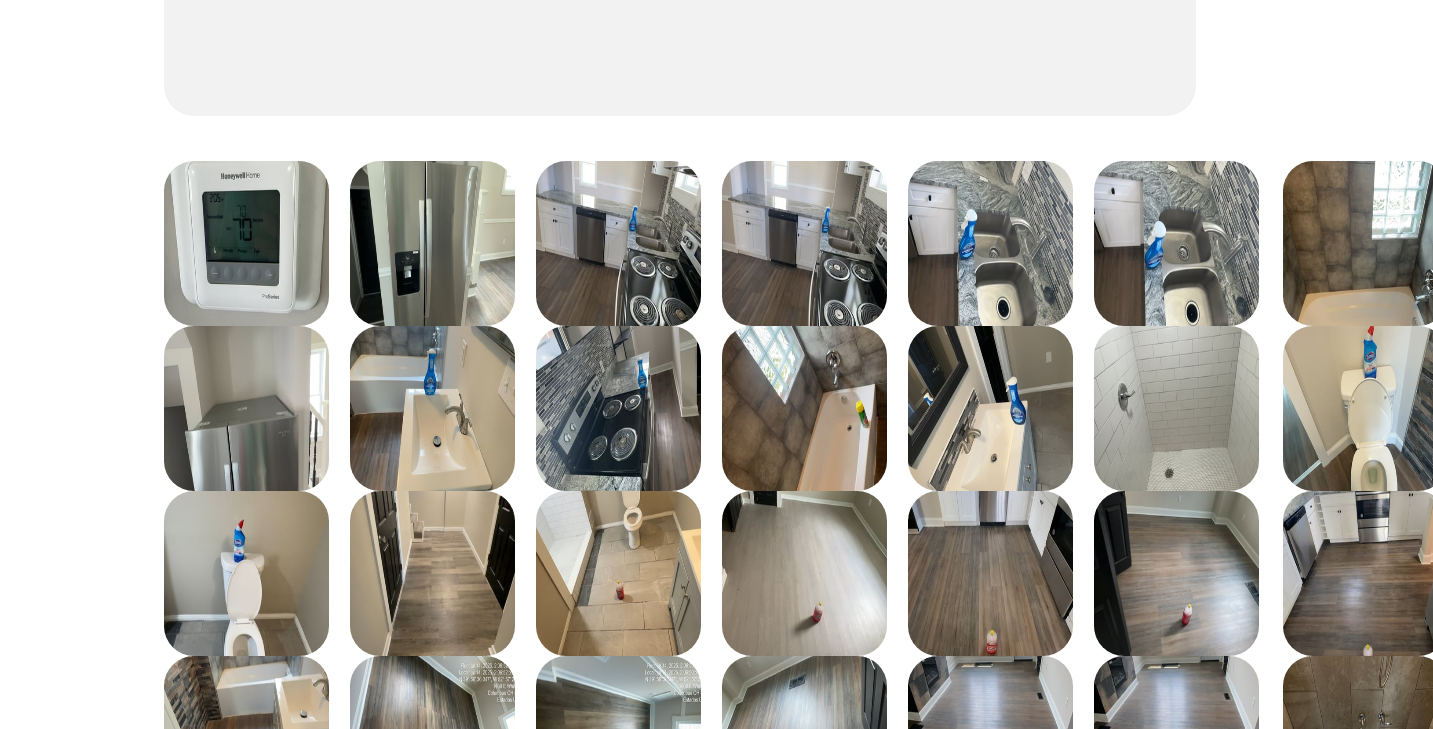 click at bounding box center (618, 301) 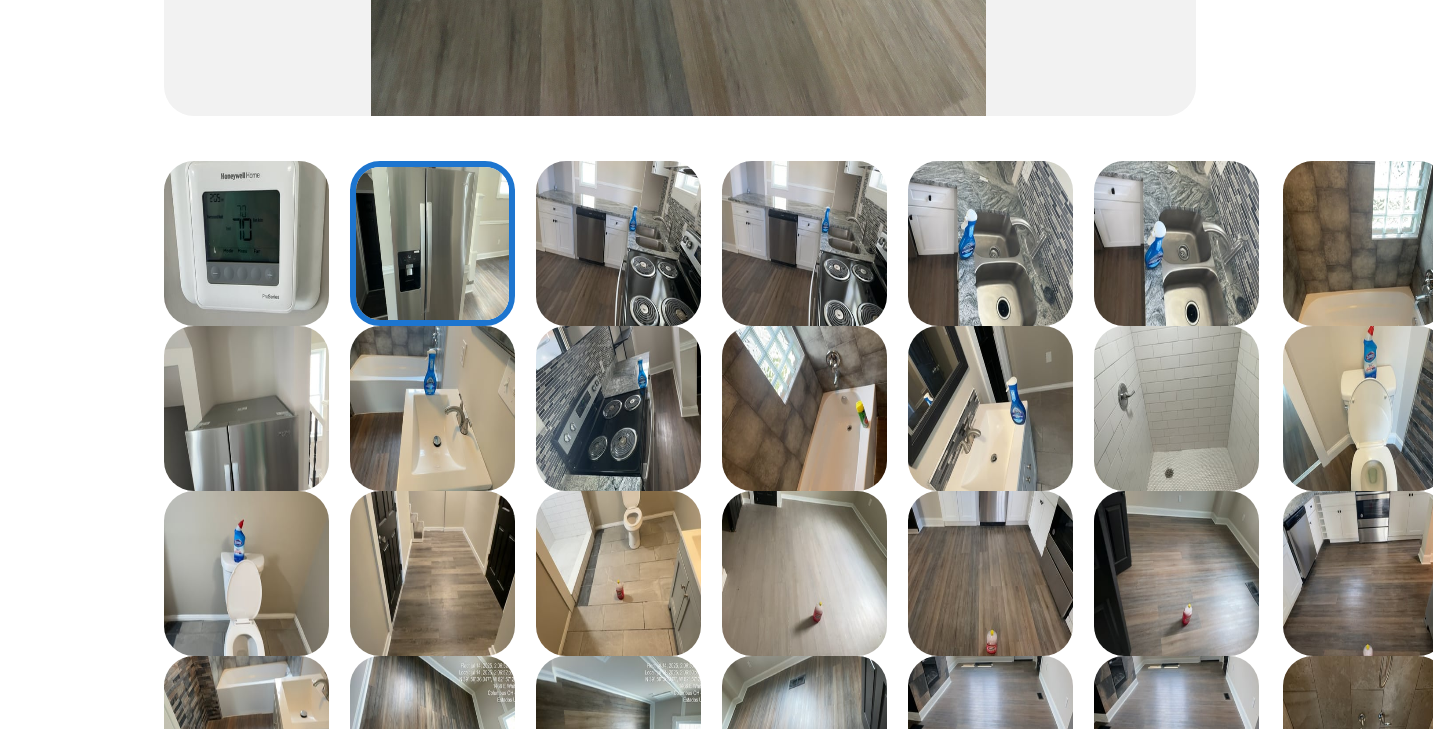 click at bounding box center (556, 301) 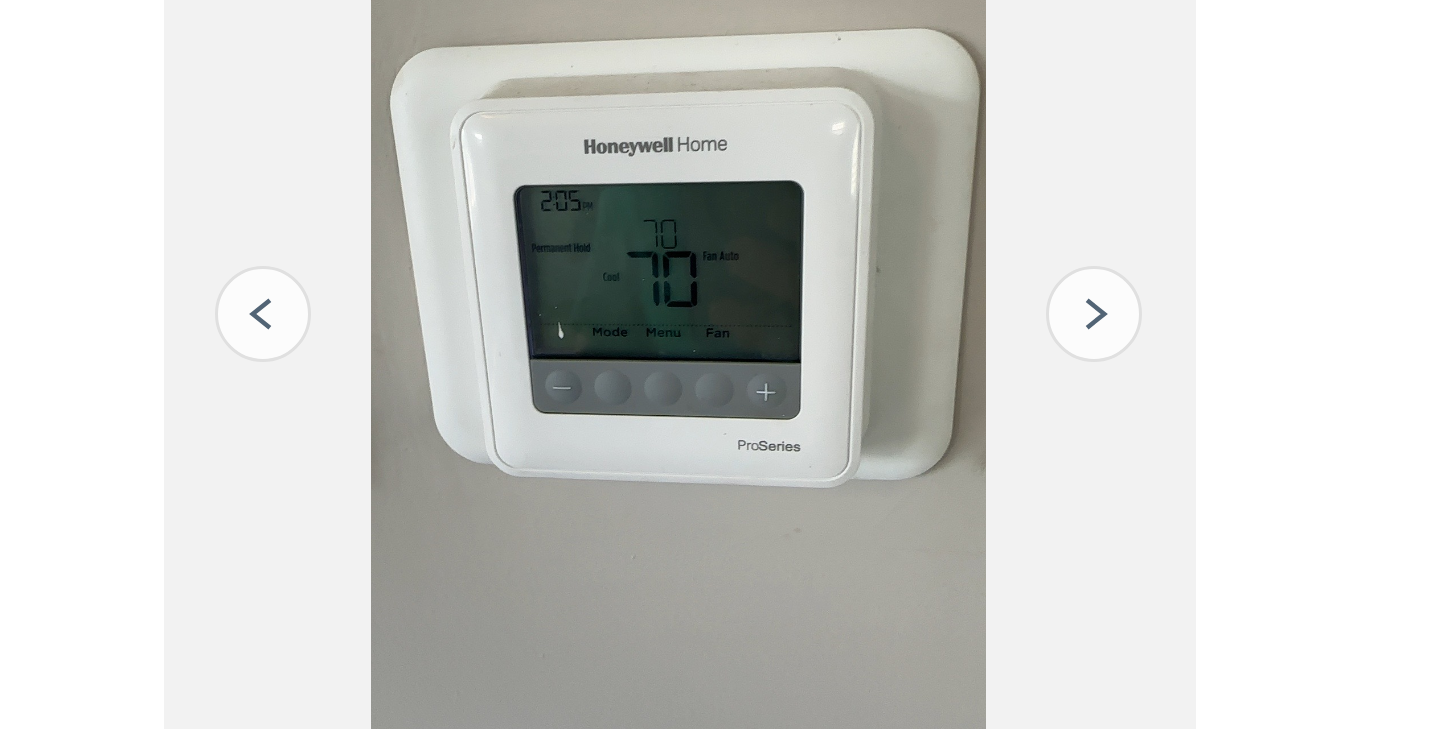 scroll, scrollTop: 0, scrollLeft: 0, axis: both 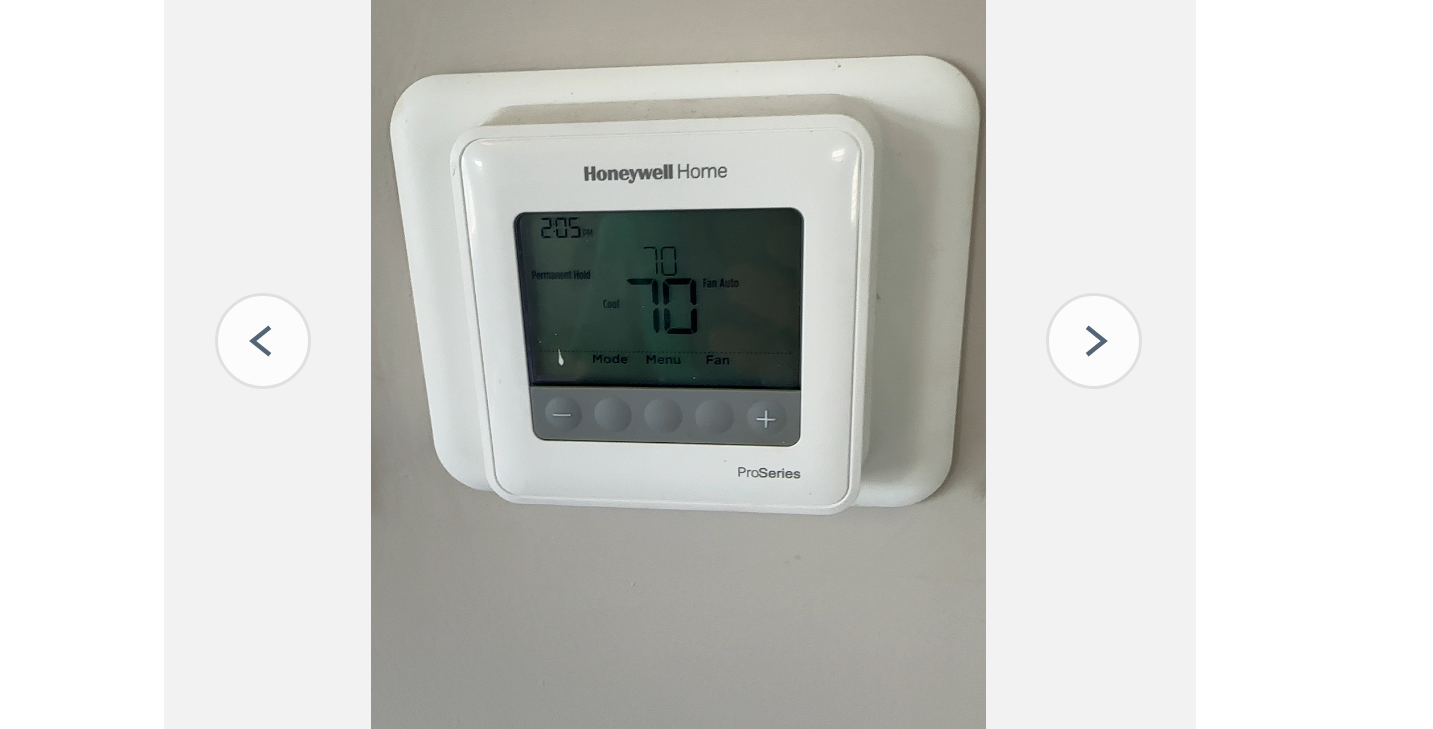 click at bounding box center (839, 334) 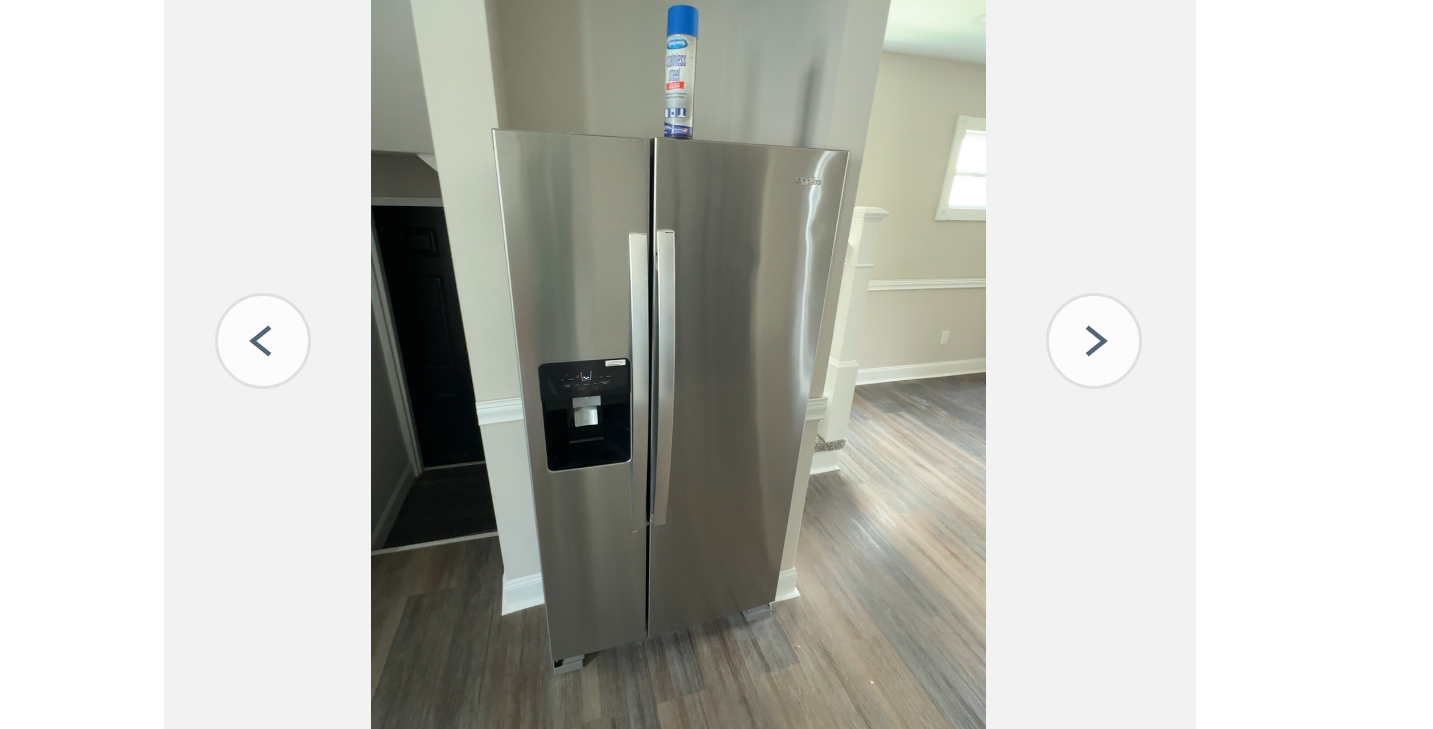 click at bounding box center [839, 334] 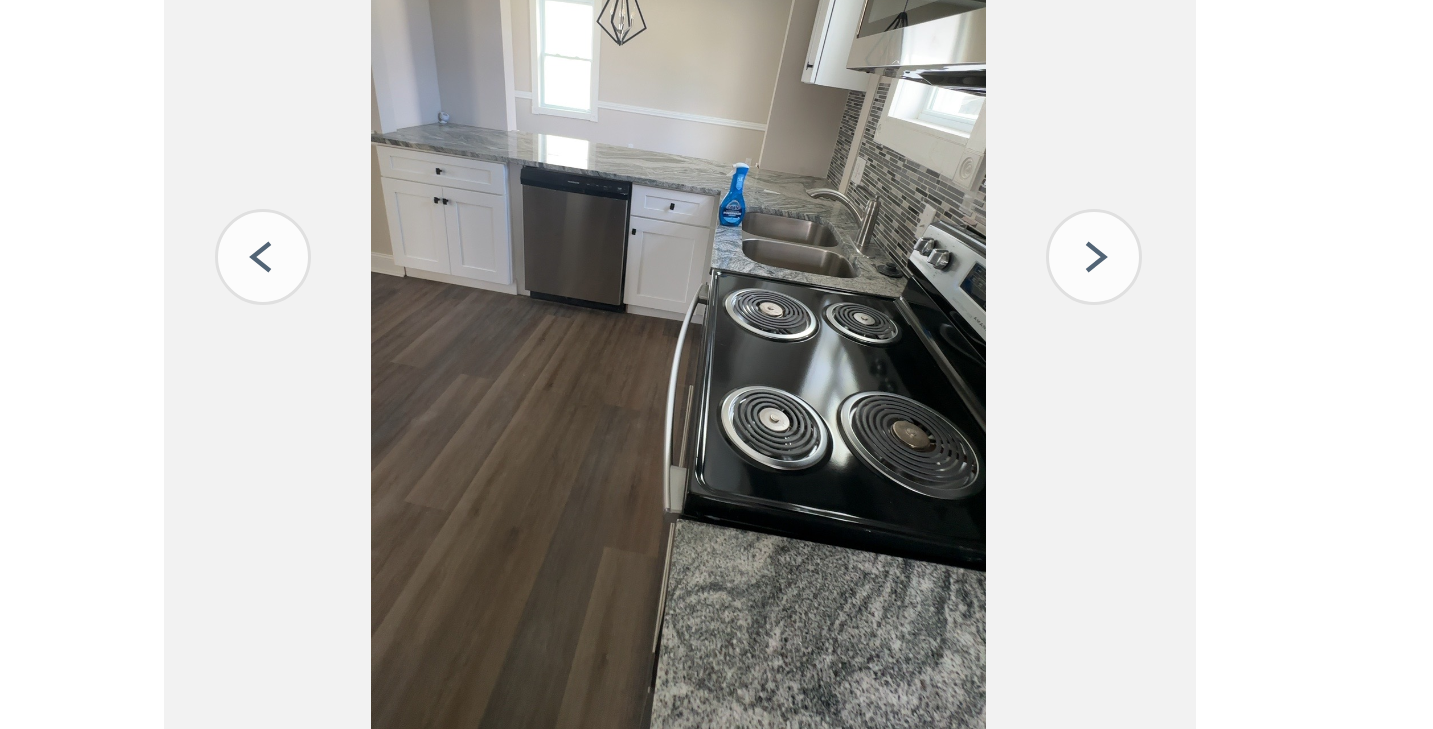 scroll, scrollTop: 200, scrollLeft: 0, axis: vertical 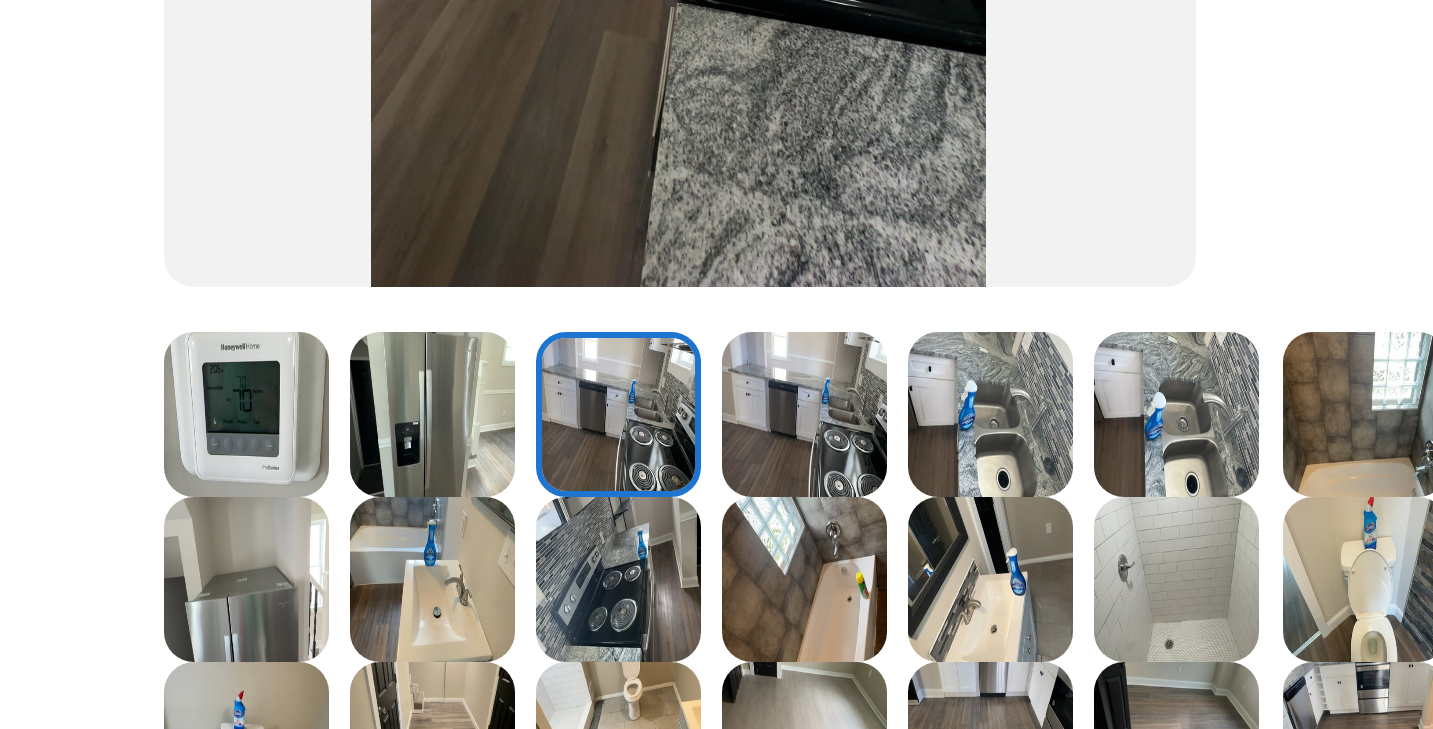 click at bounding box center [742, 358] 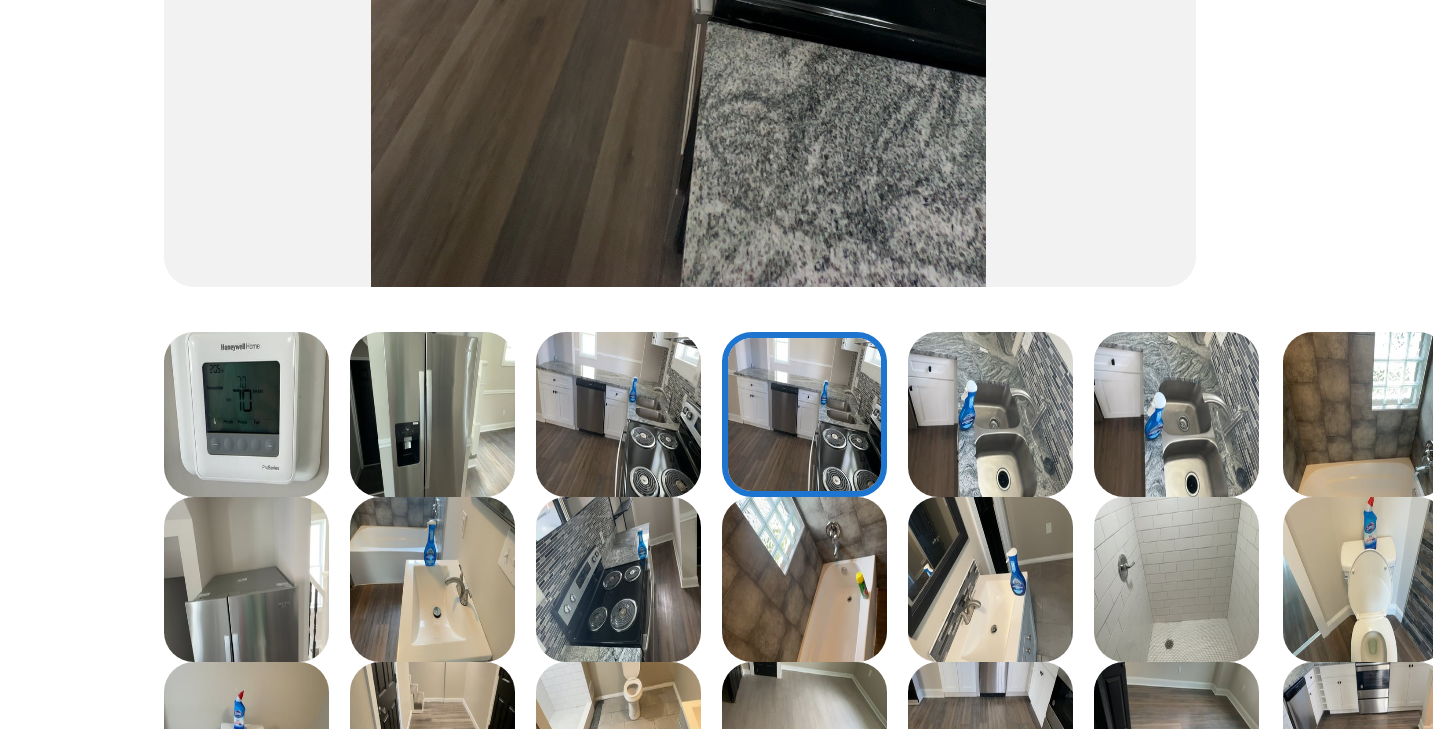 click at bounding box center [680, 358] 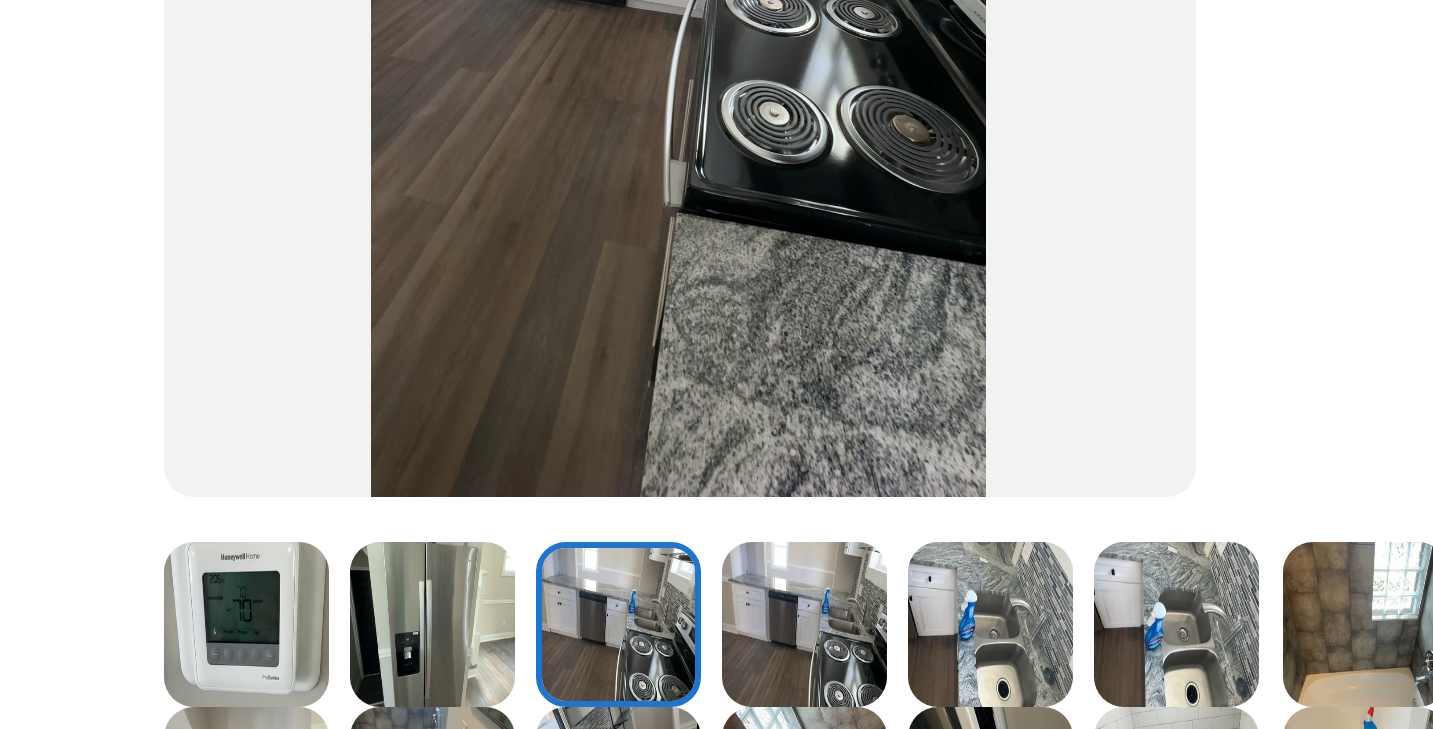 scroll, scrollTop: 158, scrollLeft: 0, axis: vertical 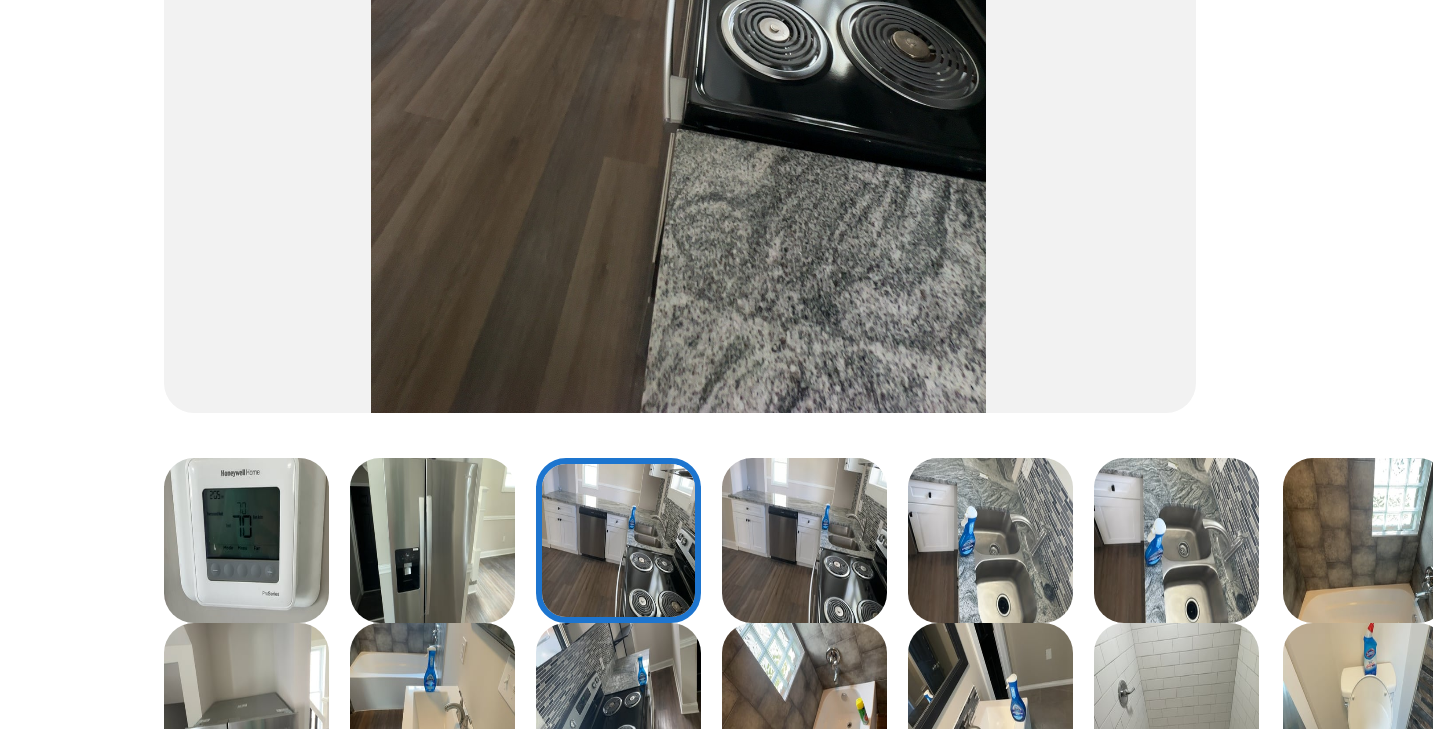 click at bounding box center [742, 400] 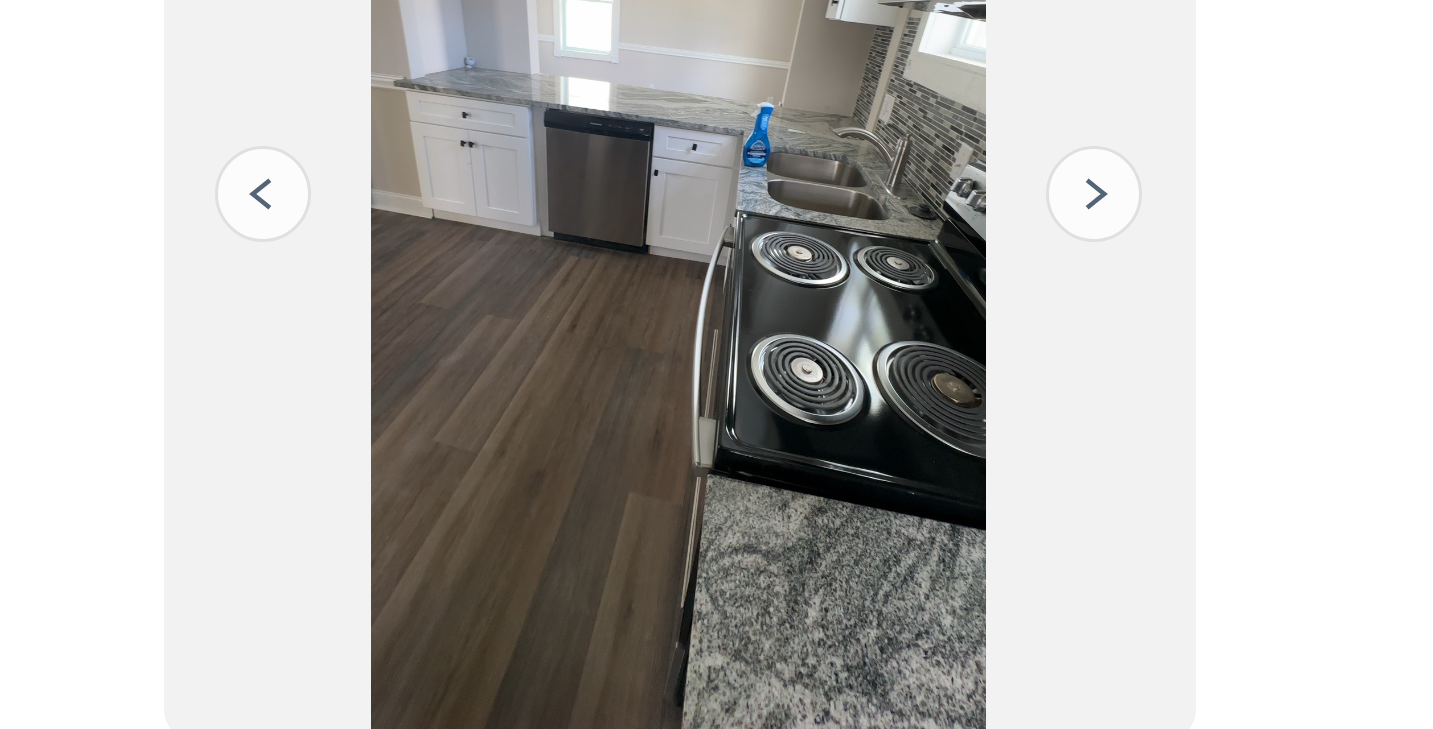scroll, scrollTop: 0, scrollLeft: 0, axis: both 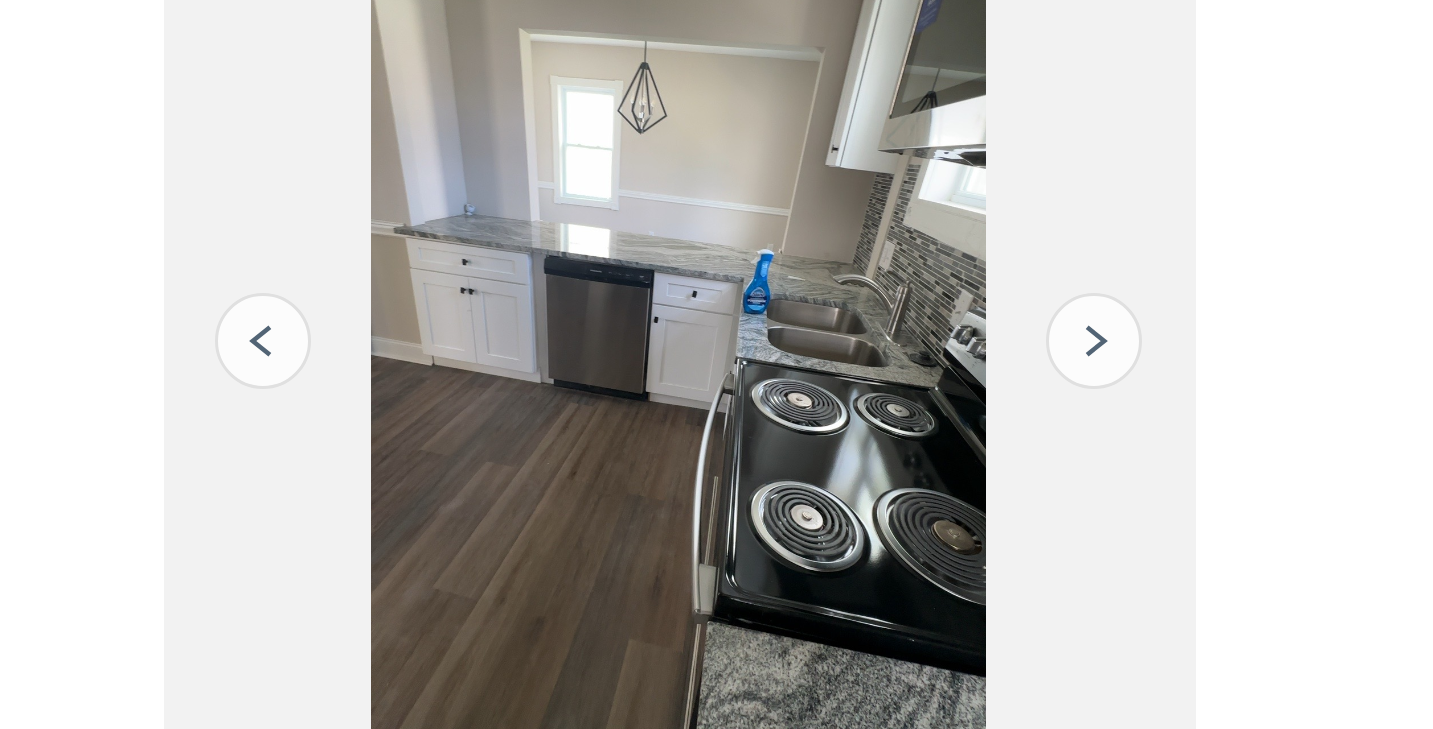 click at bounding box center (839, 334) 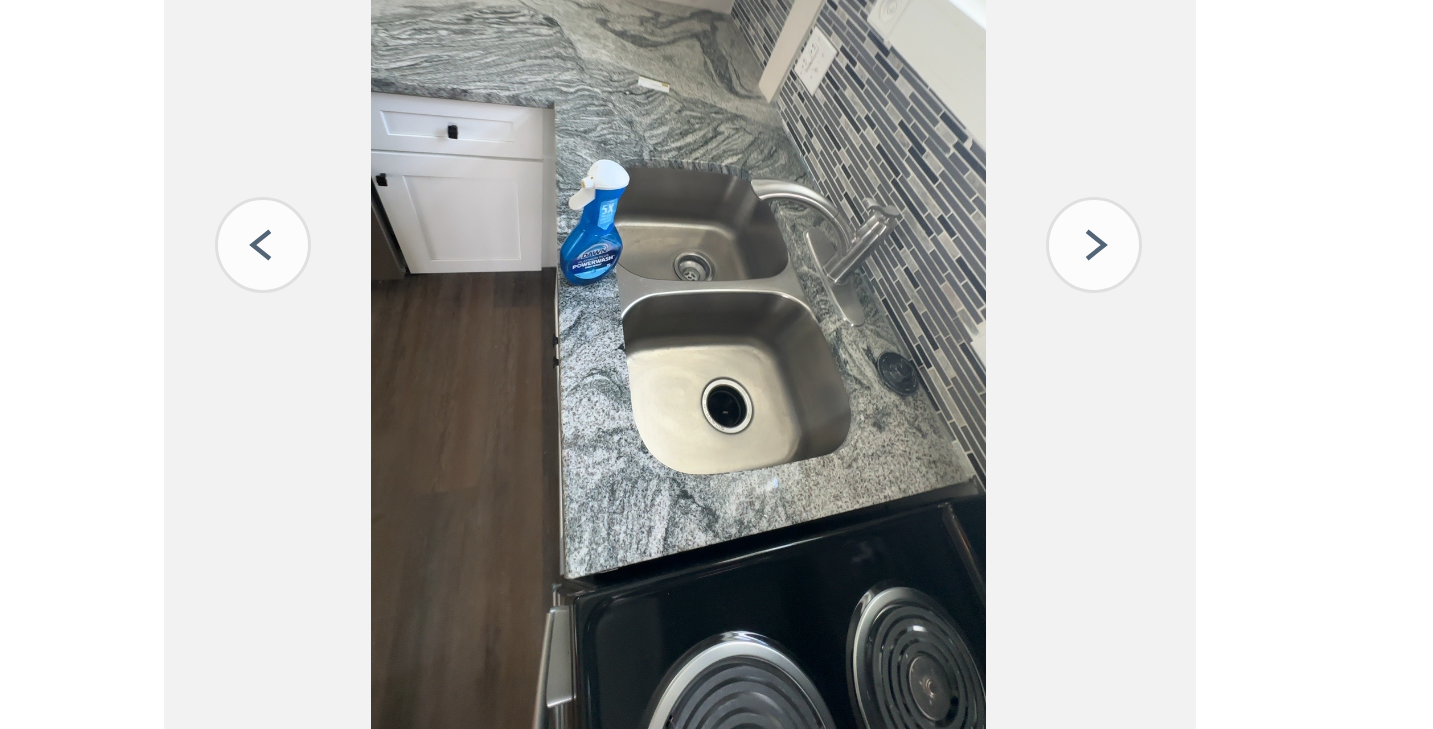 scroll, scrollTop: 43, scrollLeft: 0, axis: vertical 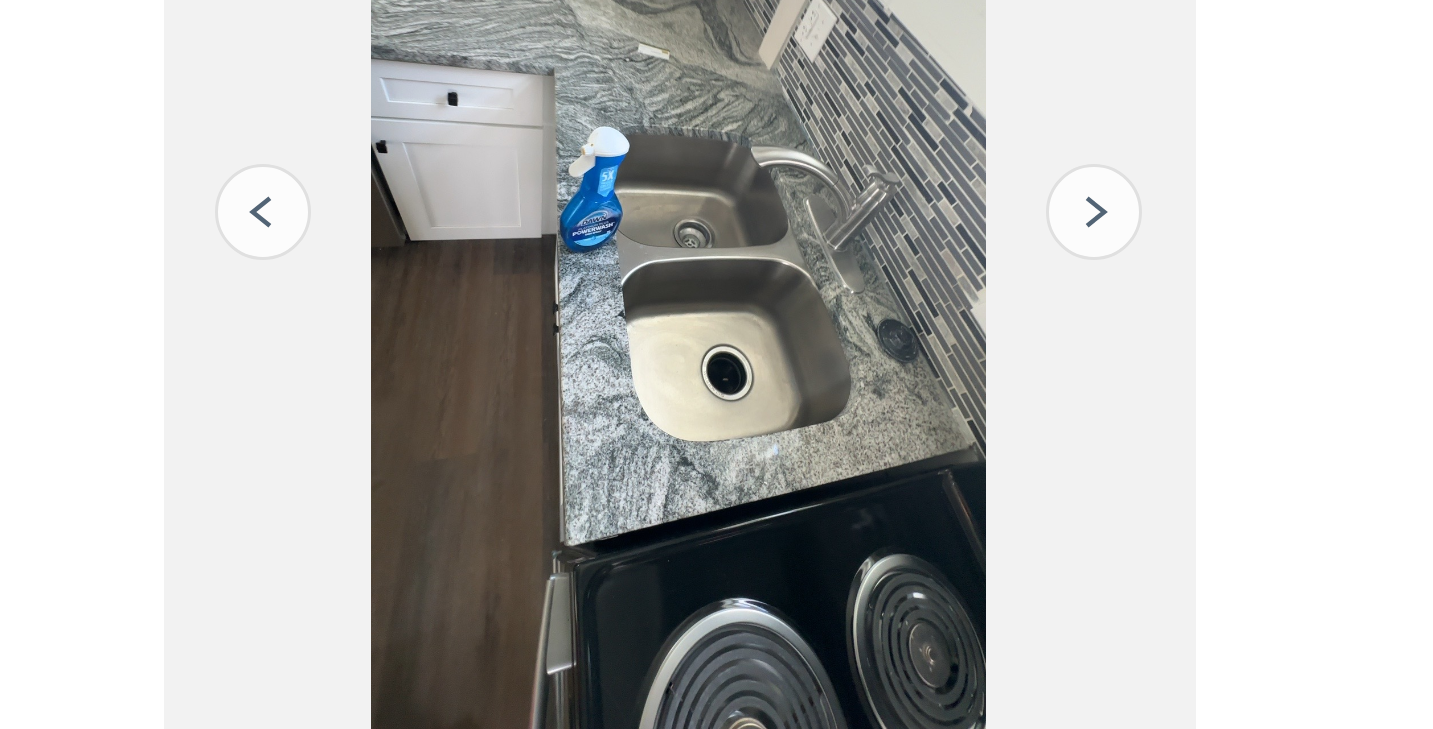 click at bounding box center (839, 291) 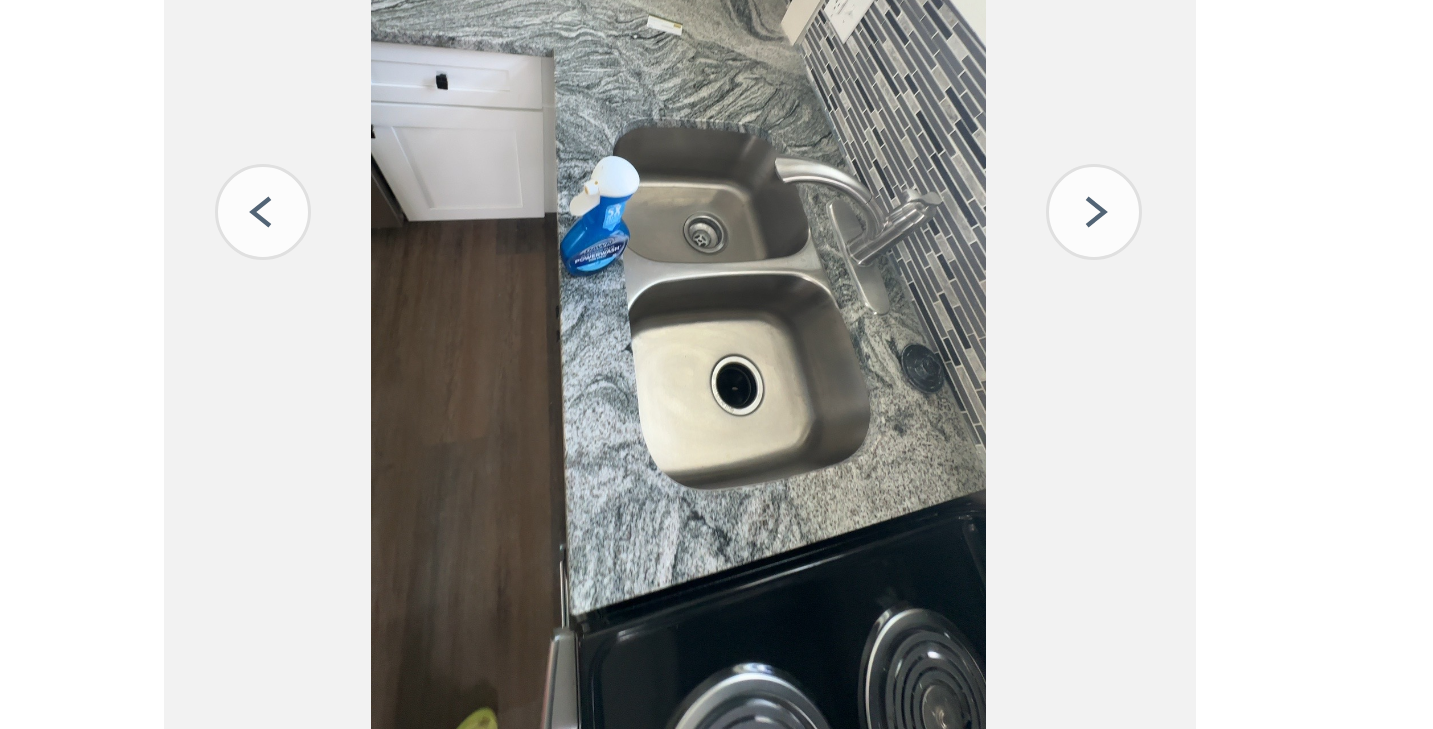 click at bounding box center [839, 291] 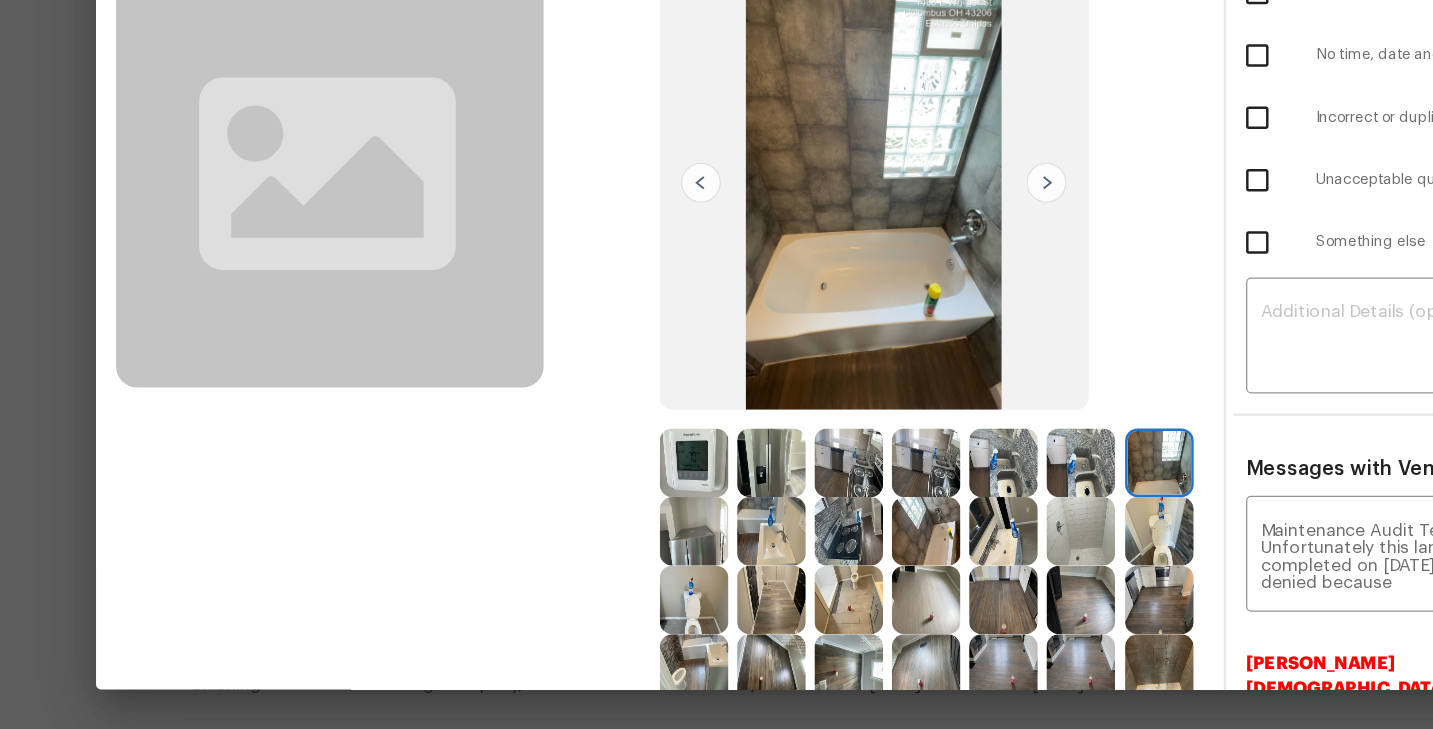 scroll, scrollTop: 0, scrollLeft: 0, axis: both 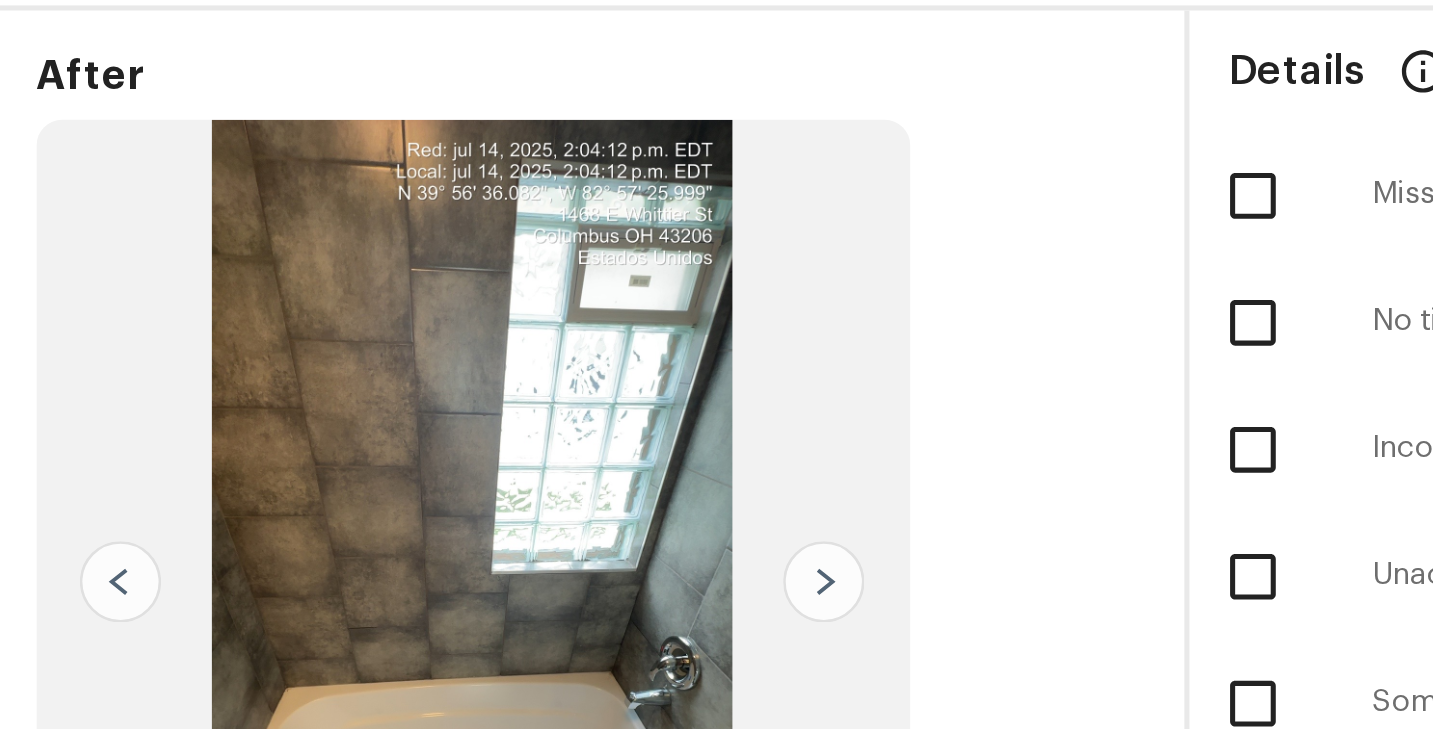 click at bounding box center [701, 291] 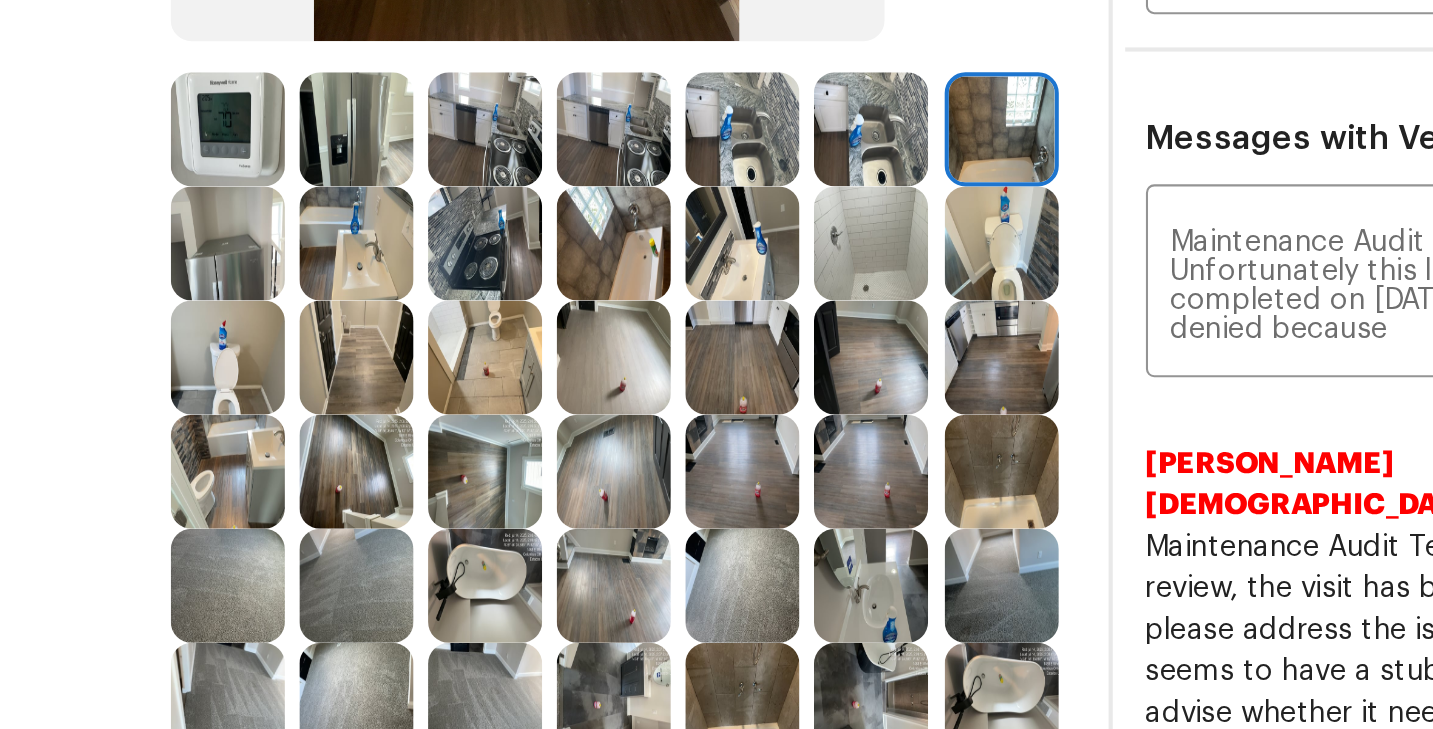 scroll, scrollTop: 407, scrollLeft: 0, axis: vertical 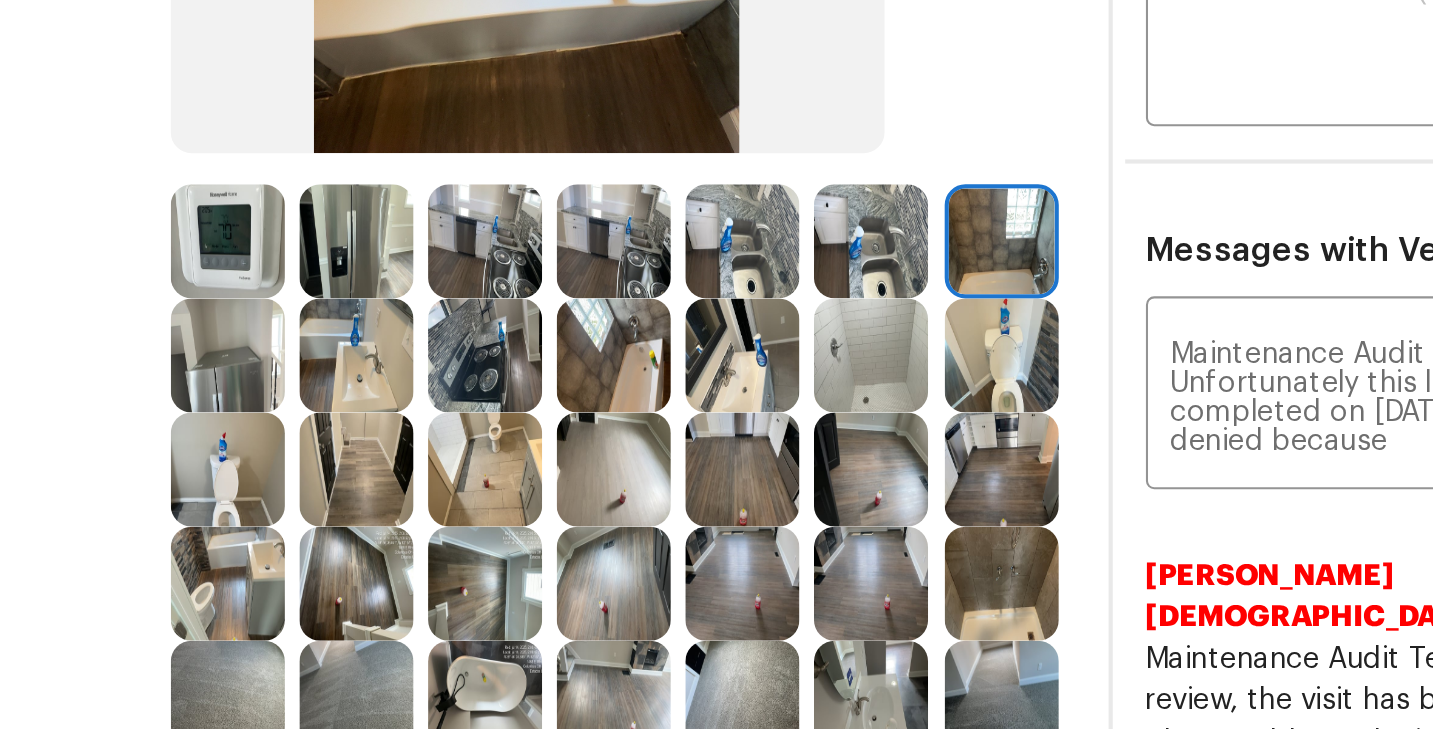 click at bounding box center [556, 206] 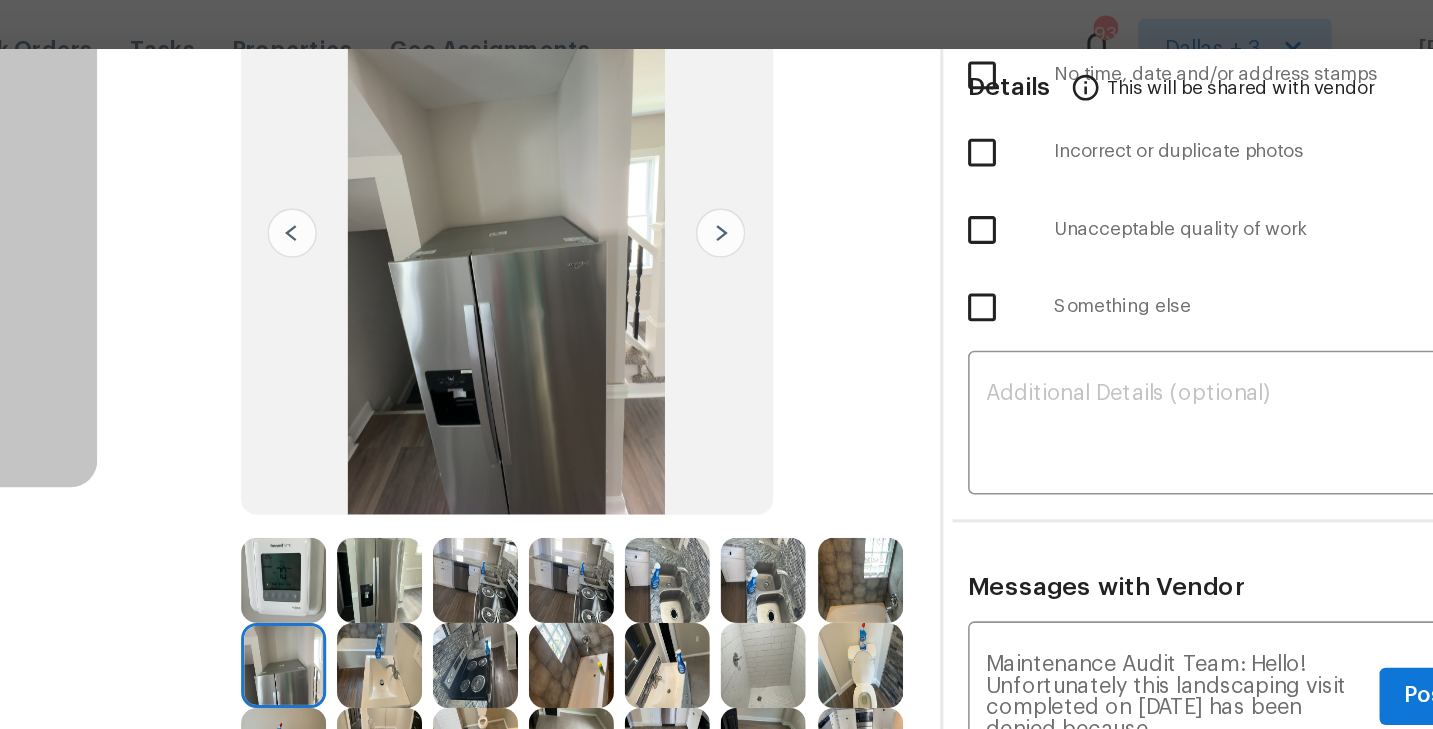 scroll, scrollTop: 364, scrollLeft: 0, axis: vertical 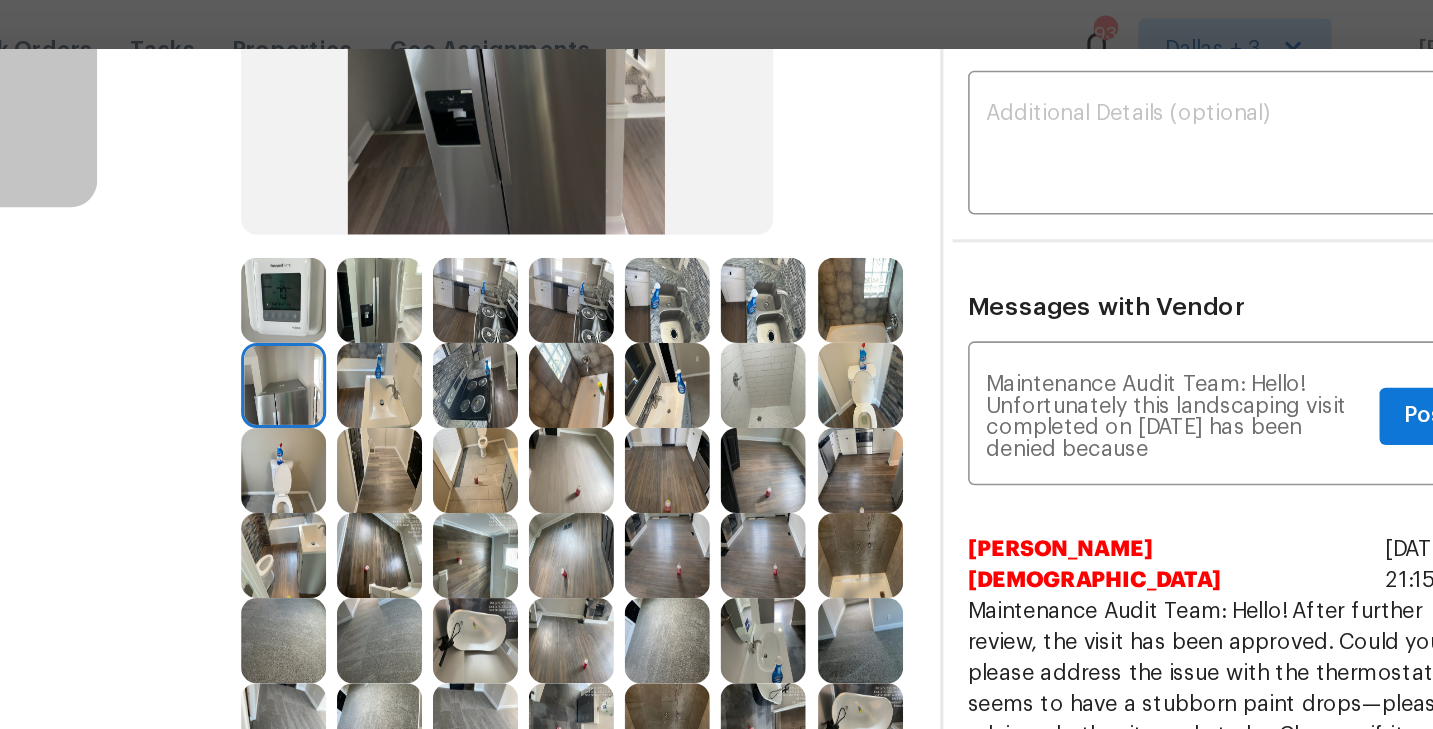 click at bounding box center (618, 249) 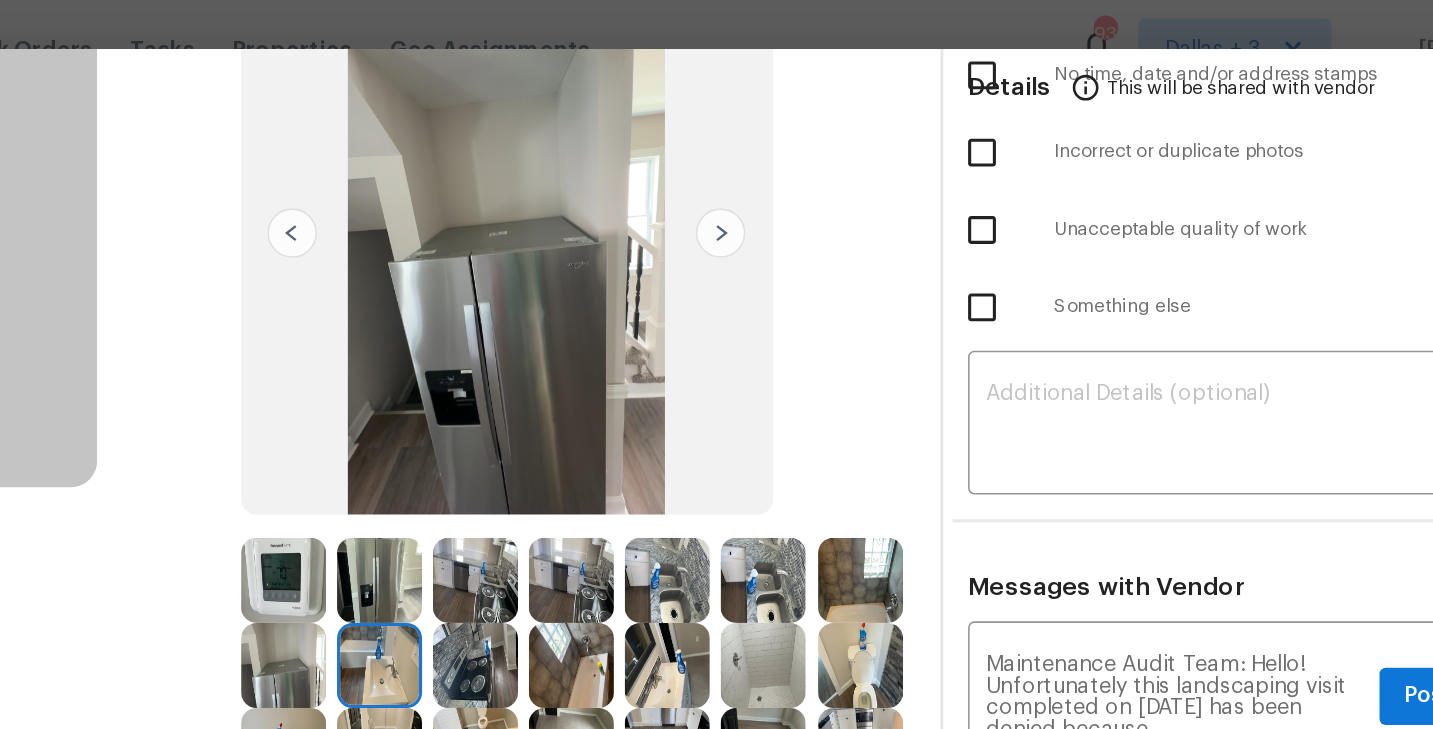 scroll, scrollTop: 208, scrollLeft: 0, axis: vertical 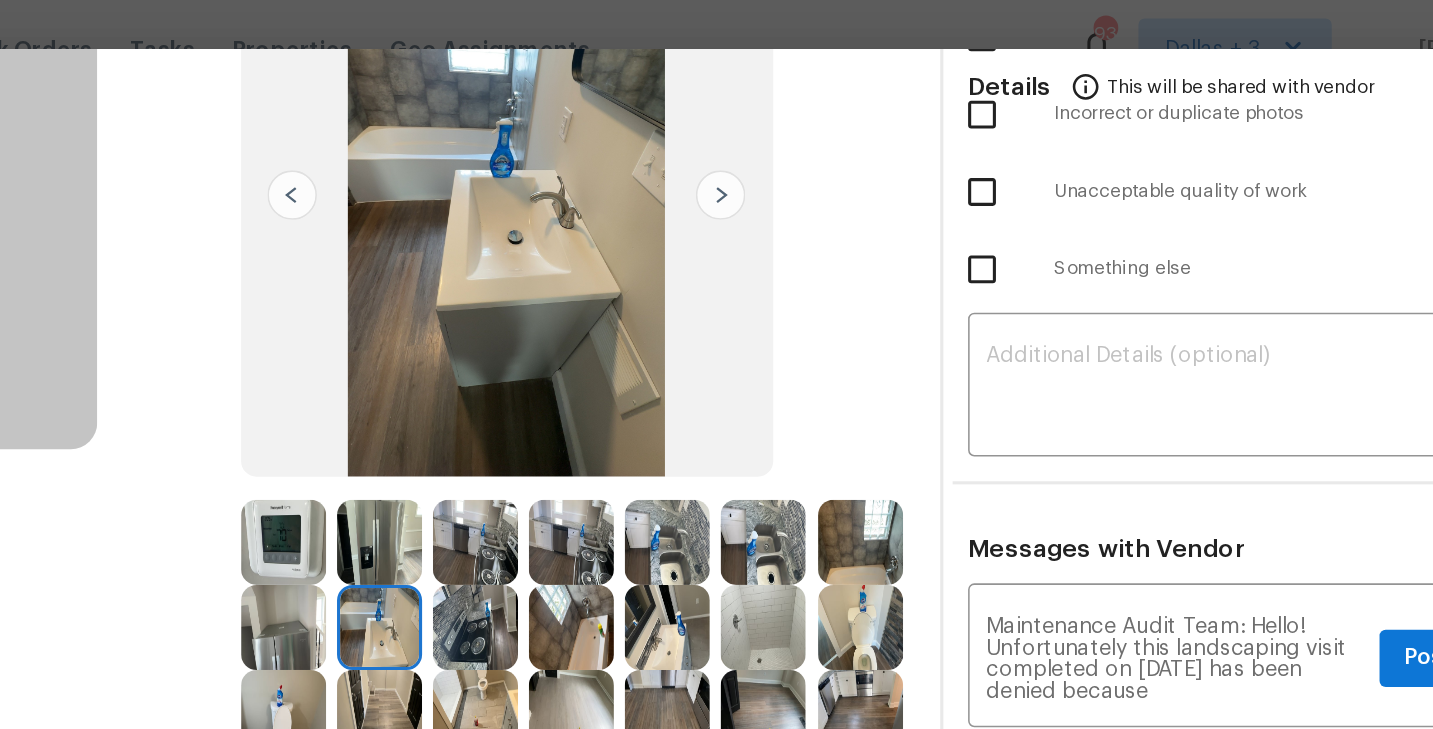click at bounding box center (839, 126) 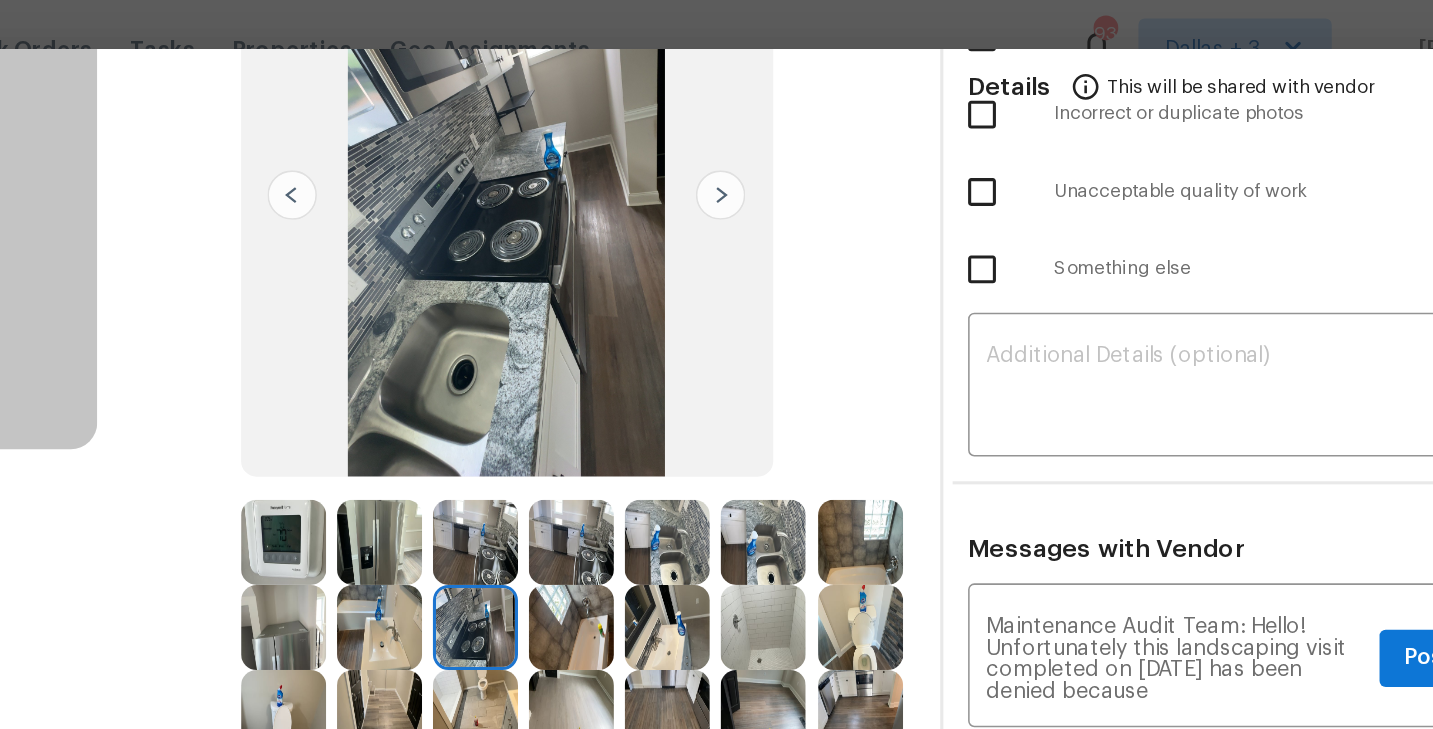 click at bounding box center (839, 126) 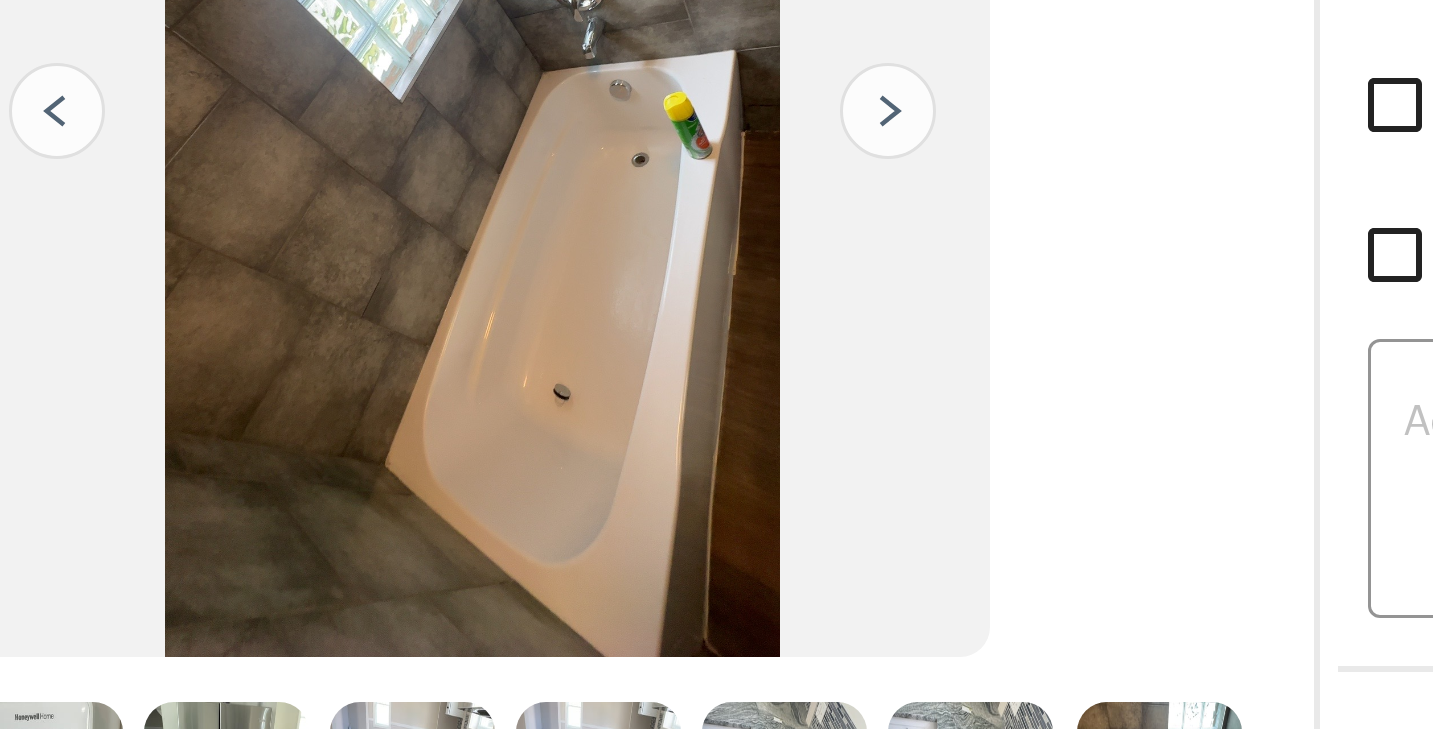 click at bounding box center (839, 126) 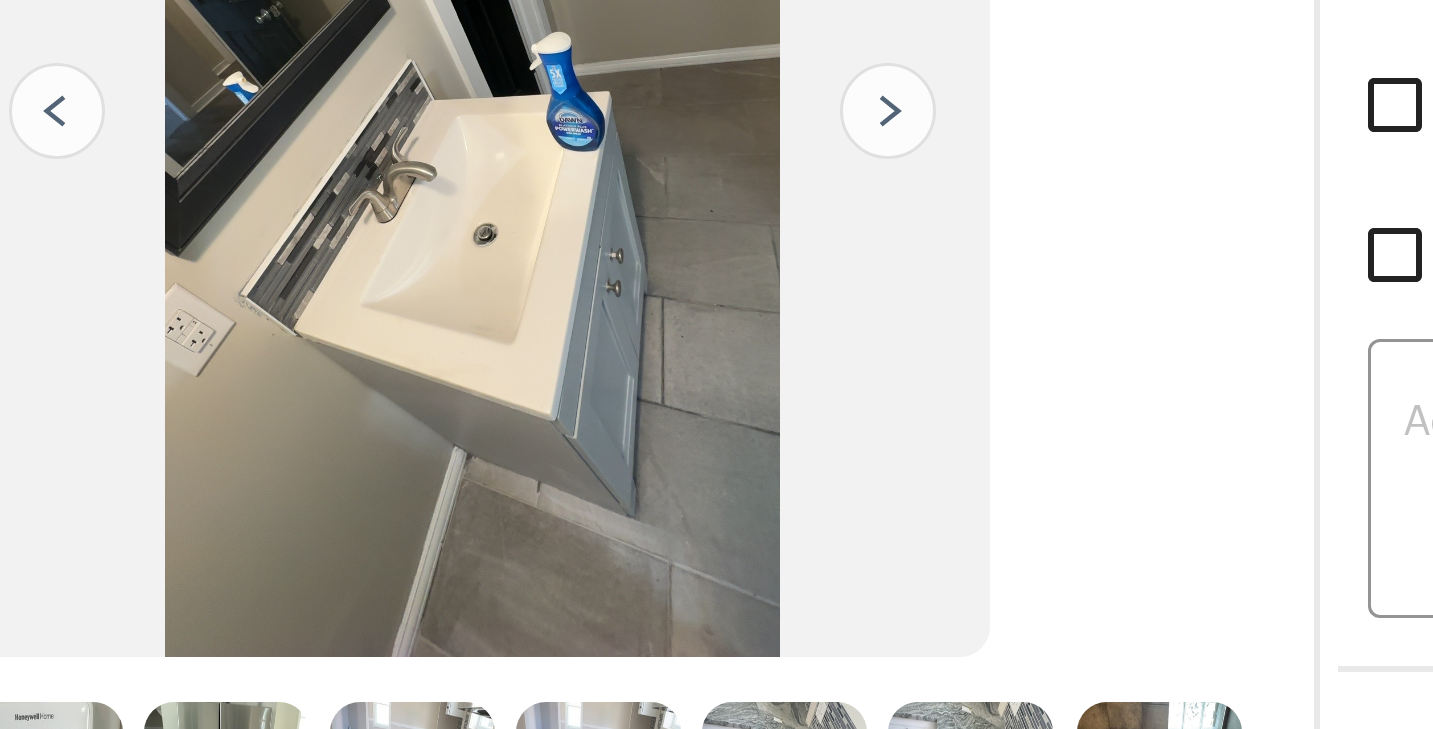 click at bounding box center [839, 126] 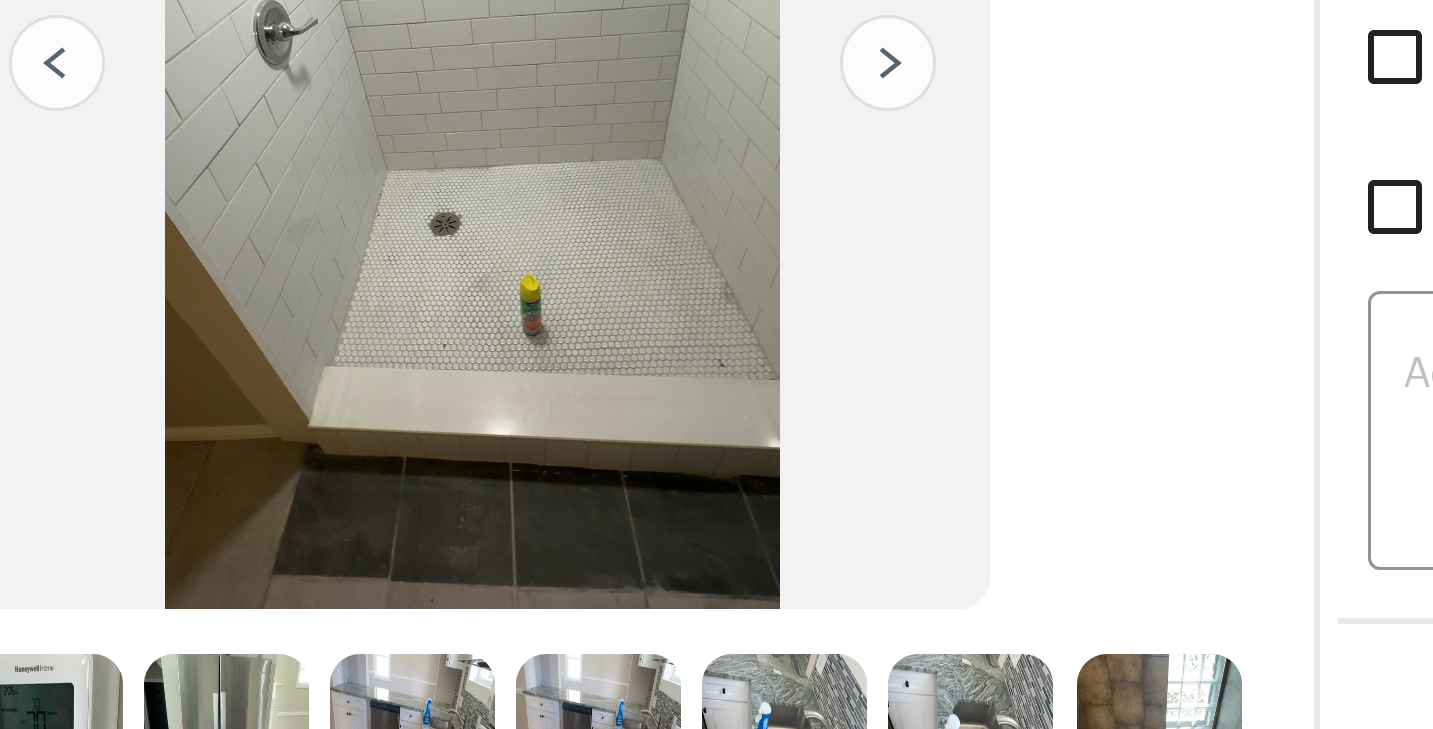 scroll, scrollTop: 208, scrollLeft: 0, axis: vertical 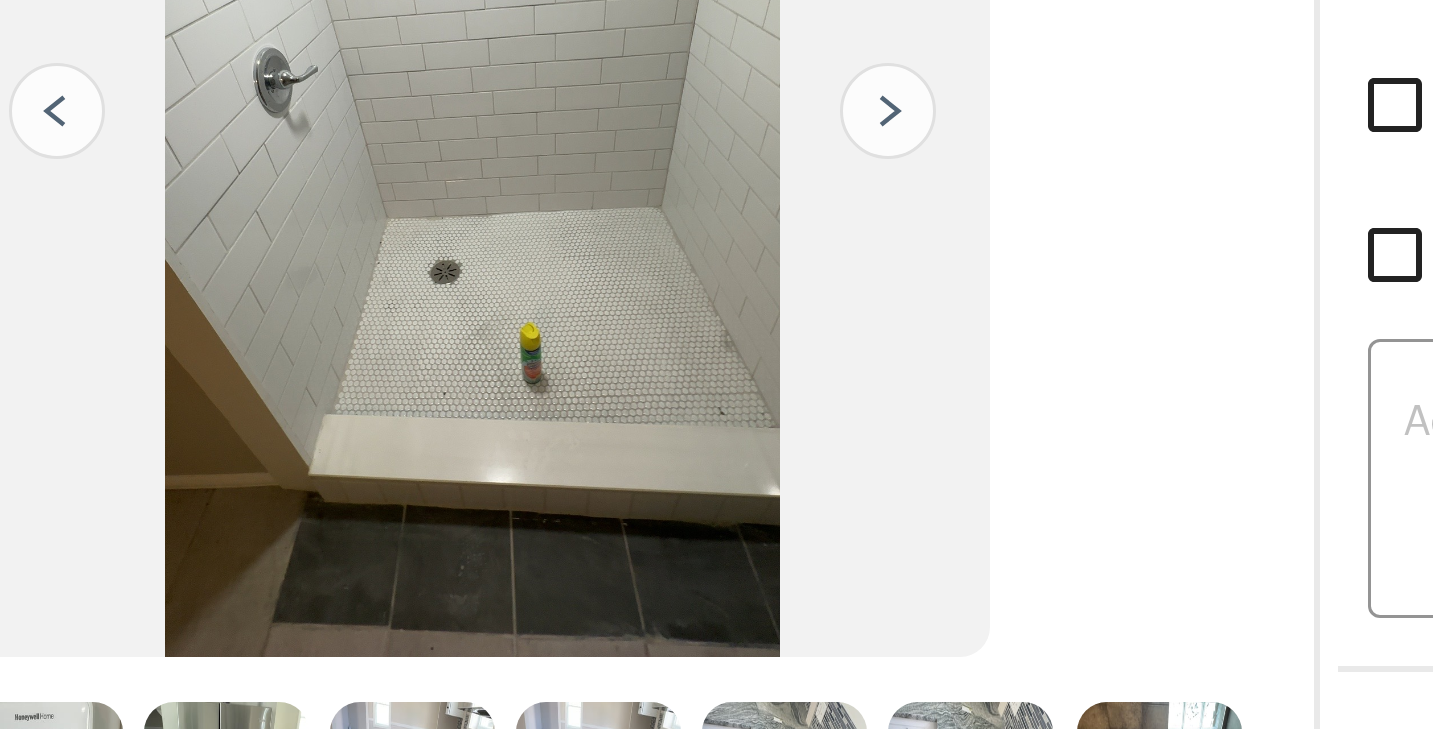 click at bounding box center [839, 126] 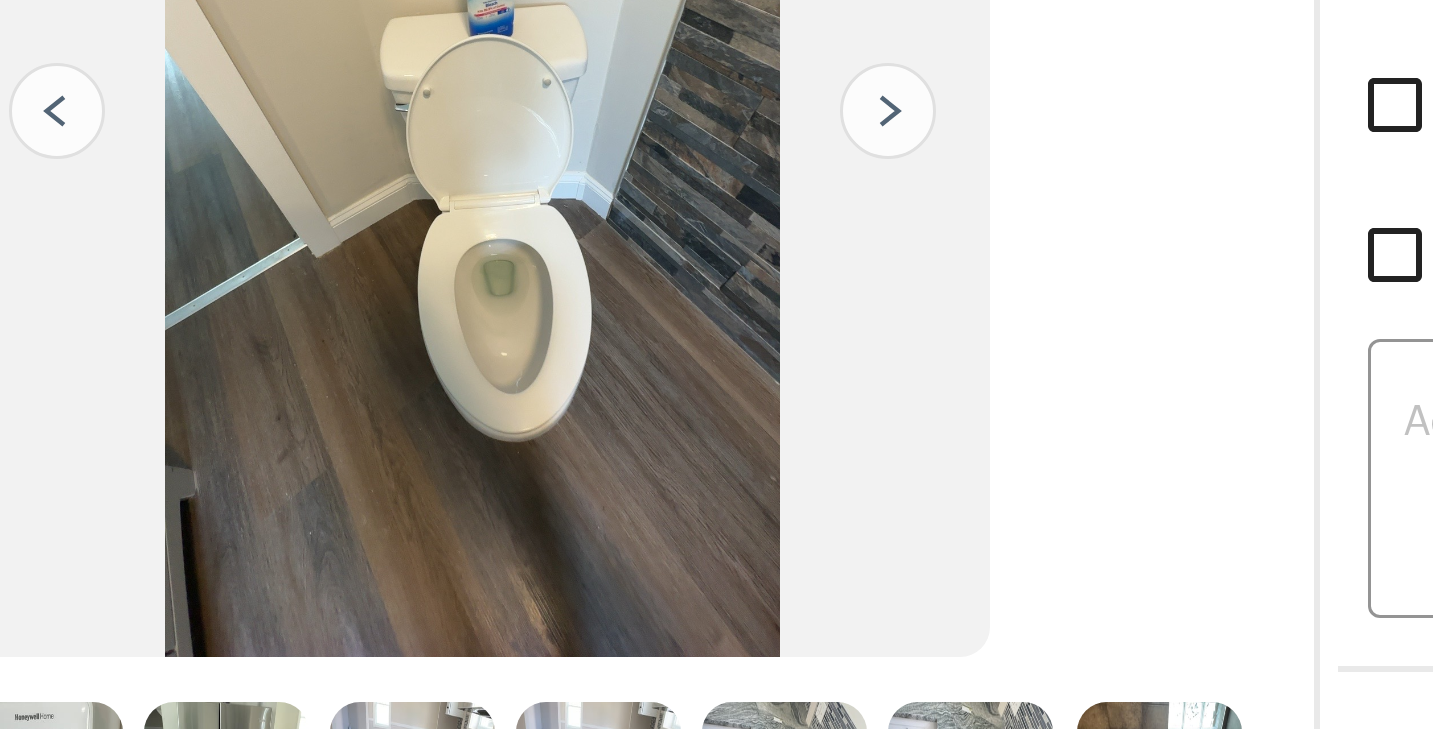 click at bounding box center (839, 126) 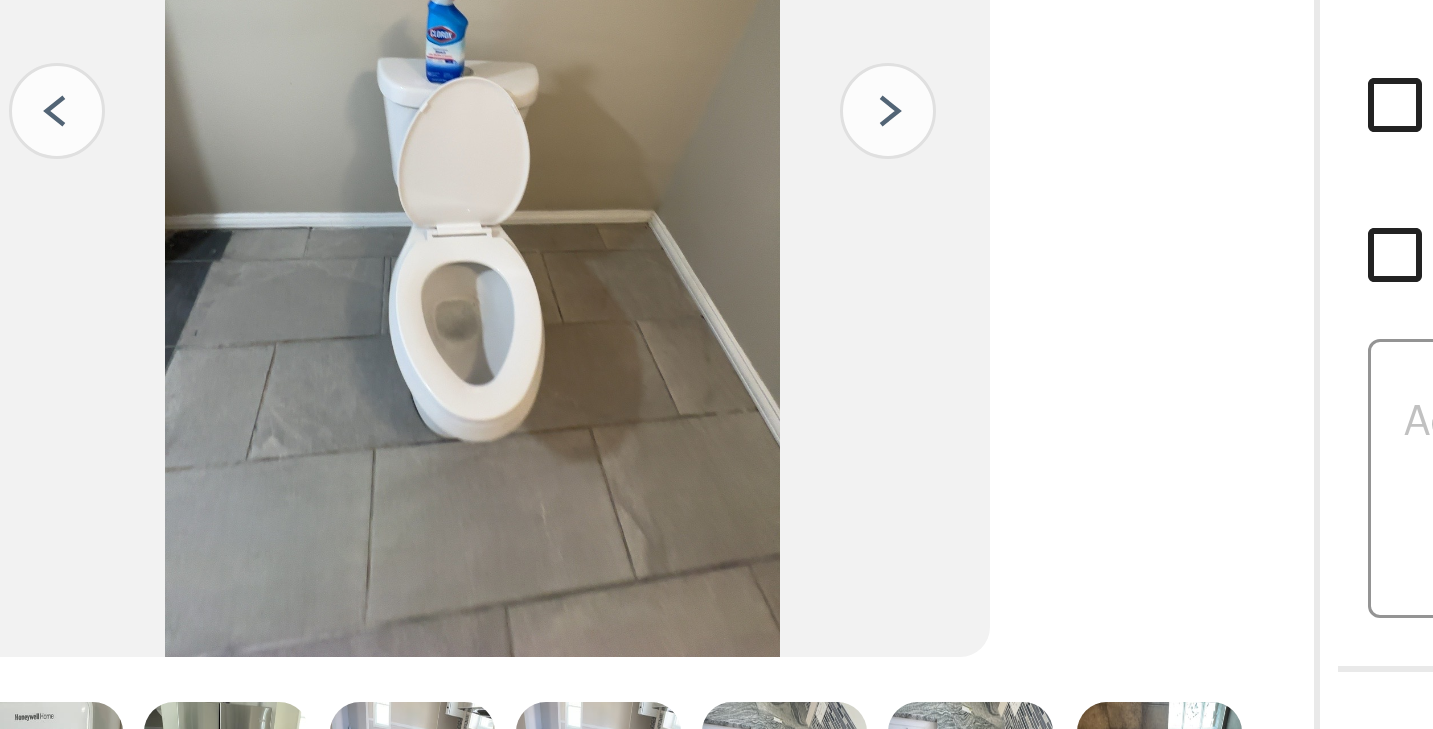click at bounding box center [839, 126] 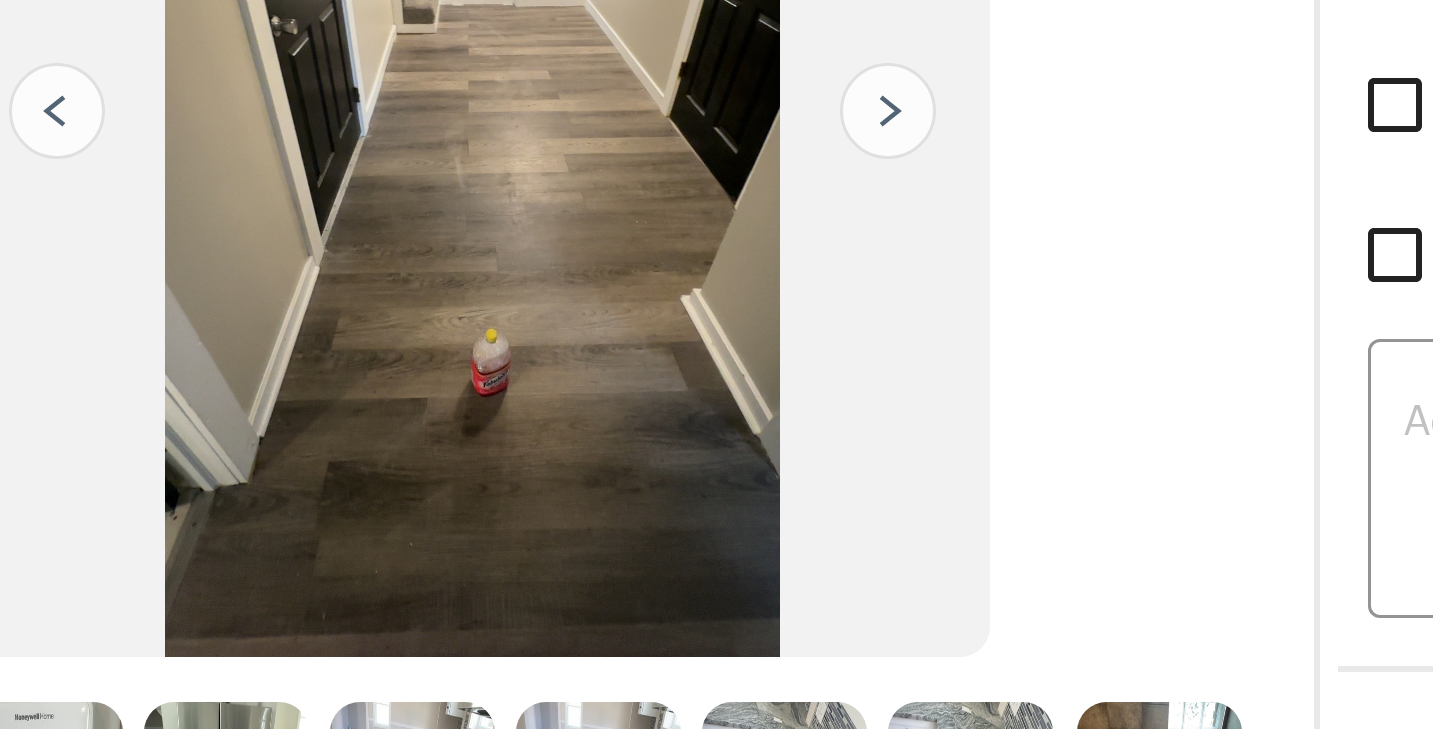 click at bounding box center (839, 126) 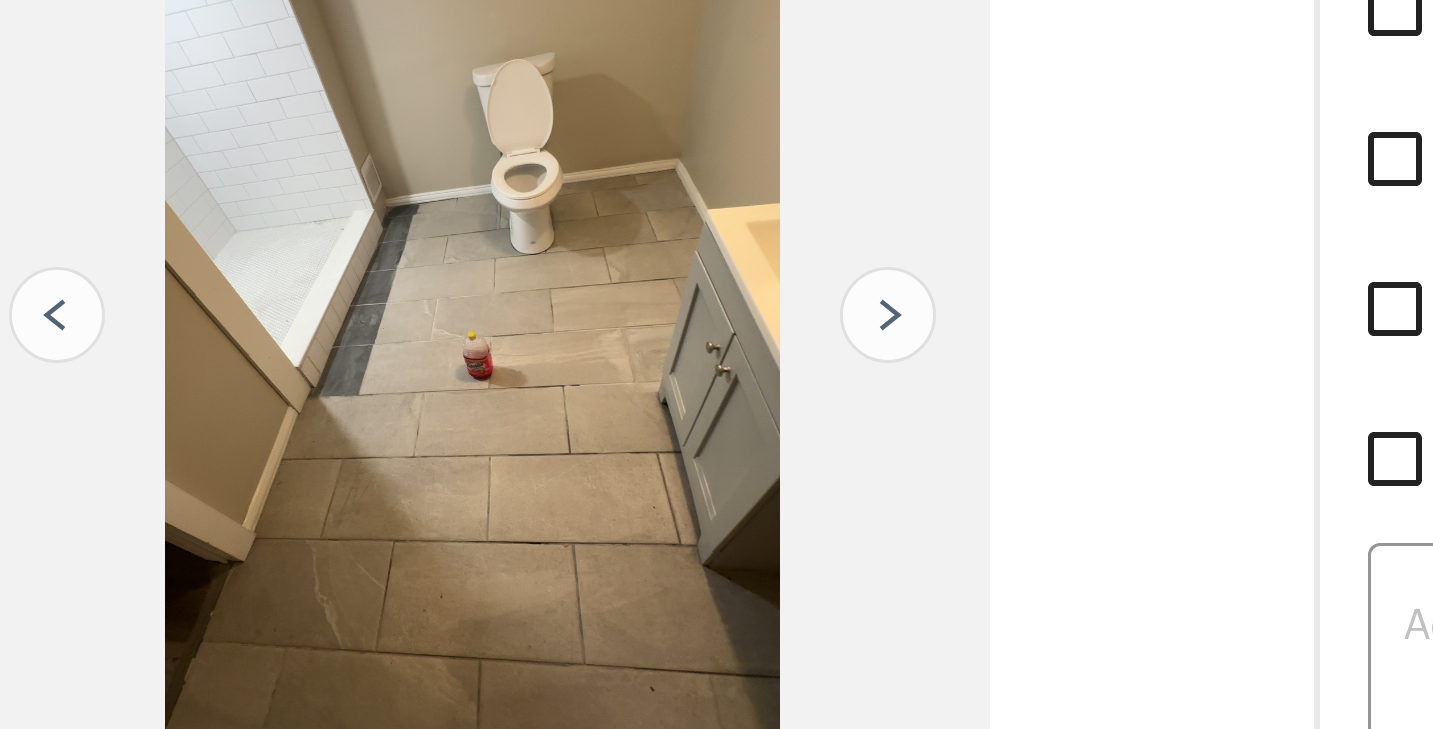 scroll, scrollTop: 116, scrollLeft: 0, axis: vertical 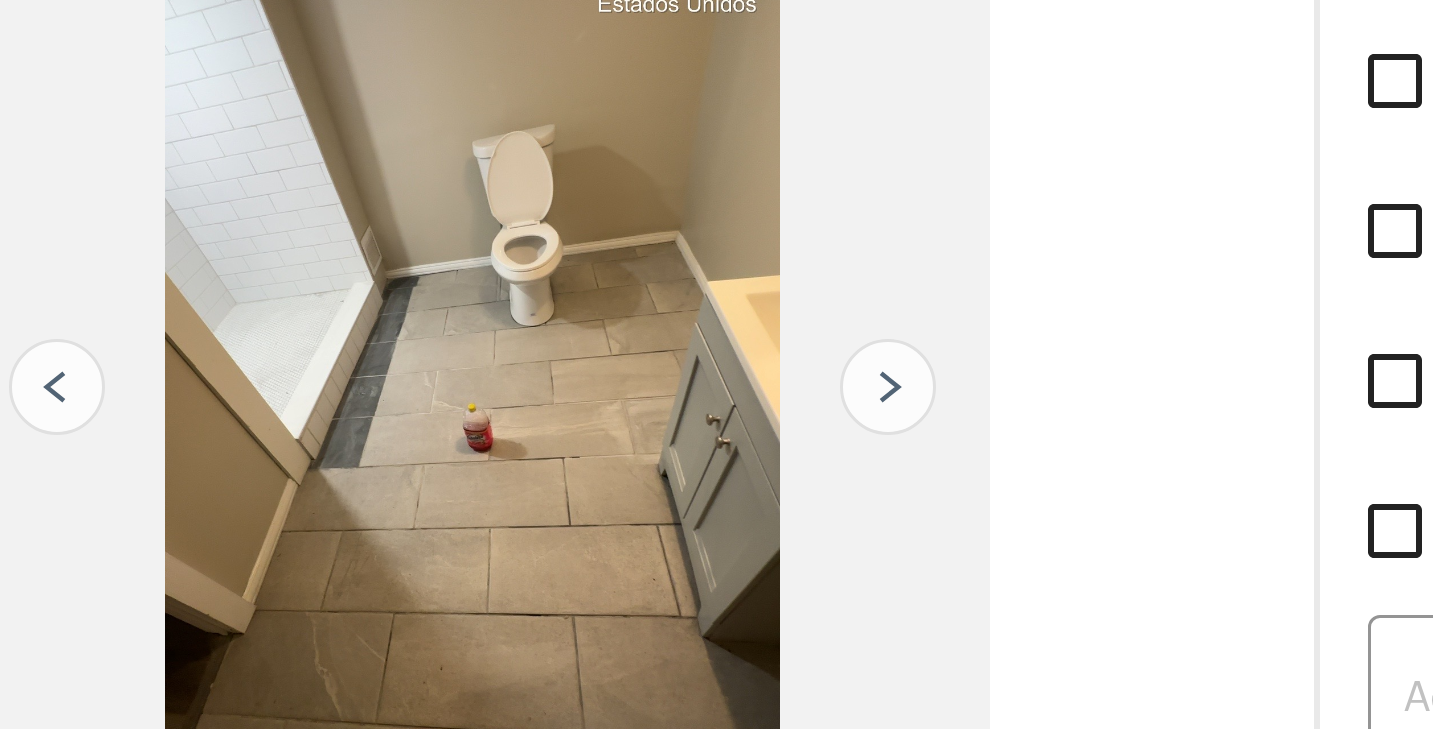 click at bounding box center (839, 218) 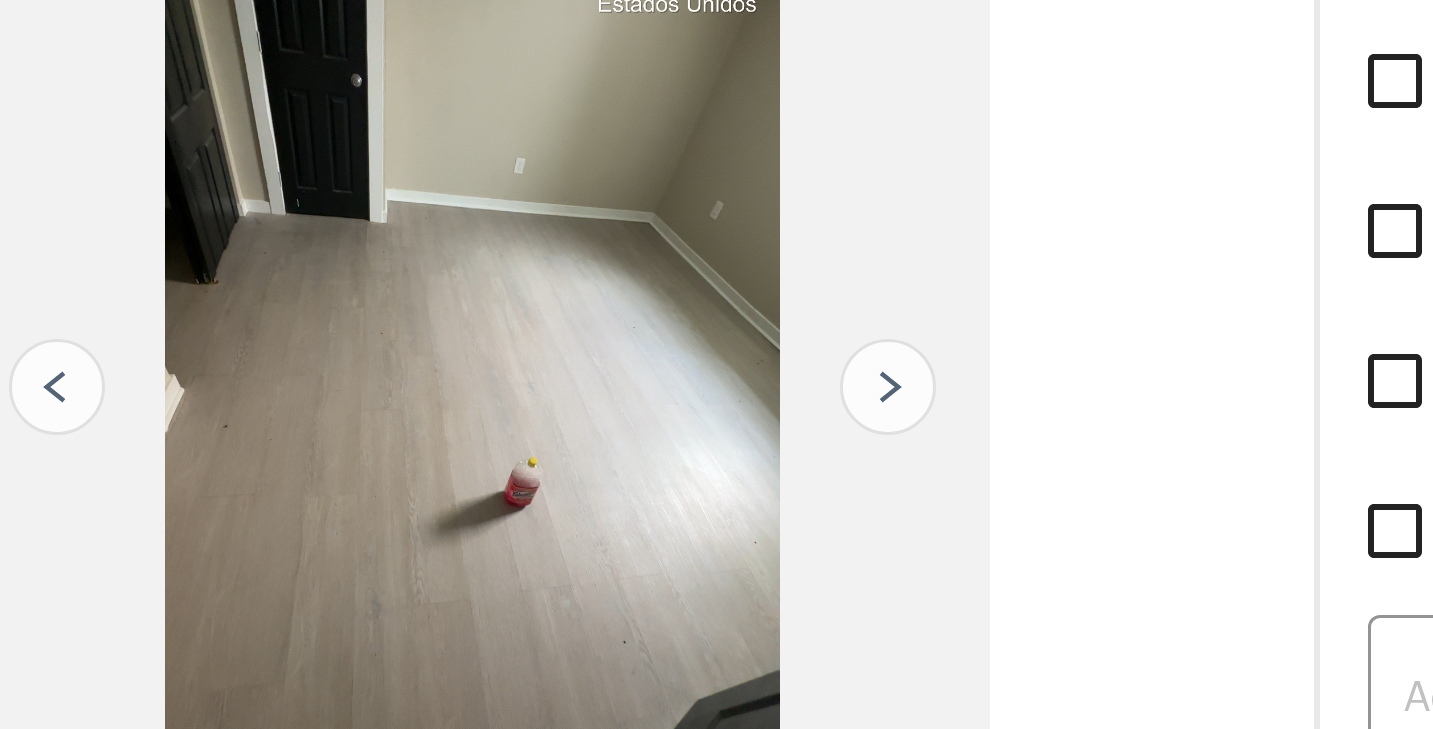 click at bounding box center (839, 218) 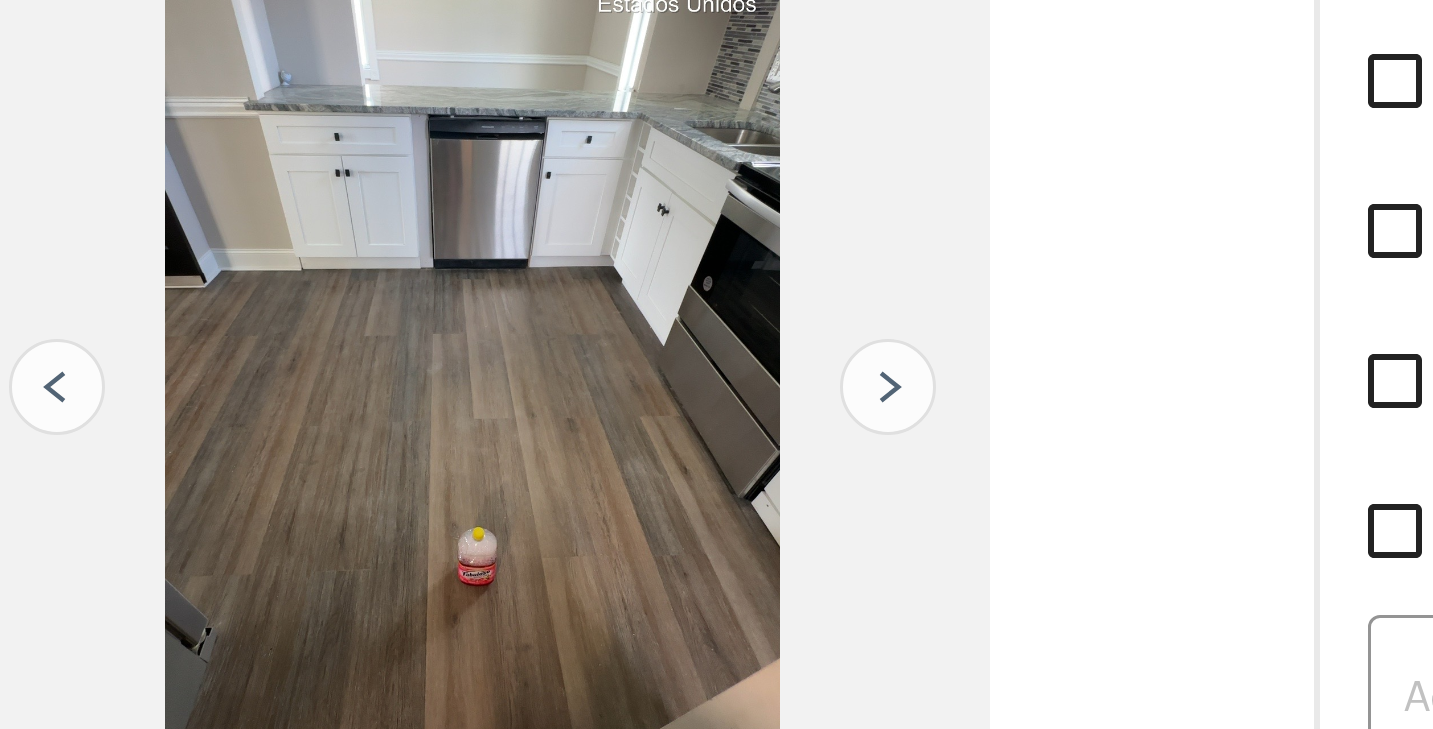 click at bounding box center [839, 218] 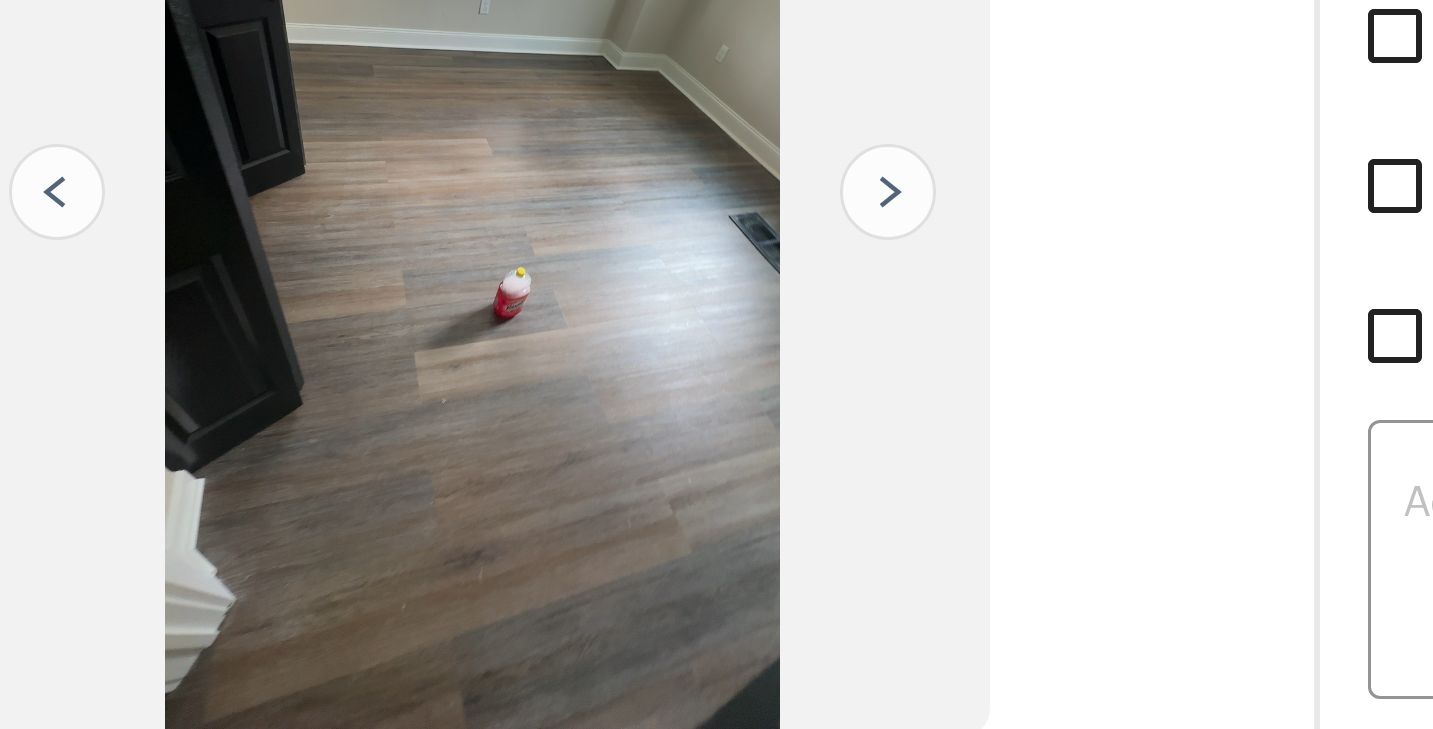scroll, scrollTop: 184, scrollLeft: 0, axis: vertical 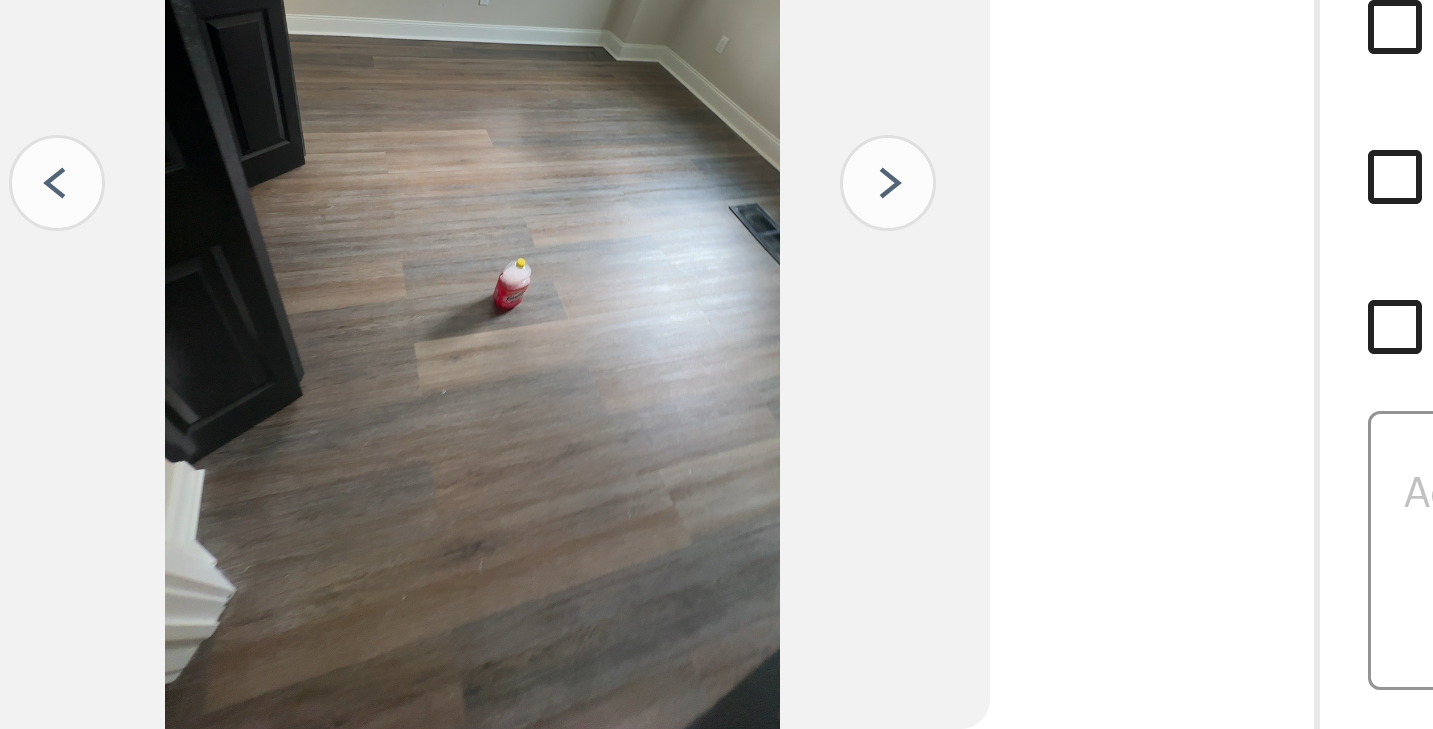 click at bounding box center (839, 150) 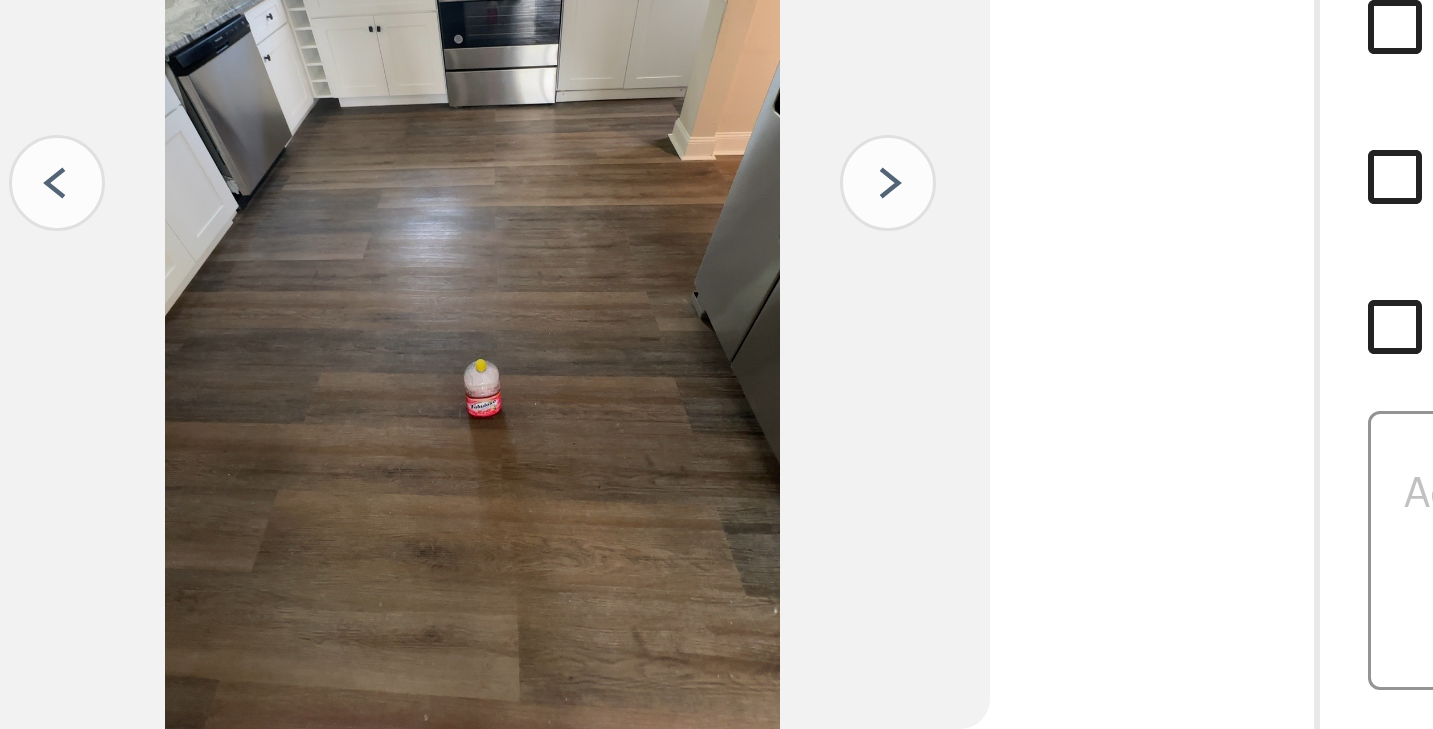 click at bounding box center [839, 150] 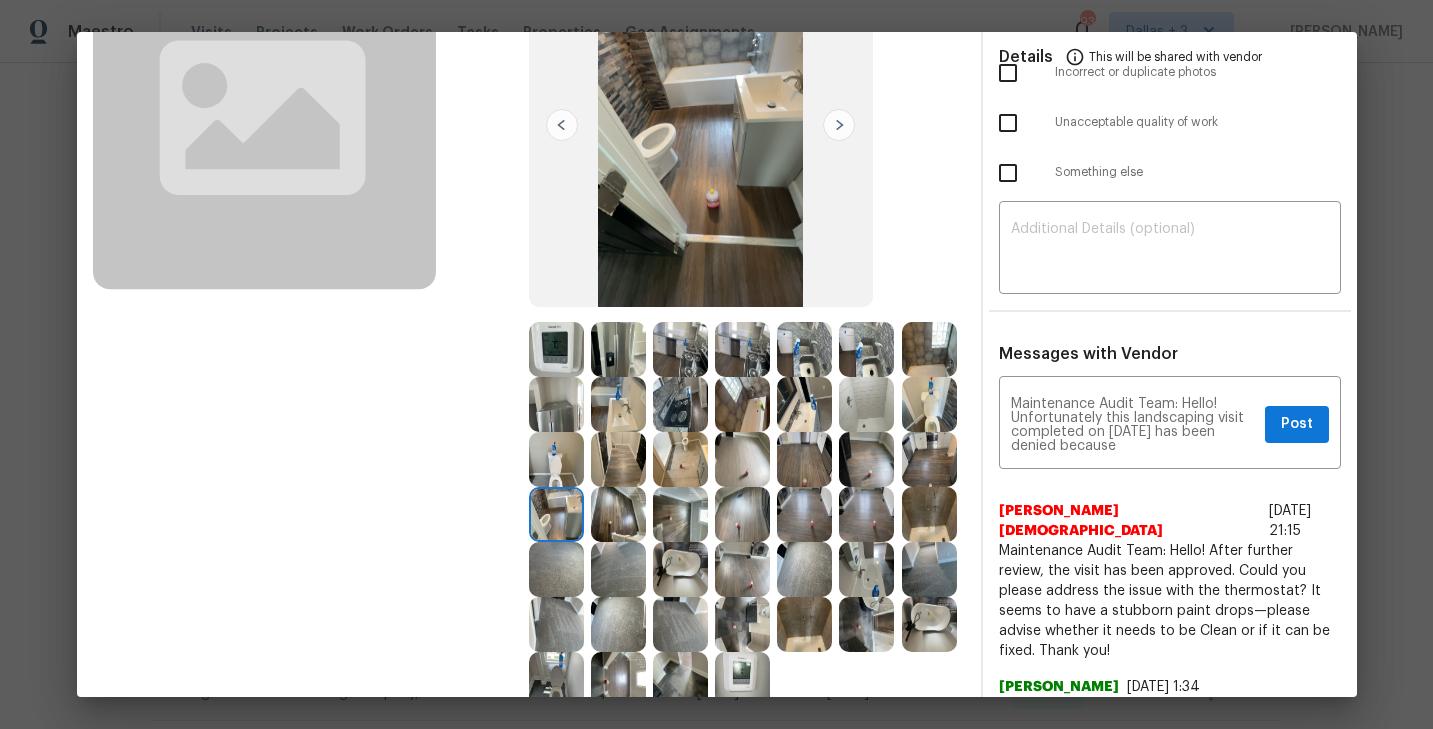 scroll, scrollTop: 205, scrollLeft: 0, axis: vertical 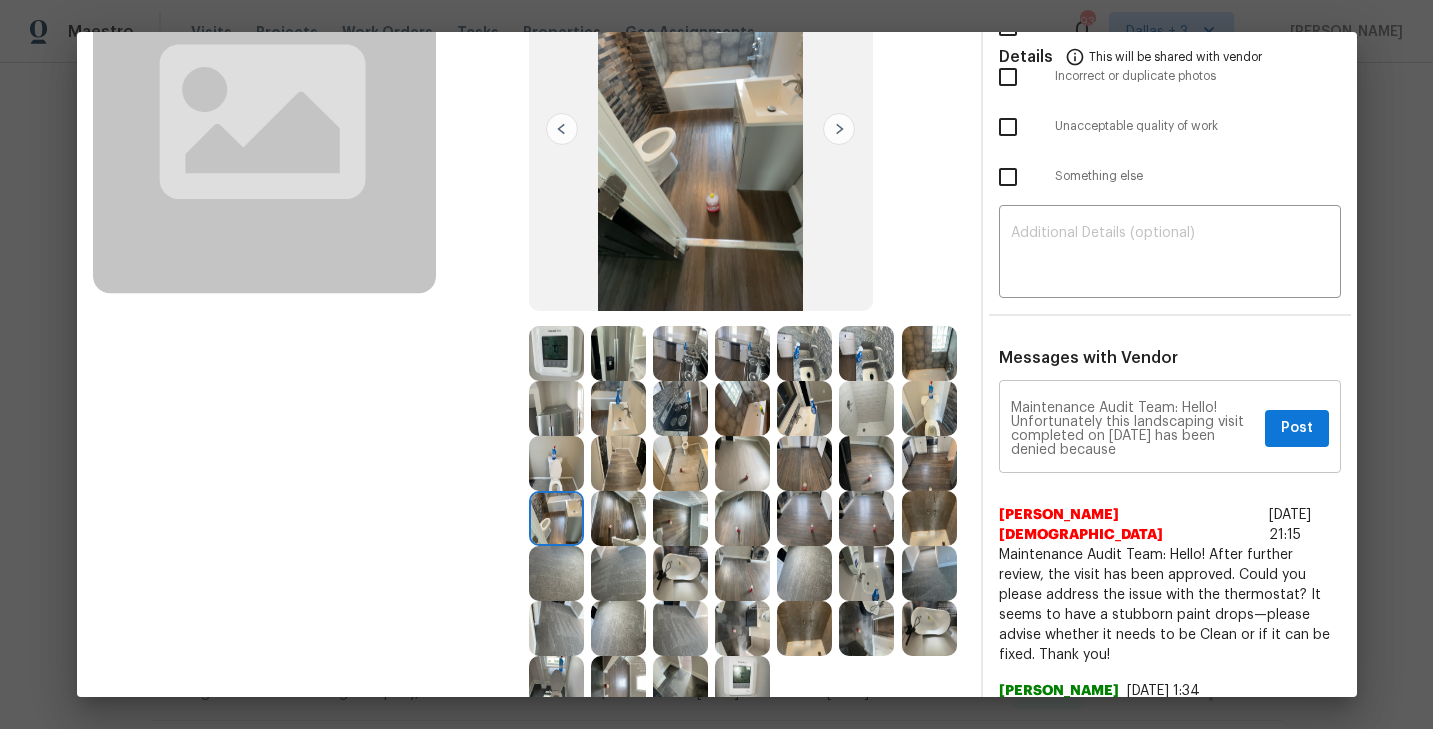 click on "Maintenance Audit Team: Hello! Unfortunately this landscaping visit completed on 07th july 2025 has been denied because x Post ​" at bounding box center [1170, 429] 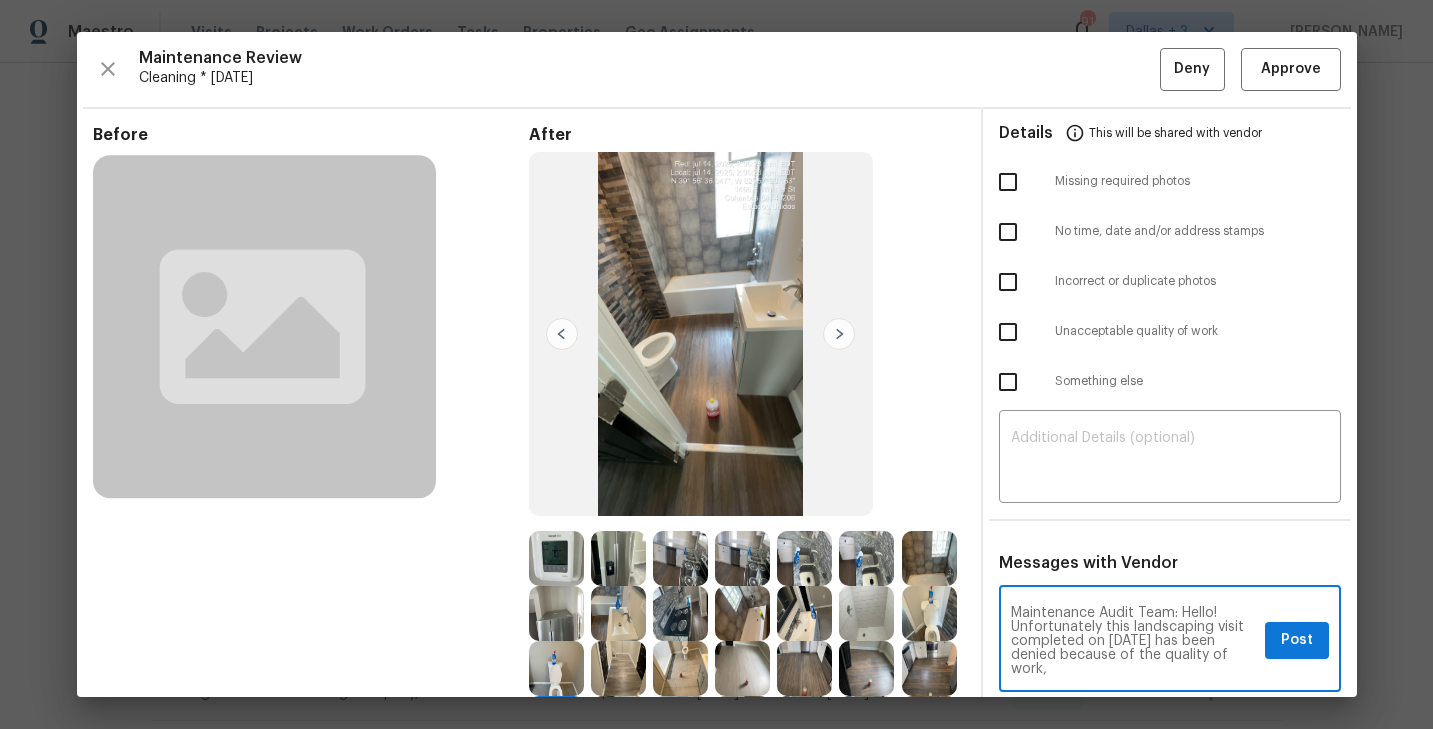 scroll, scrollTop: 114, scrollLeft: 0, axis: vertical 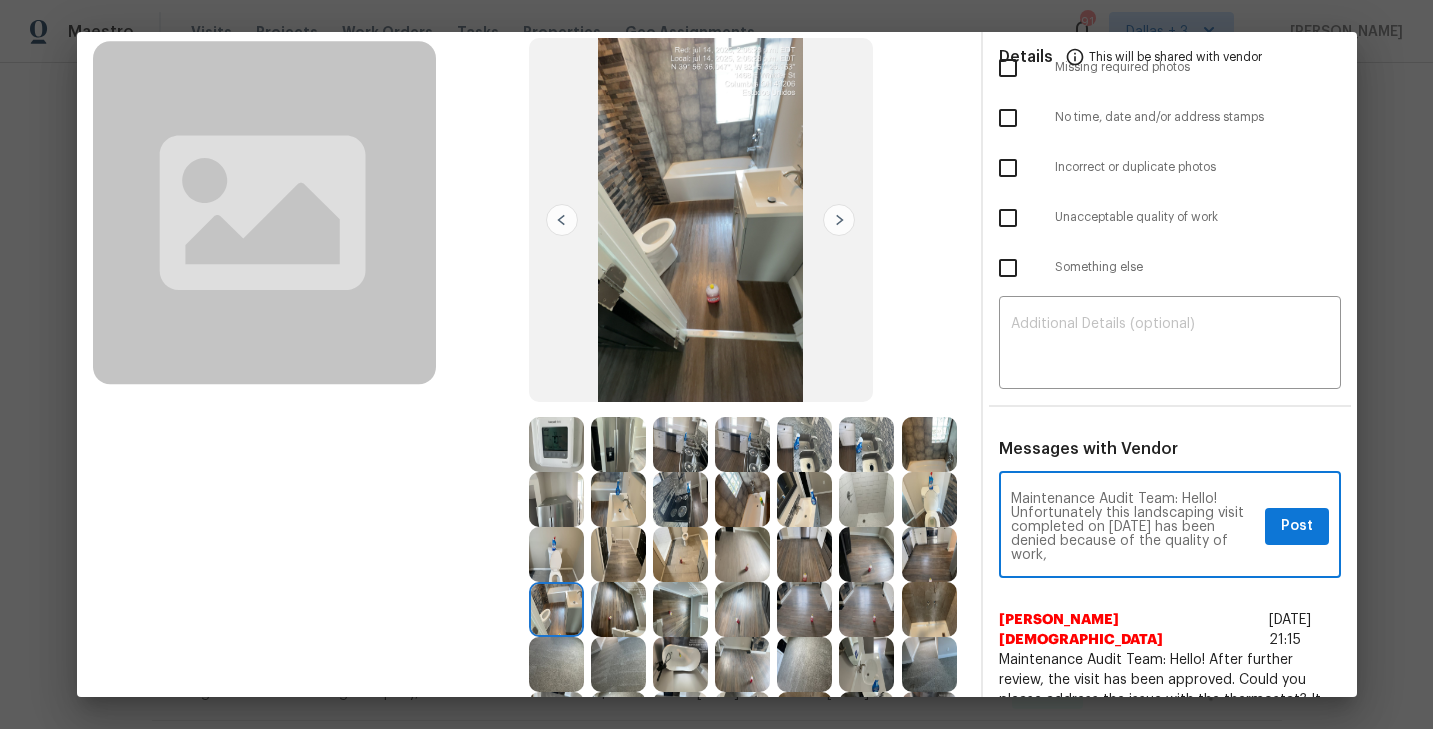 click on "Maintenance Audit Team: Hello! Unfortunately this landscaping visit completed on 07th july 2025 has been denied because of the quality of work," at bounding box center [1134, 527] 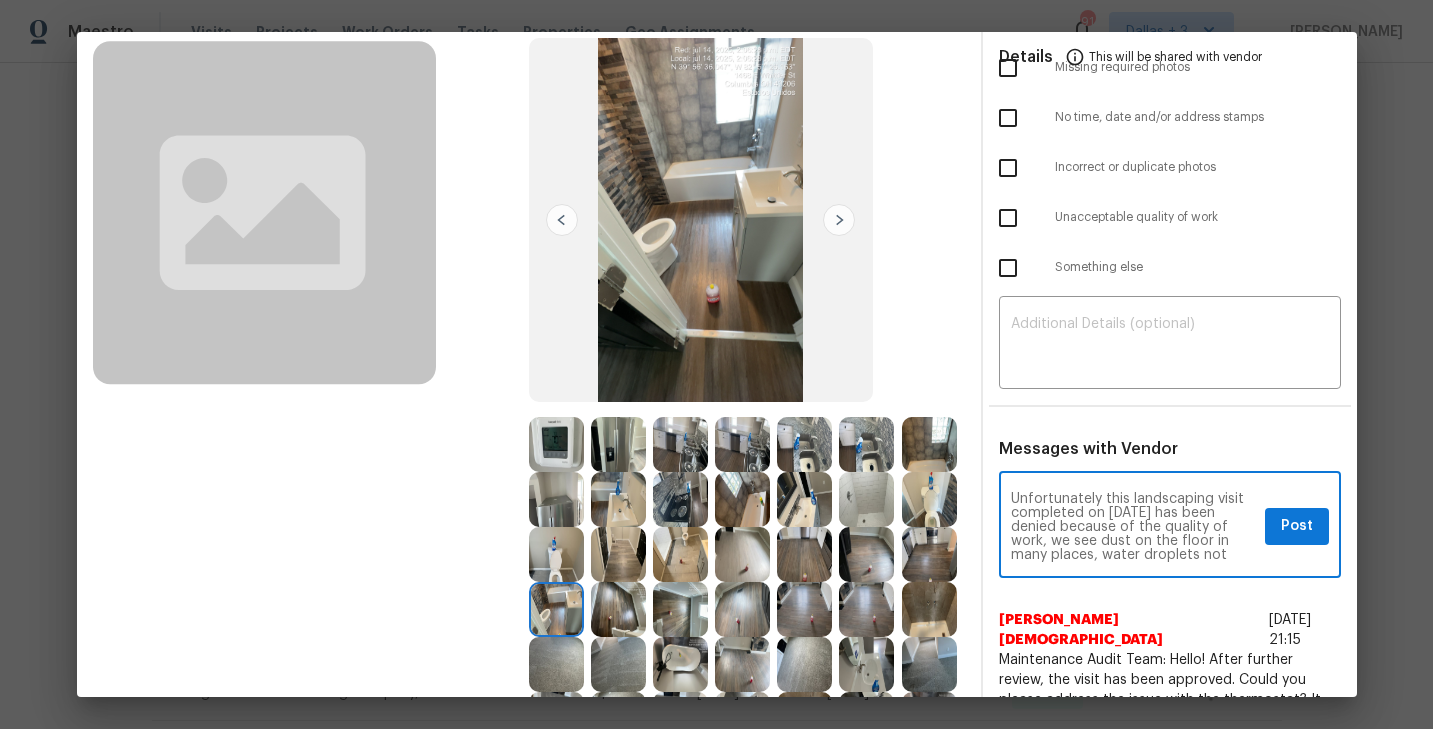scroll, scrollTop: 28, scrollLeft: 0, axis: vertical 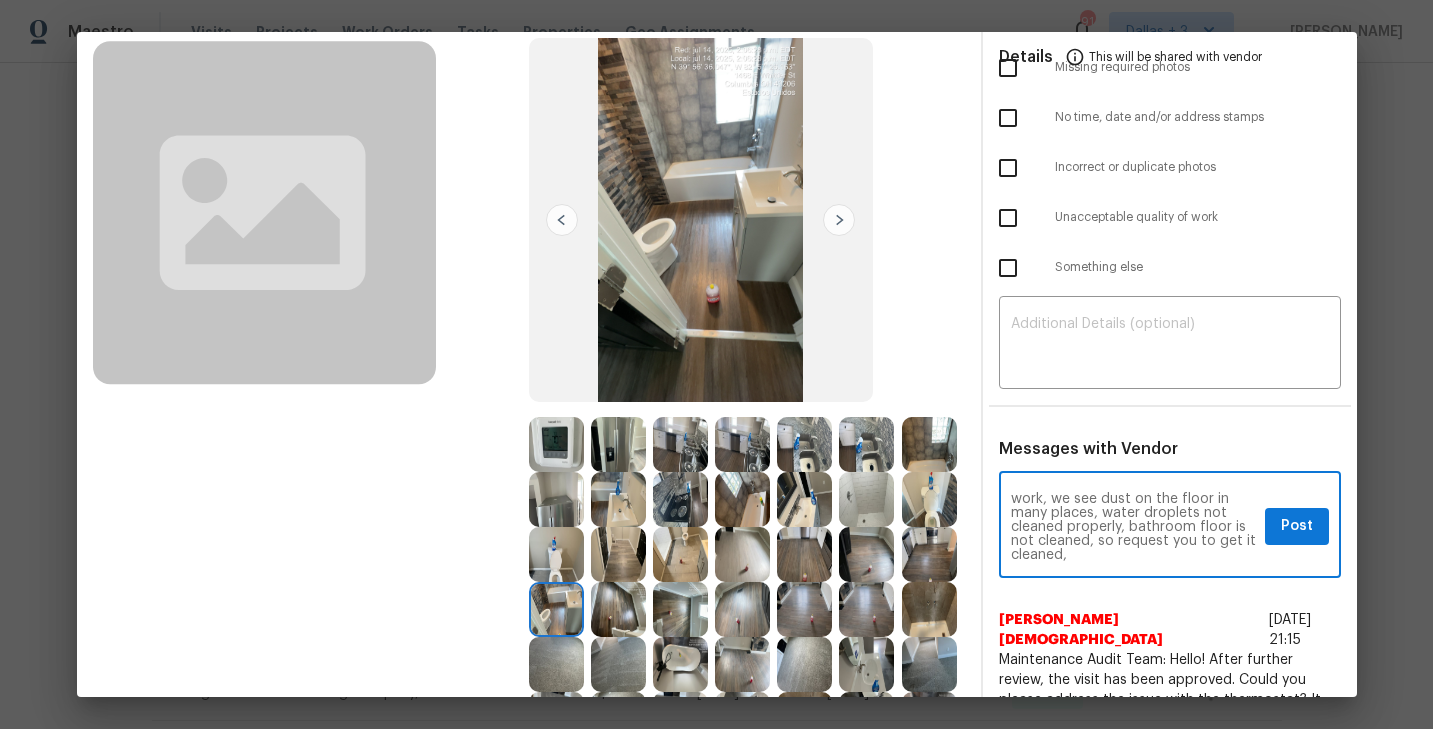 paste on "If you or your team need a refresher on the quality standards and requirements, they can be found at https://www.opendoor.com/vendor-help/quality. Thank you!" 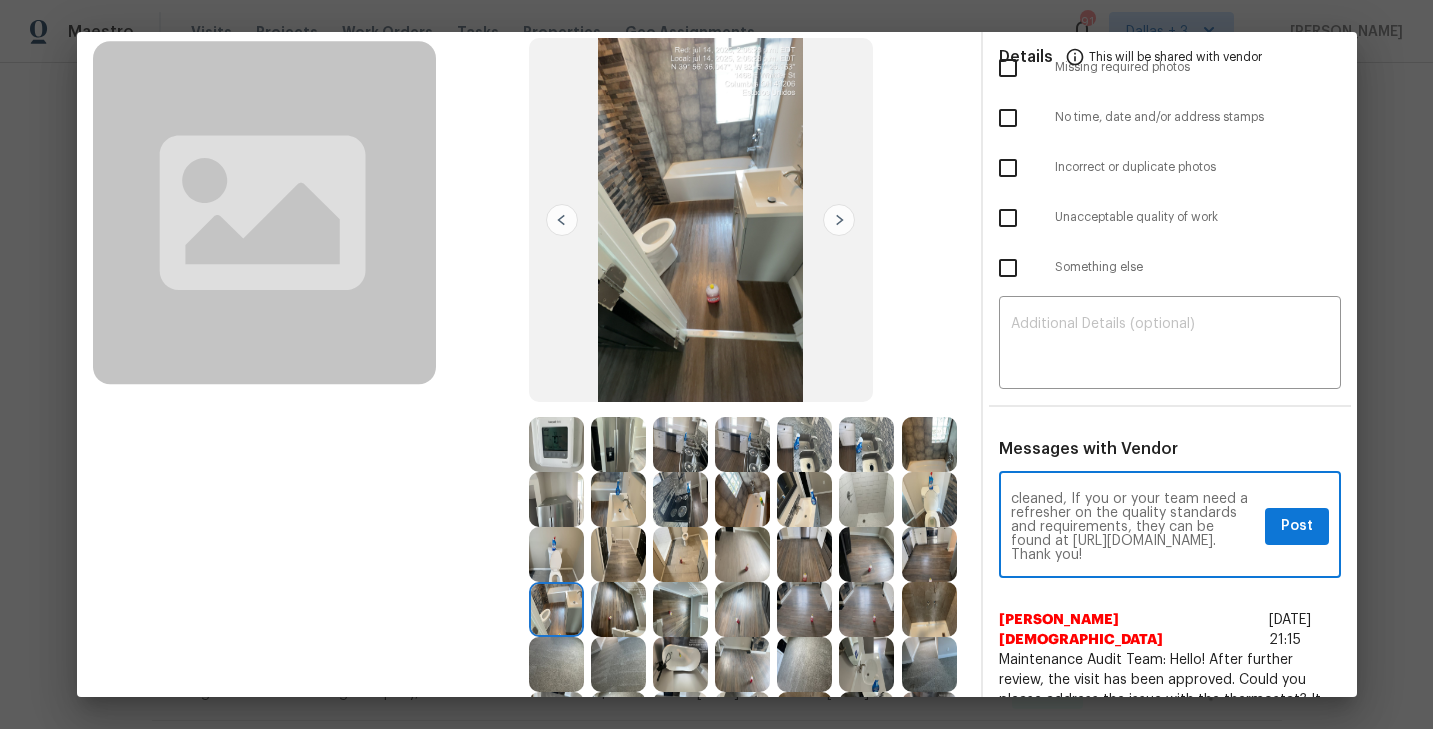 scroll, scrollTop: 0, scrollLeft: 0, axis: both 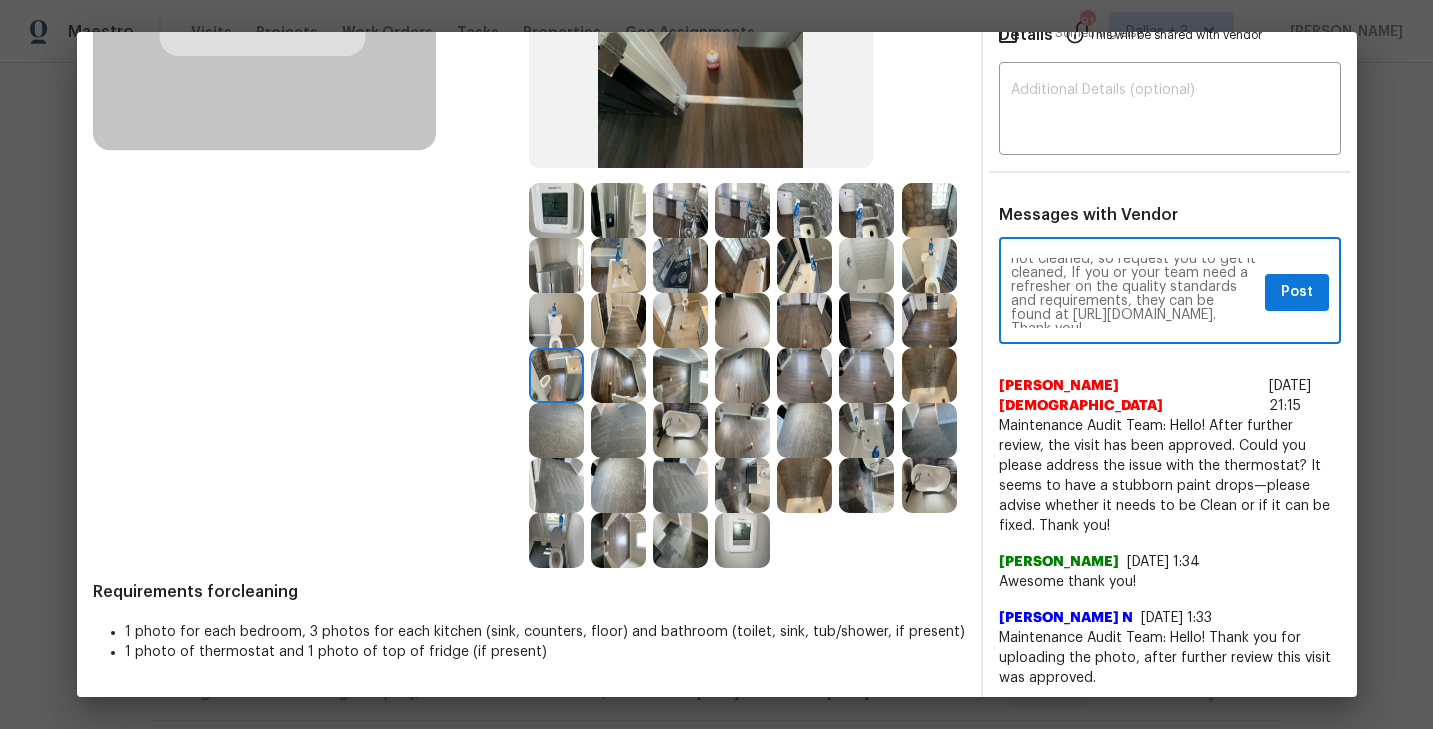 type on "Maintenance Audit Team: Hello! Unfortunately this landscaping visit completed on 14th july 2025 has been denied because of the quality of work, we see dust on the floor in many places, water droplets not cleaned properly, bathroom floor is not cleaned, so request you to get it cleaned, If you or your team need a refresher on the quality standards and requirements, they can be found at https://www.opendoor.com/vendor-help/quality. Thank you!" 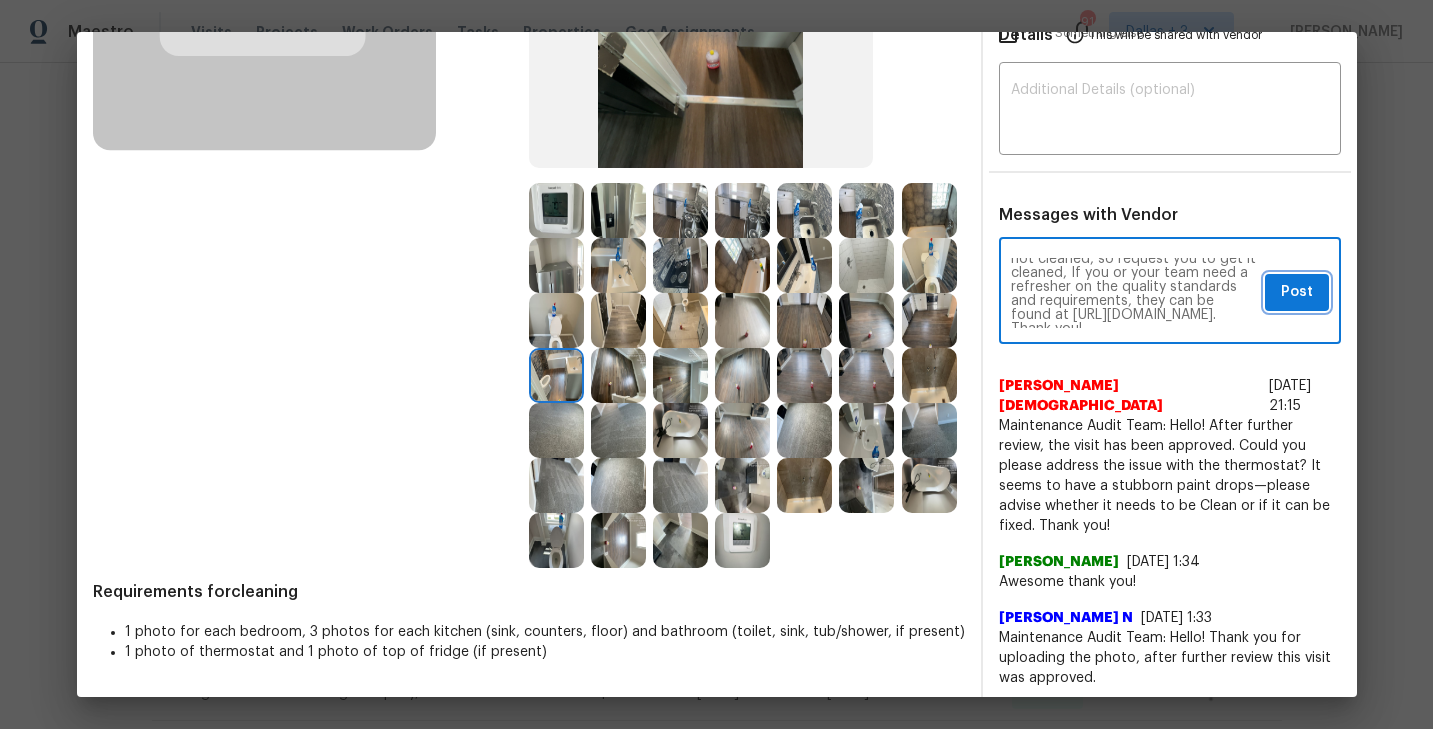click on "Post" at bounding box center (1297, 292) 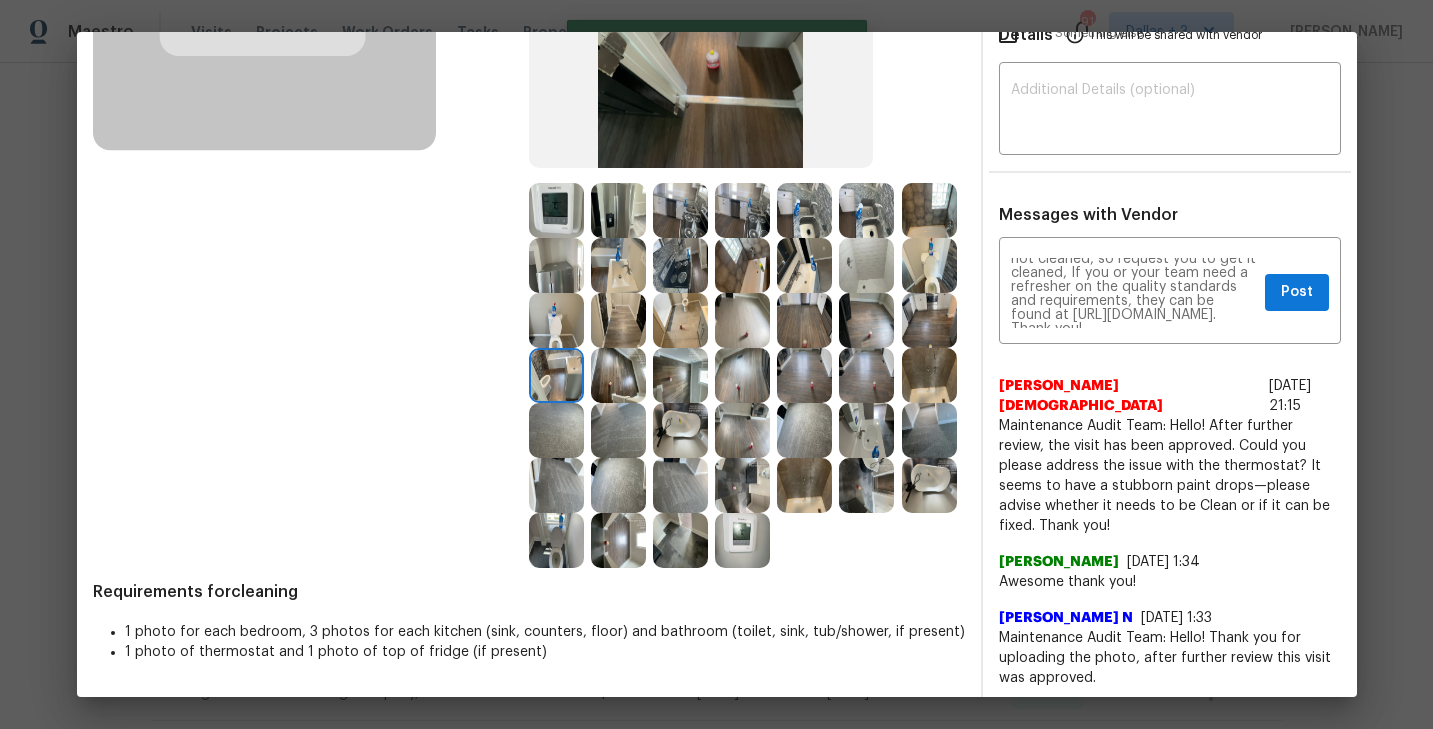 type 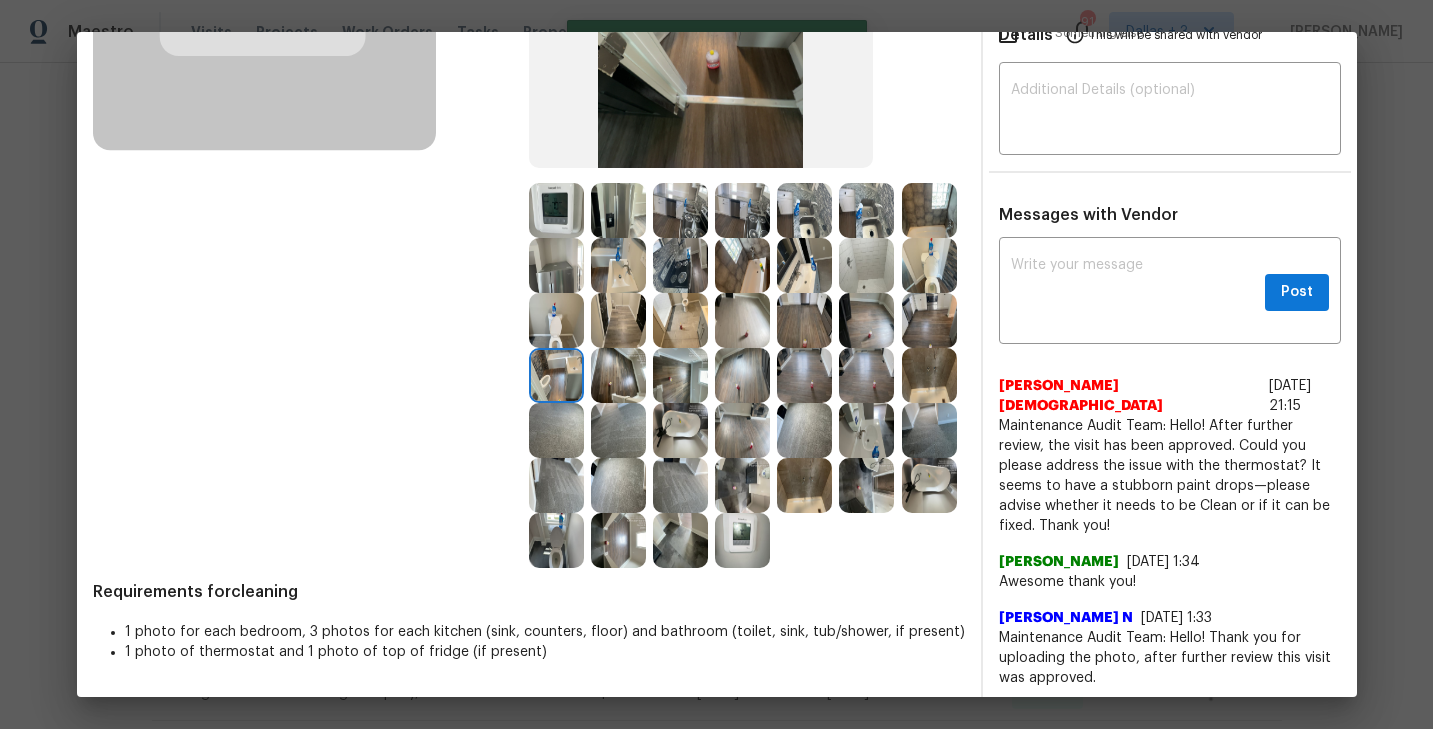scroll, scrollTop: 0, scrollLeft: 0, axis: both 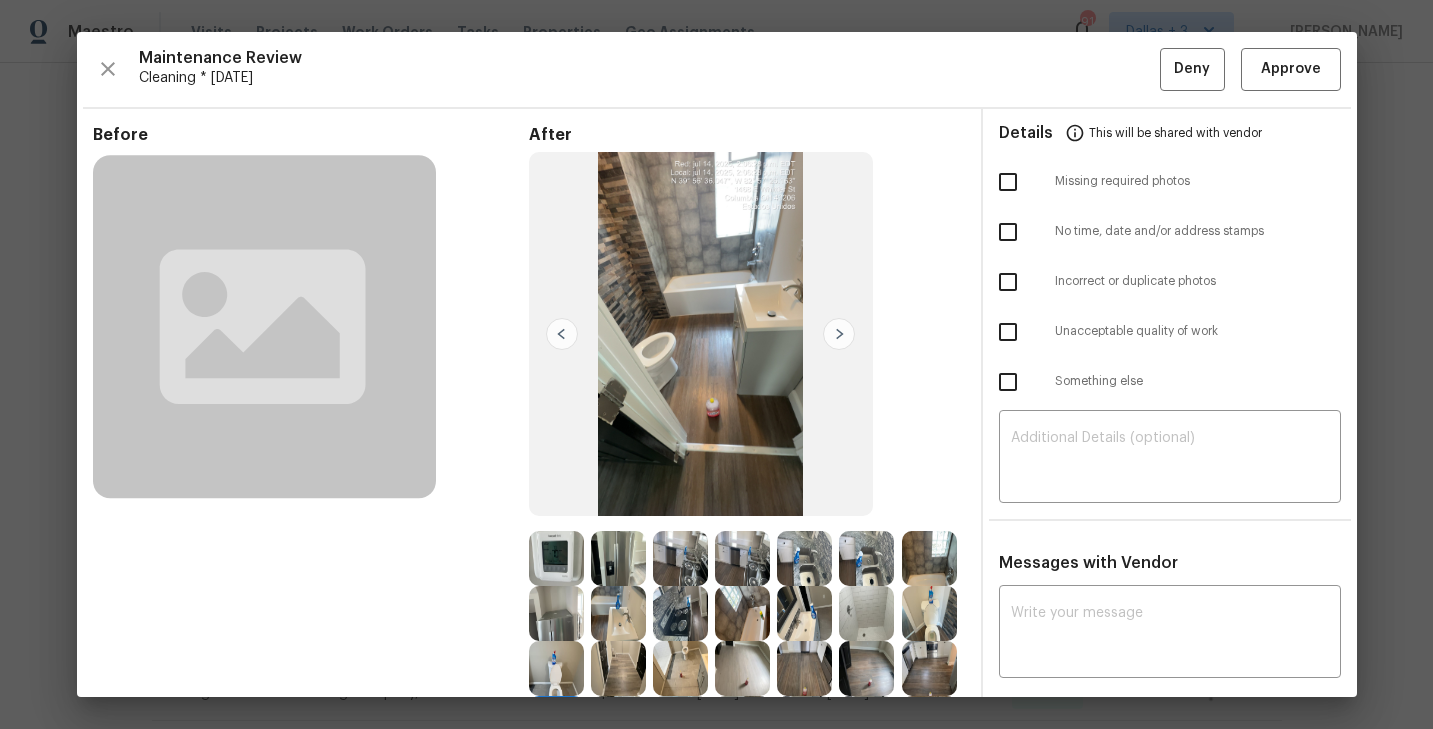 click at bounding box center [1008, 332] 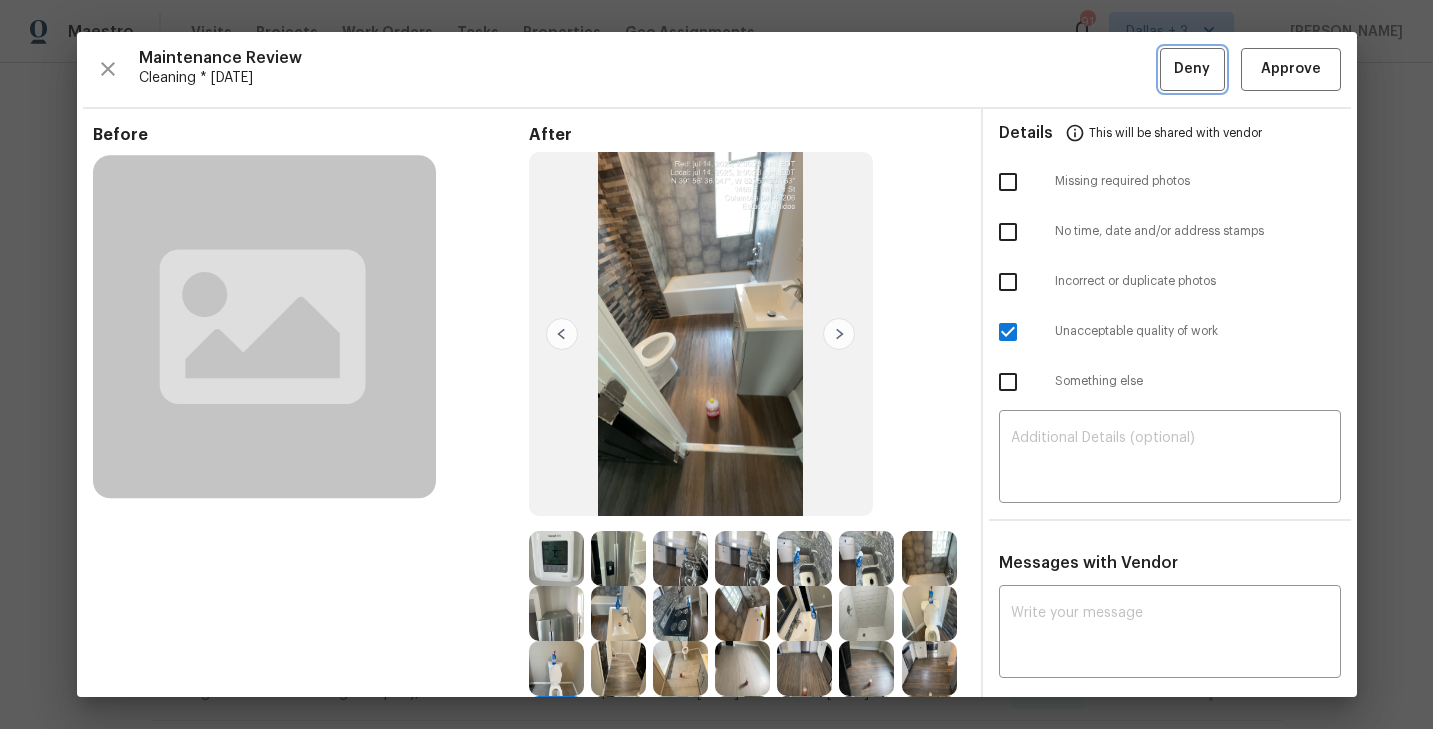 click on "Deny" at bounding box center [1192, 69] 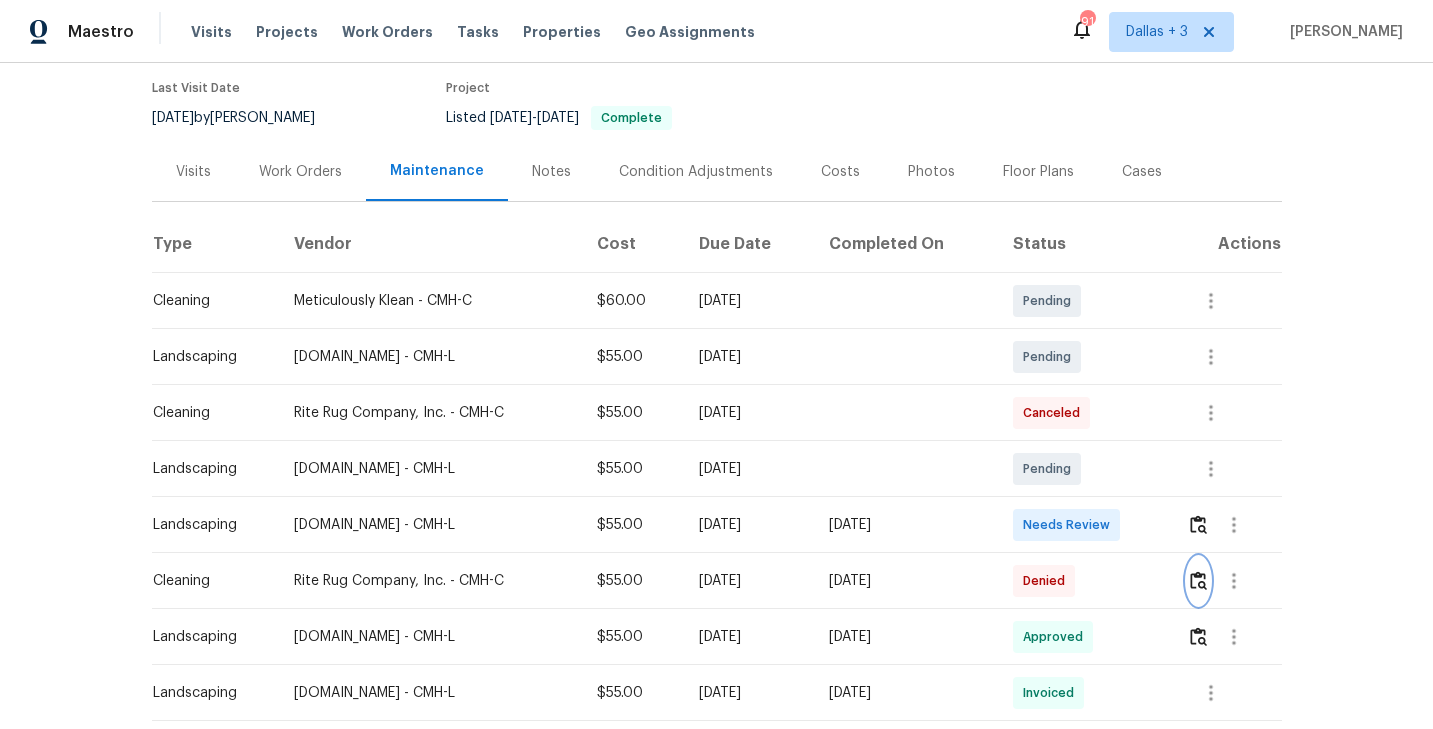 scroll, scrollTop: 0, scrollLeft: 0, axis: both 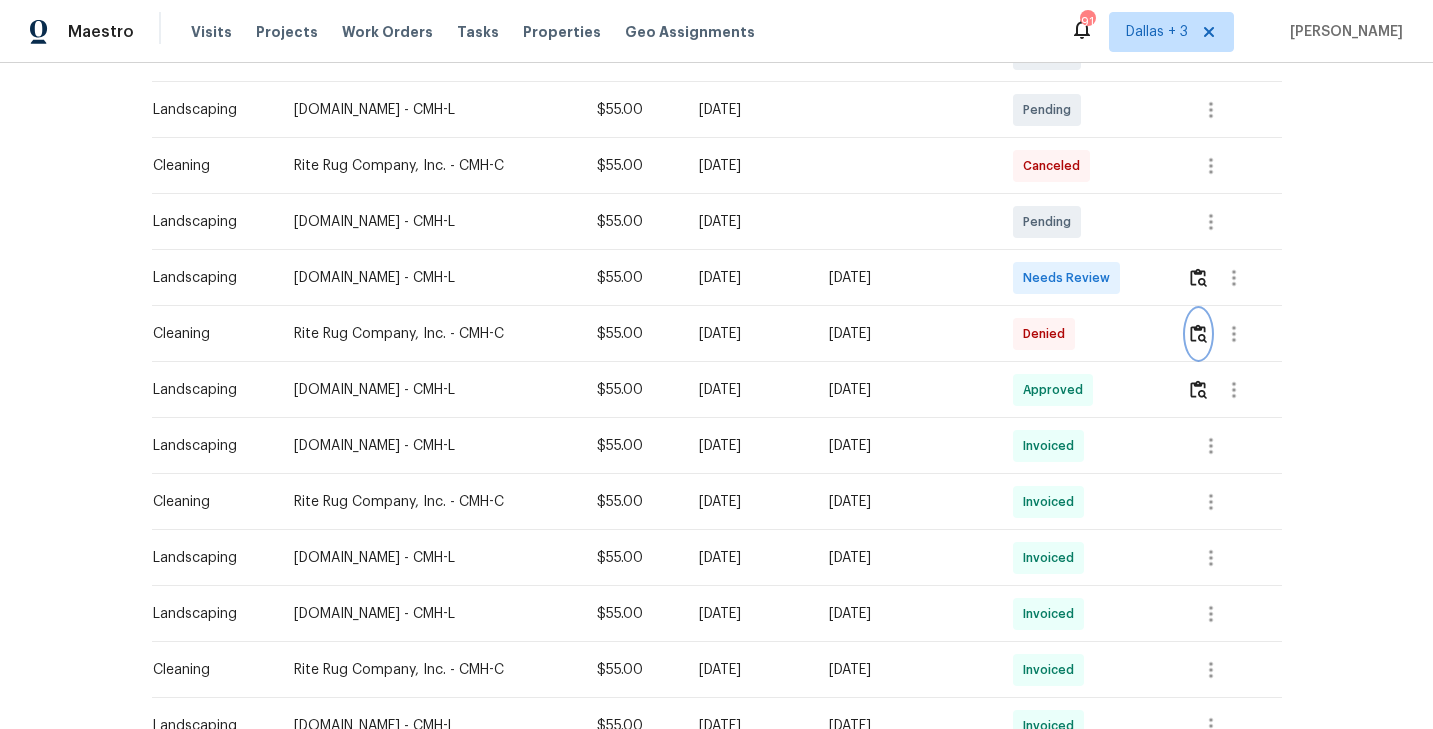 click at bounding box center [1198, 333] 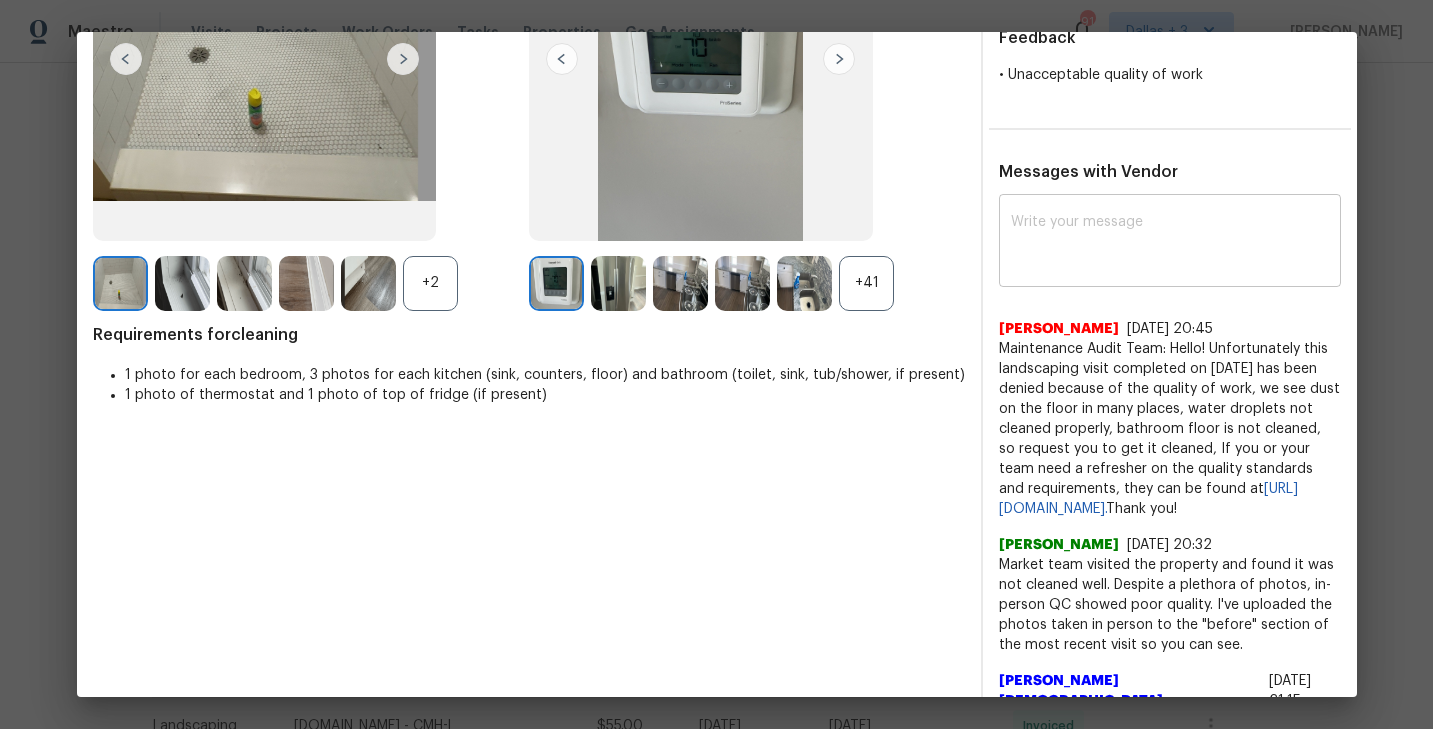 scroll, scrollTop: 285, scrollLeft: 0, axis: vertical 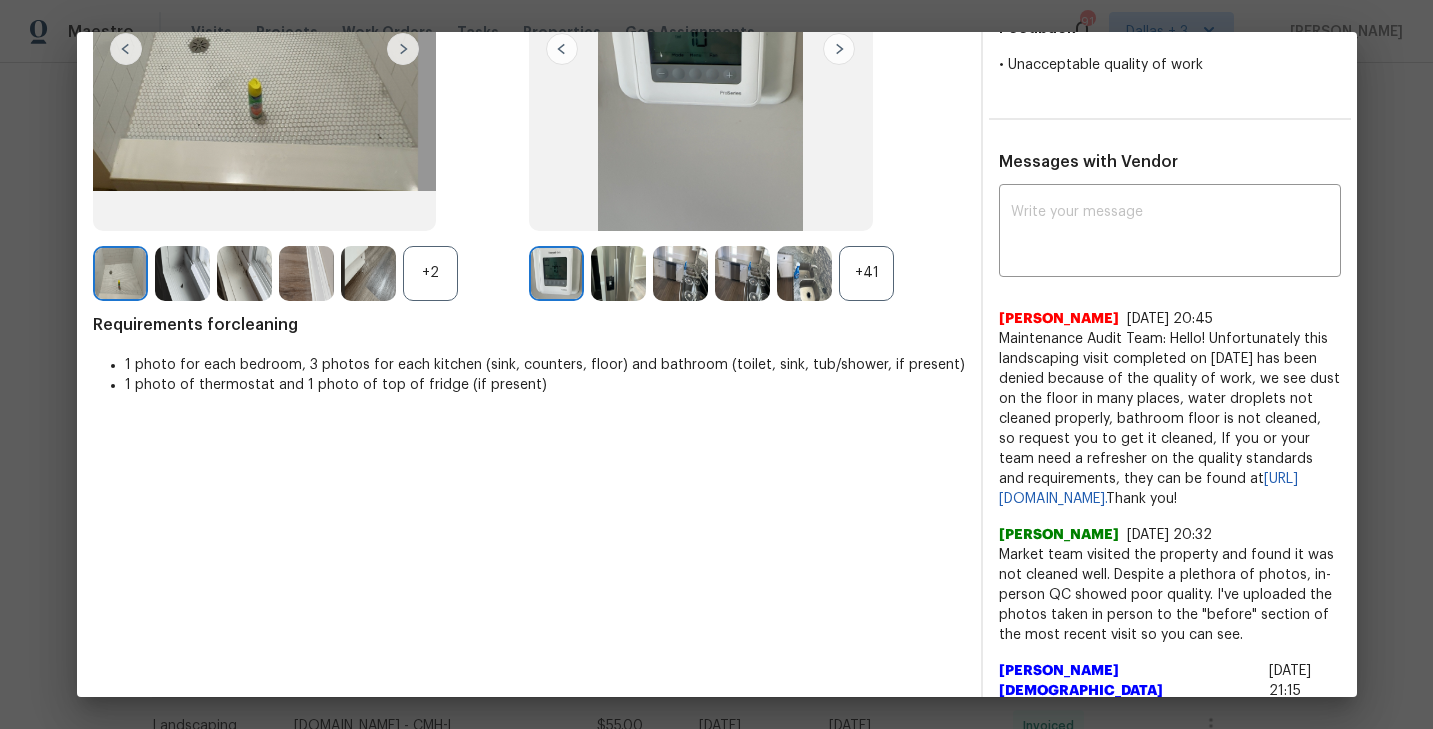 drag, startPoint x: 1079, startPoint y: 520, endPoint x: 996, endPoint y: 342, distance: 196.4001 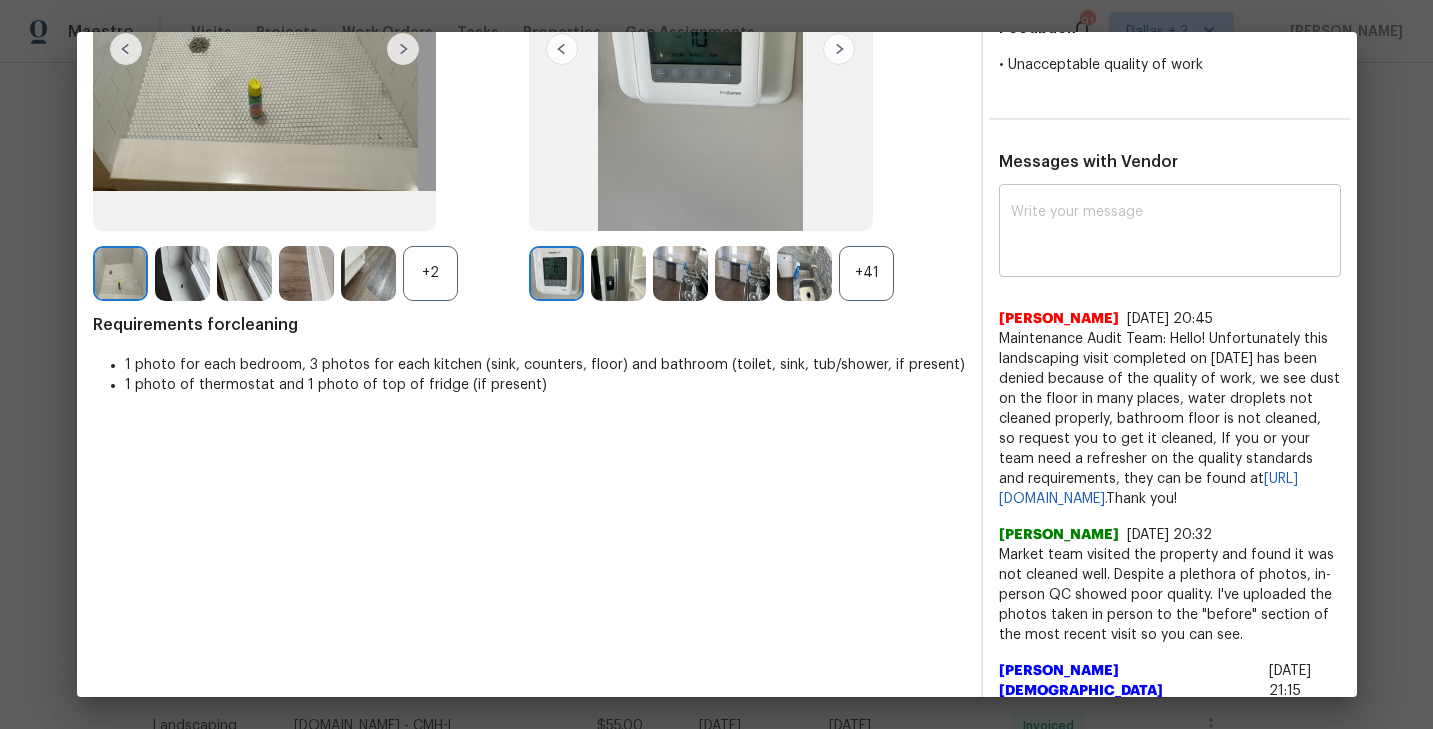 click at bounding box center (1170, 233) 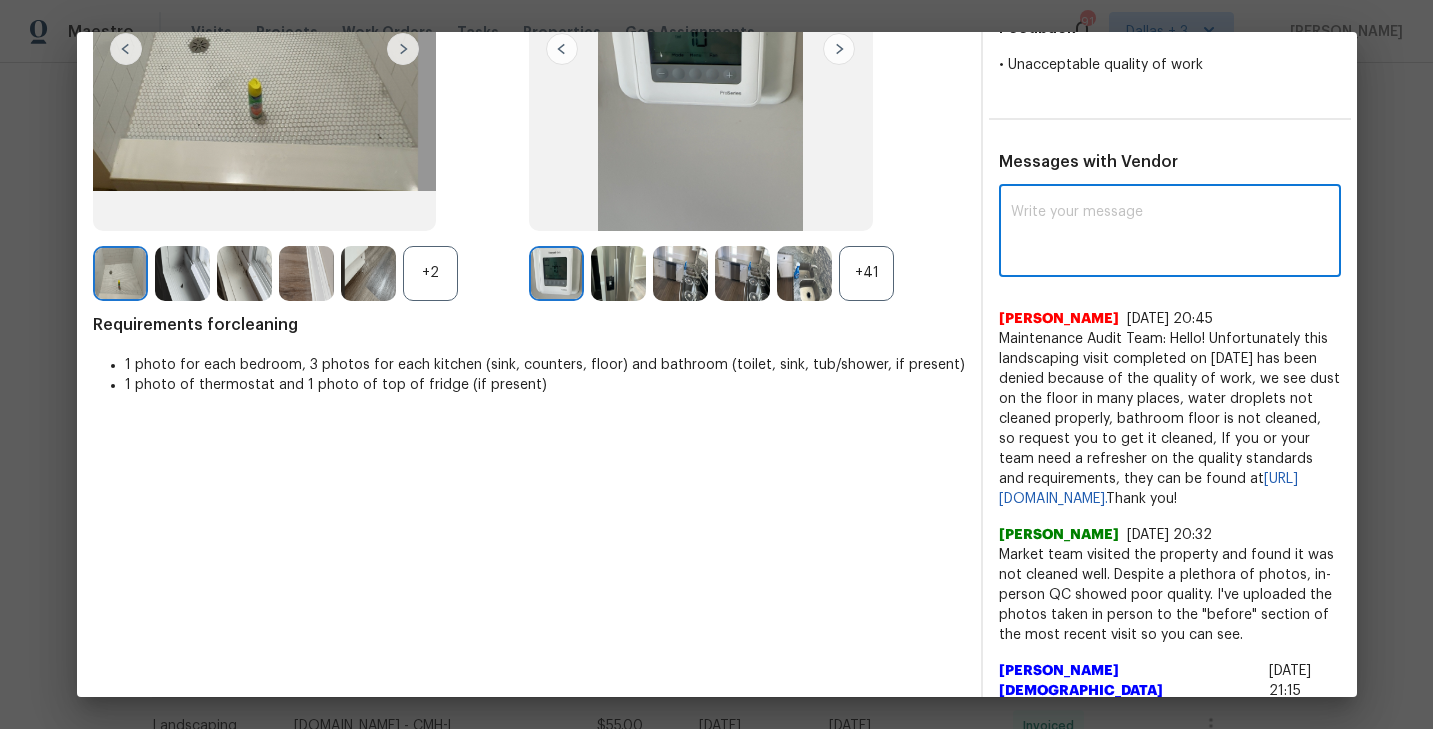 paste on "Maintenance Audit Team: Hello! Unfortunately this landscaping visit completed on 14th july 2025 has been denied because of the quality of work, we see dust on the floor in many places, water droplets not cleaned properly, bathroom floor is not cleaned, so request you to get it cleaned, If you or your team need a refresher on the quality standards and requirements, they can be found at https://www.opendoor.com/vendor-help/quality. Thank you!" 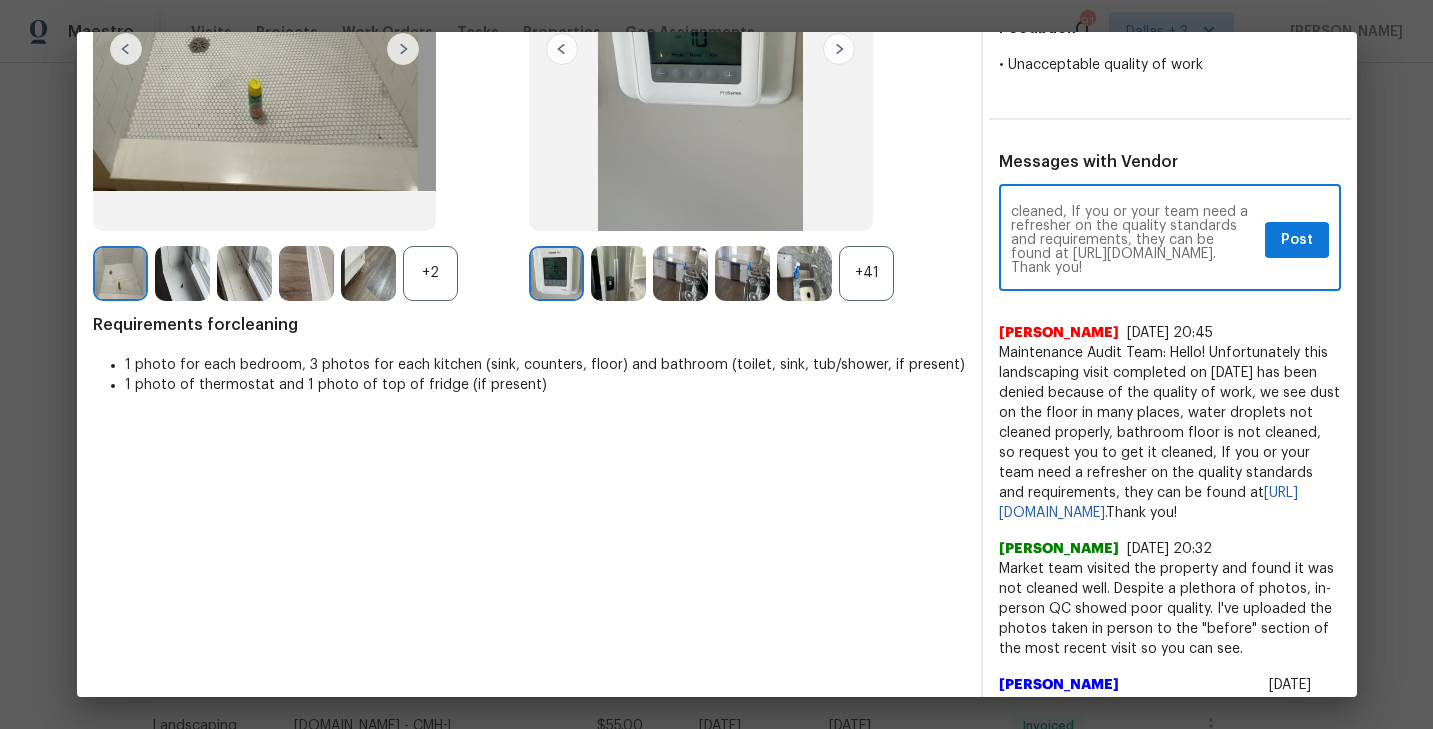 scroll, scrollTop: 0, scrollLeft: 0, axis: both 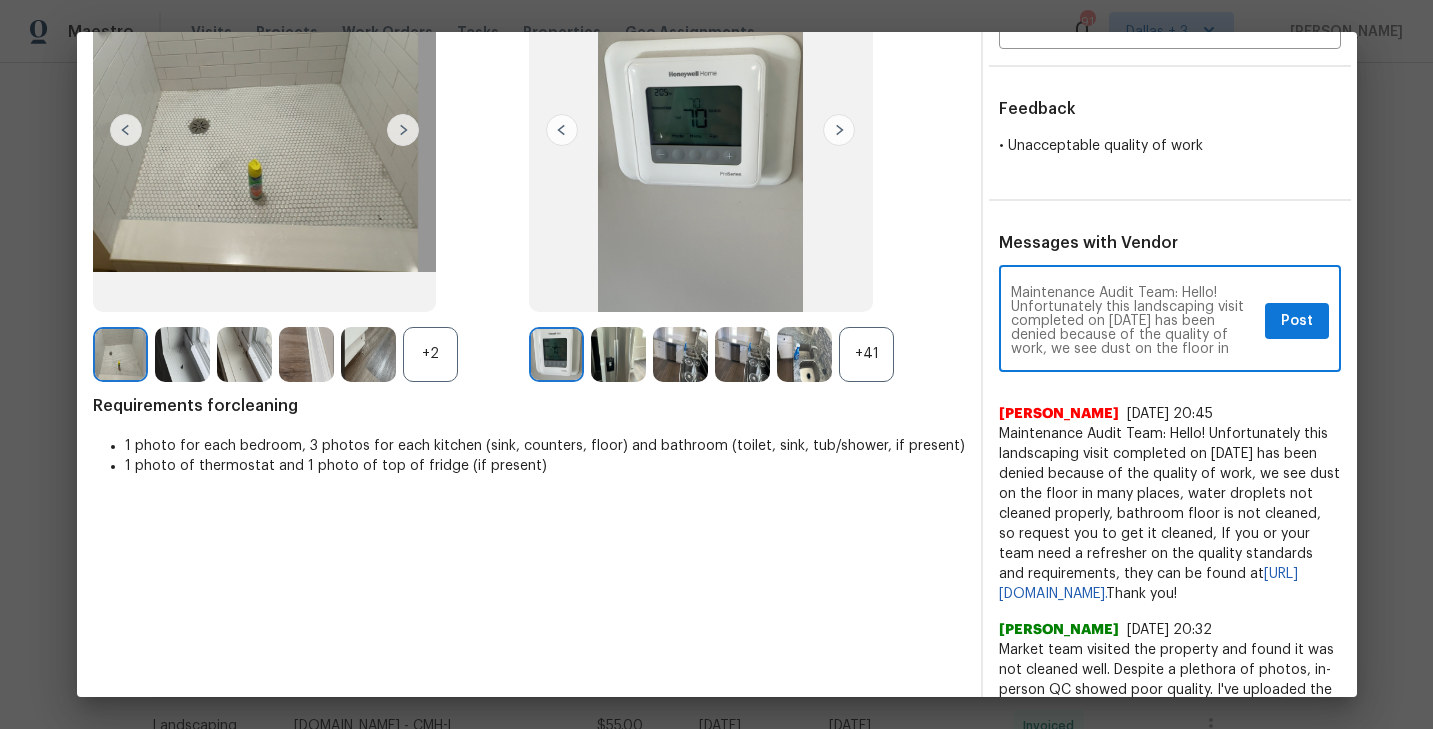 drag, startPoint x: 1210, startPoint y: 306, endPoint x: 1131, endPoint y: 306, distance: 79 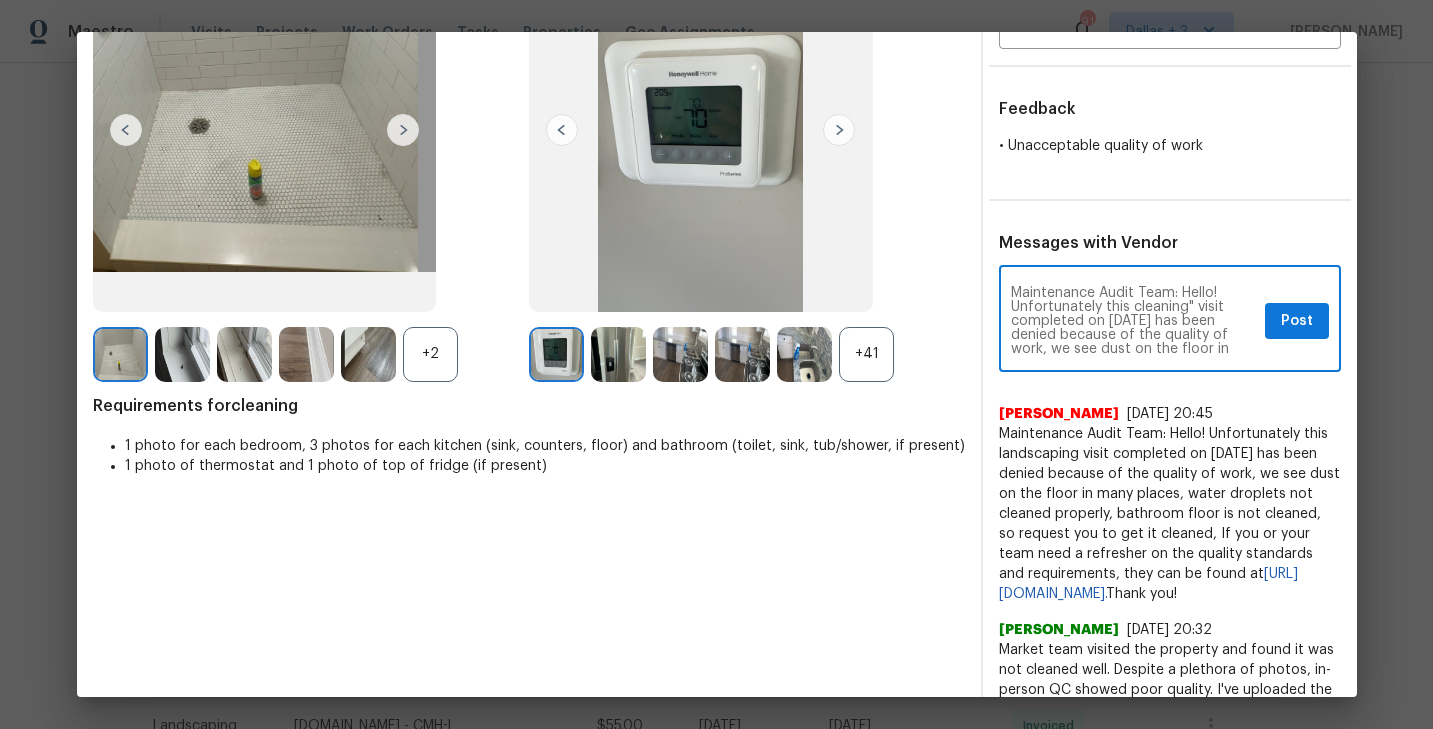 click on "Maintenance Audit Team: Hello! Unfortunately this cleaning" visit completed on 14th july 2025 has been denied because of the quality of work, we see dust on the floor in many places, water droplets not cleaned properly, bathroom floor is not cleaned, so request you to get it cleaned, If you or your team need a refresher on the quality standards and requirements, they can be found at https://www.opendoor.com/vendor-help/quality. Thank you!" at bounding box center (1134, 321) 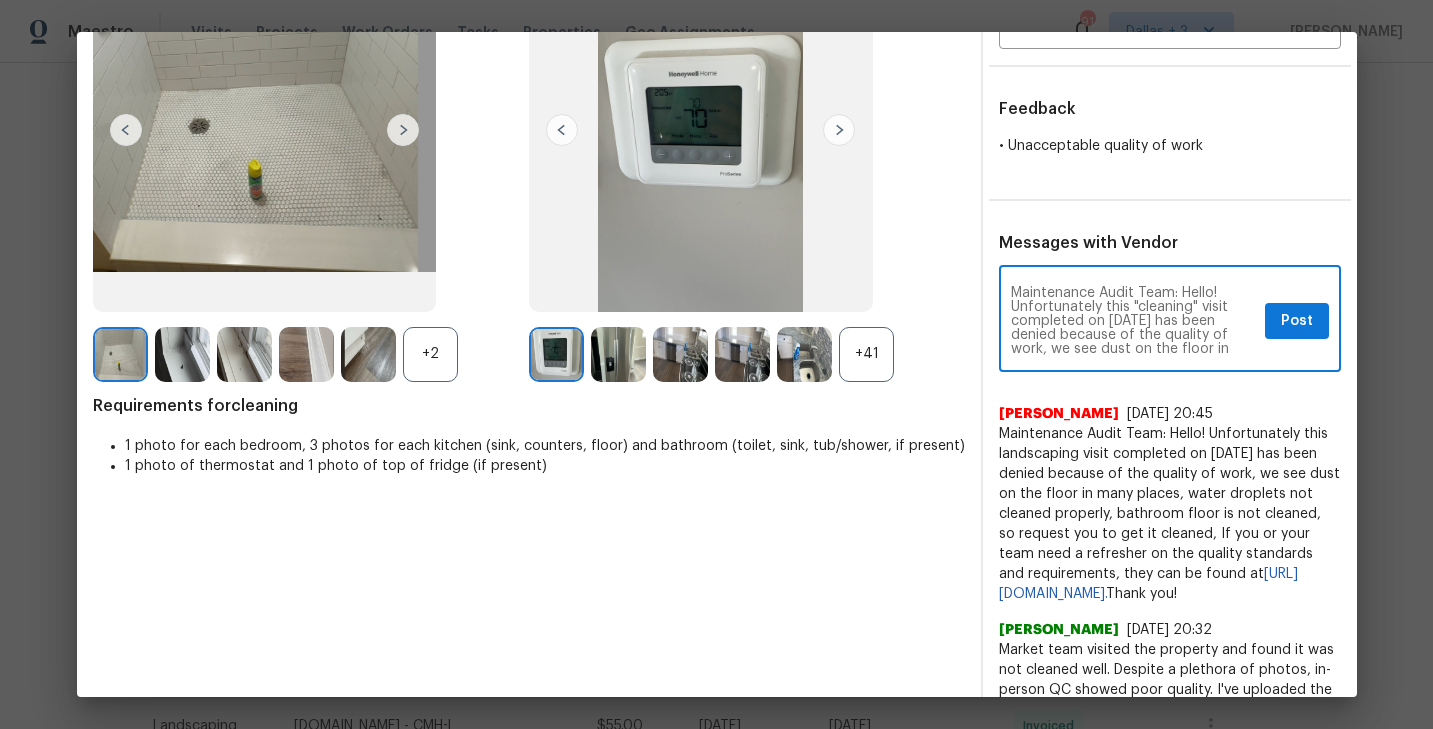 type on "Maintenance Audit Team: Hello! Unfortunately this "cleaning" visit completed on 14th july 2025 has been denied because of the quality of work, we see dust on the floor in many places, water droplets not cleaned properly, bathroom floor is not cleaned, so request you to get it cleaned, If you or your team need a refresher on the quality standards and requirements, they can be found at https://www.opendoor.com/vendor-help/quality. Thank you!" 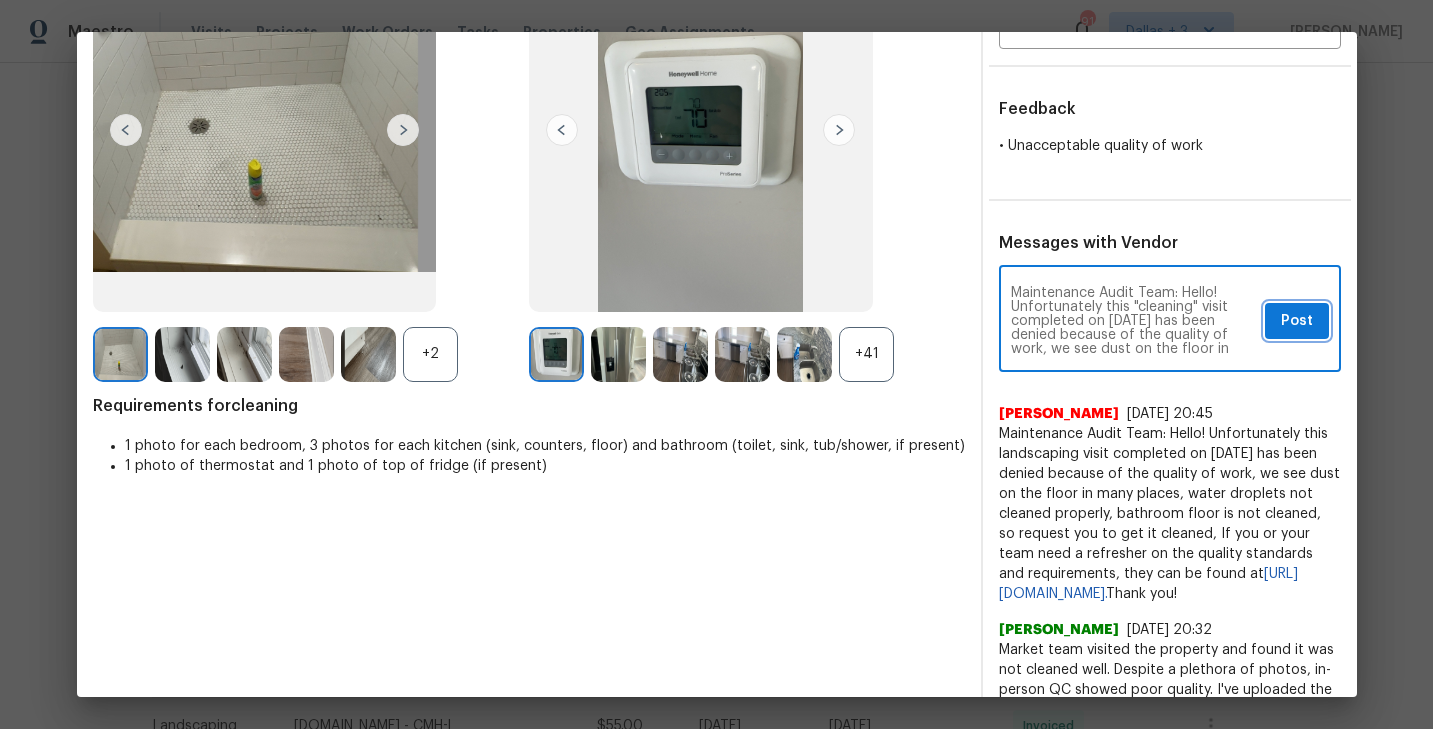click on "Post" at bounding box center (1297, 321) 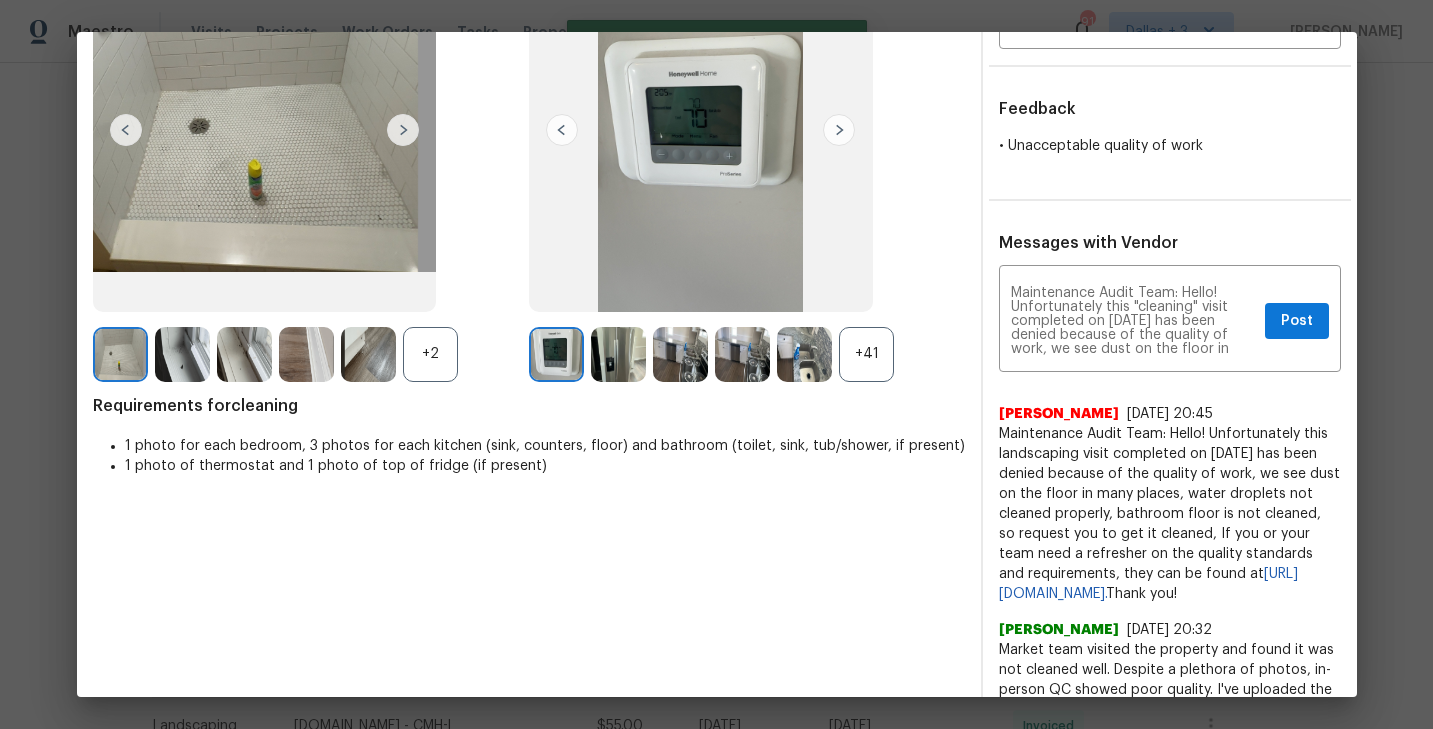 type 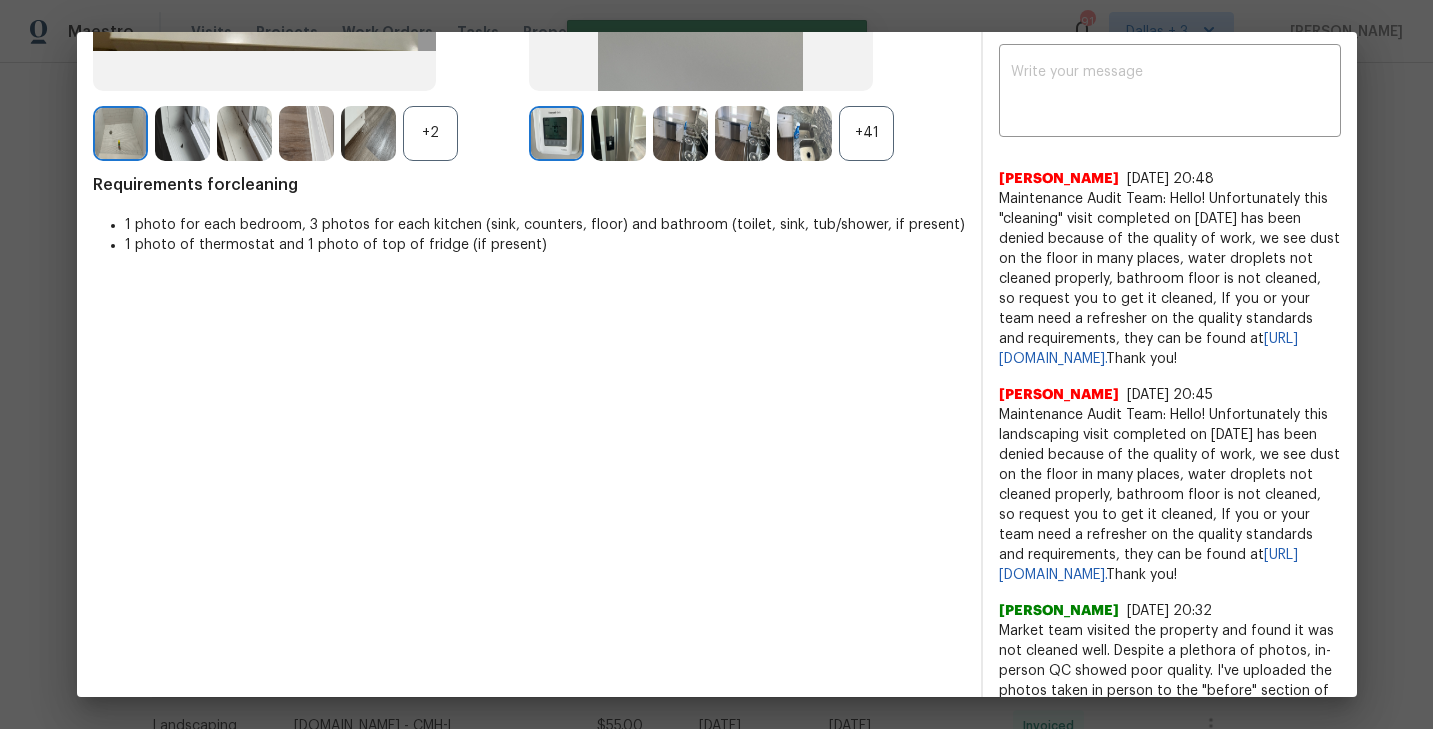 scroll, scrollTop: 486, scrollLeft: 0, axis: vertical 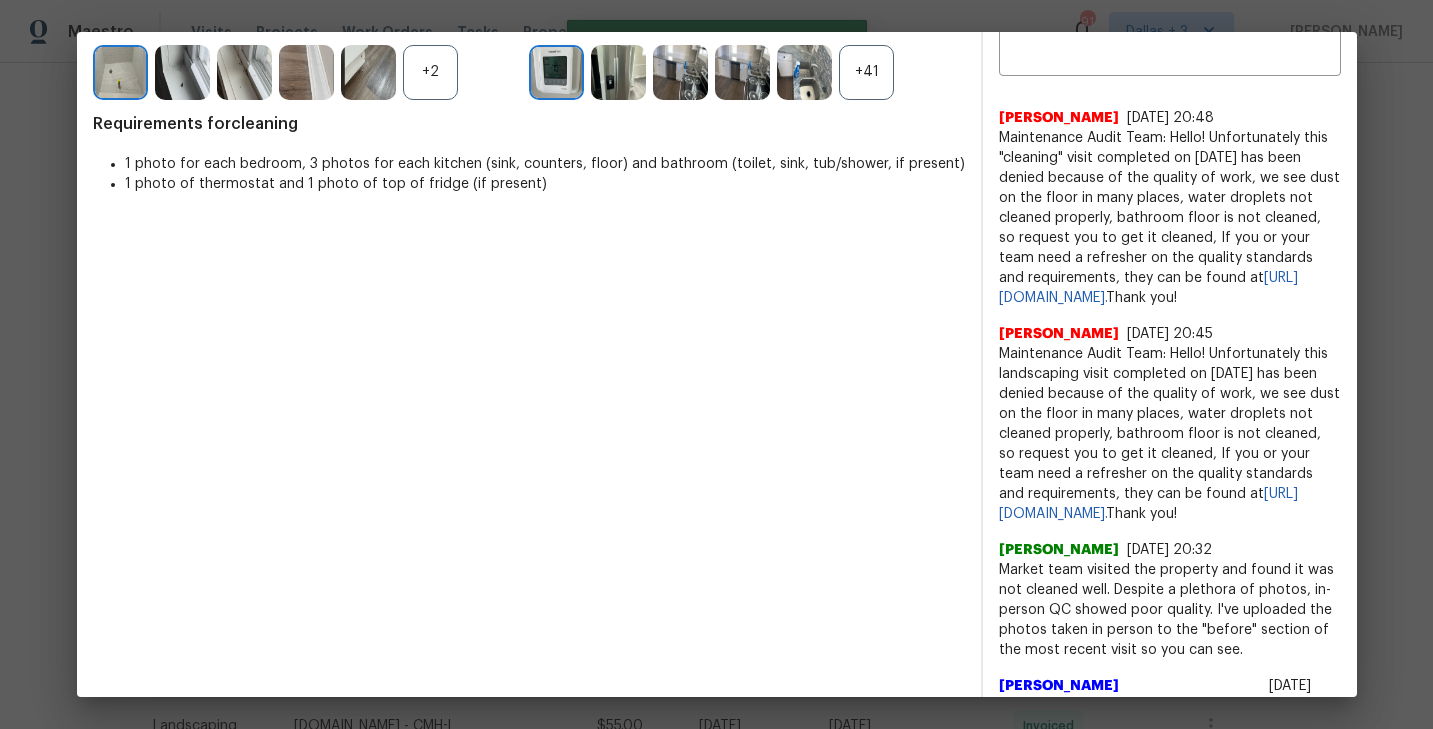 click on "Maintenance Audit Team: Hello! Unfortunately this landscaping visit completed on 14th july 2025 has been denied because of the quality of work, we see dust on the floor in many places, water droplets not cleaned properly, bathroom floor is not cleaned, so request you to get it cleaned, If you or your team need a refresher on the quality standards and requirements, they can be found at  https://www.opendoor.com/vendor-help/quality.  Thank you!" at bounding box center [1170, 434] 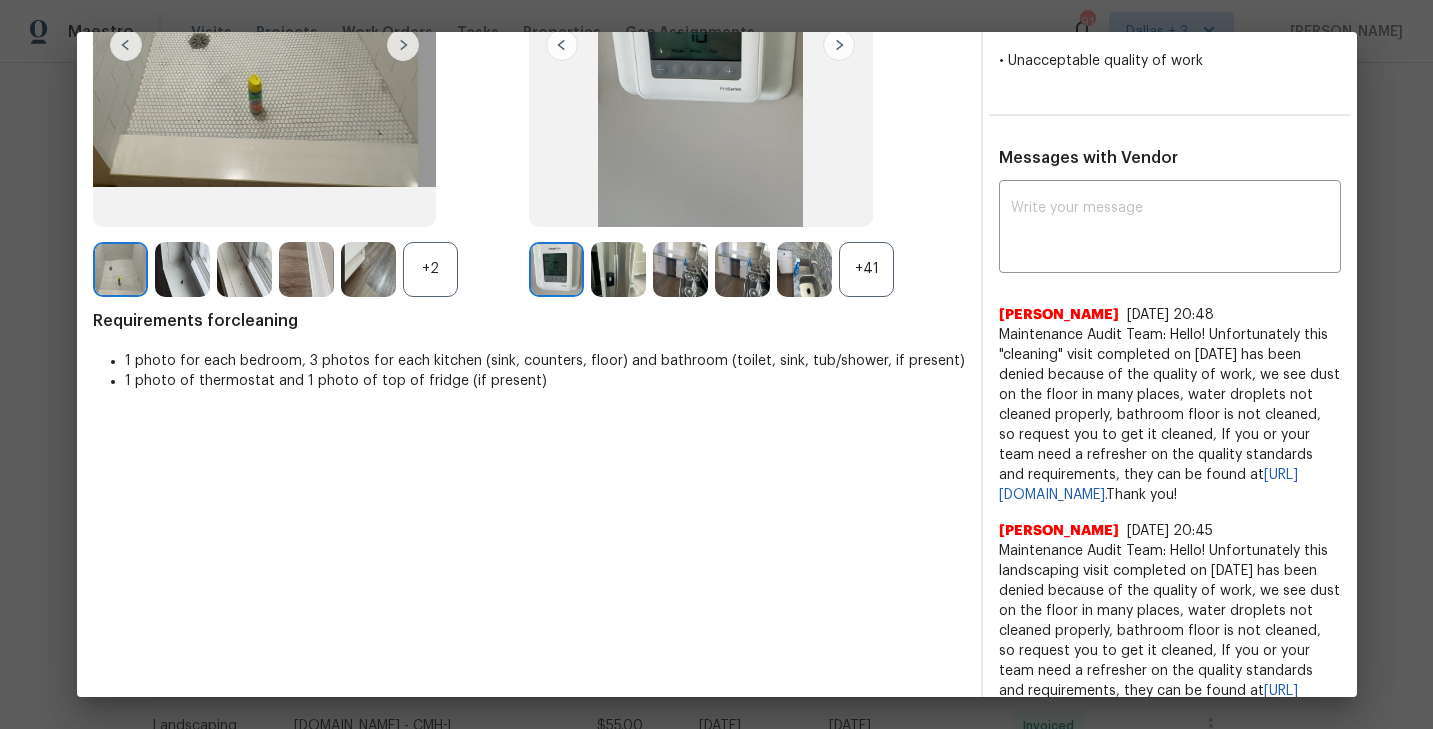 scroll, scrollTop: 0, scrollLeft: 0, axis: both 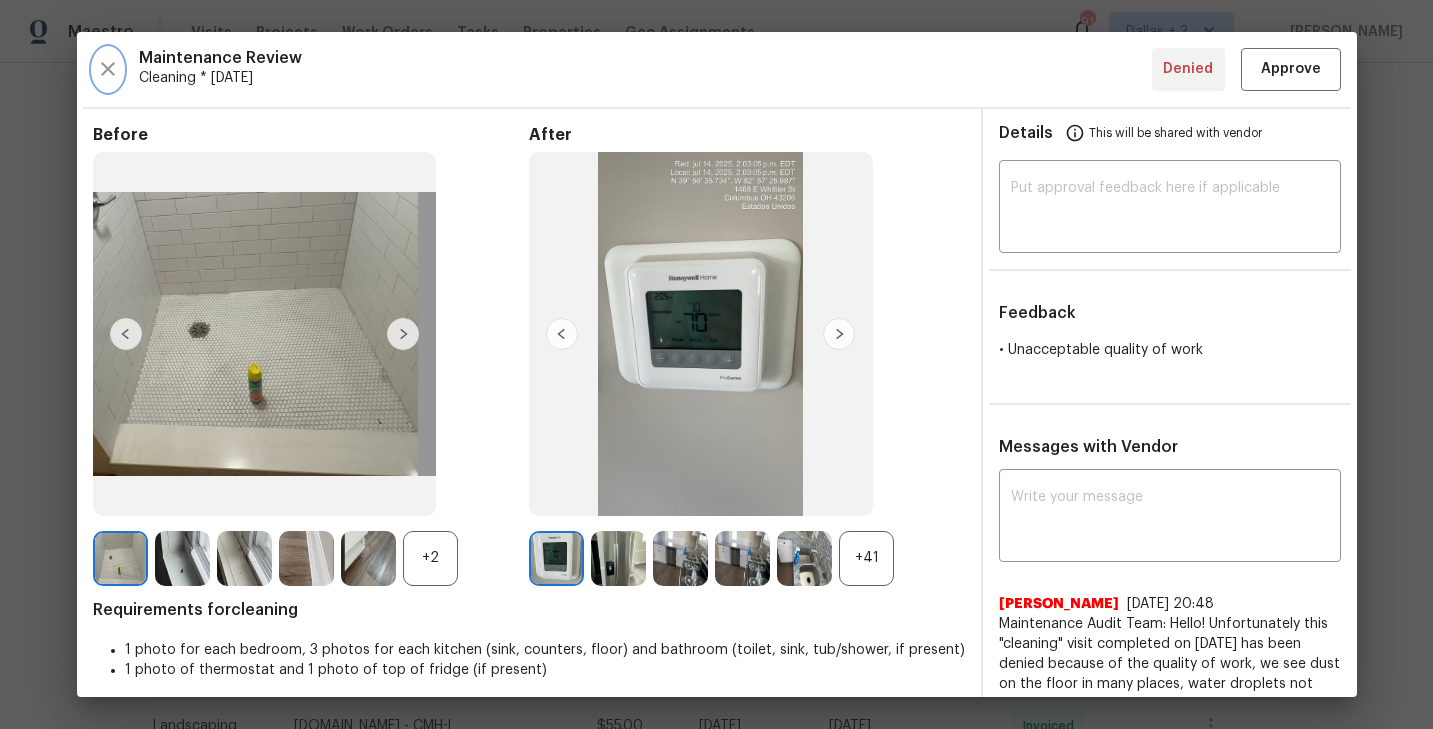 click 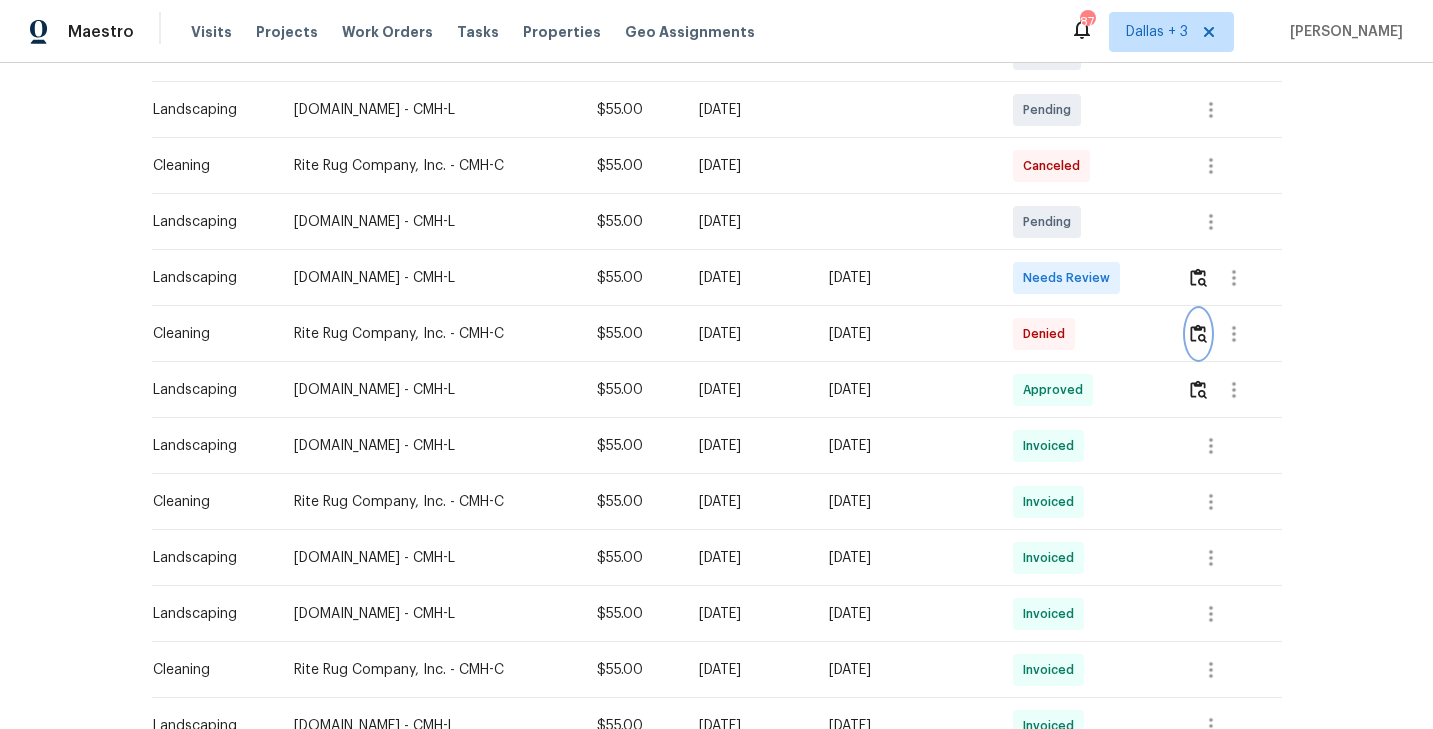 scroll, scrollTop: 0, scrollLeft: 0, axis: both 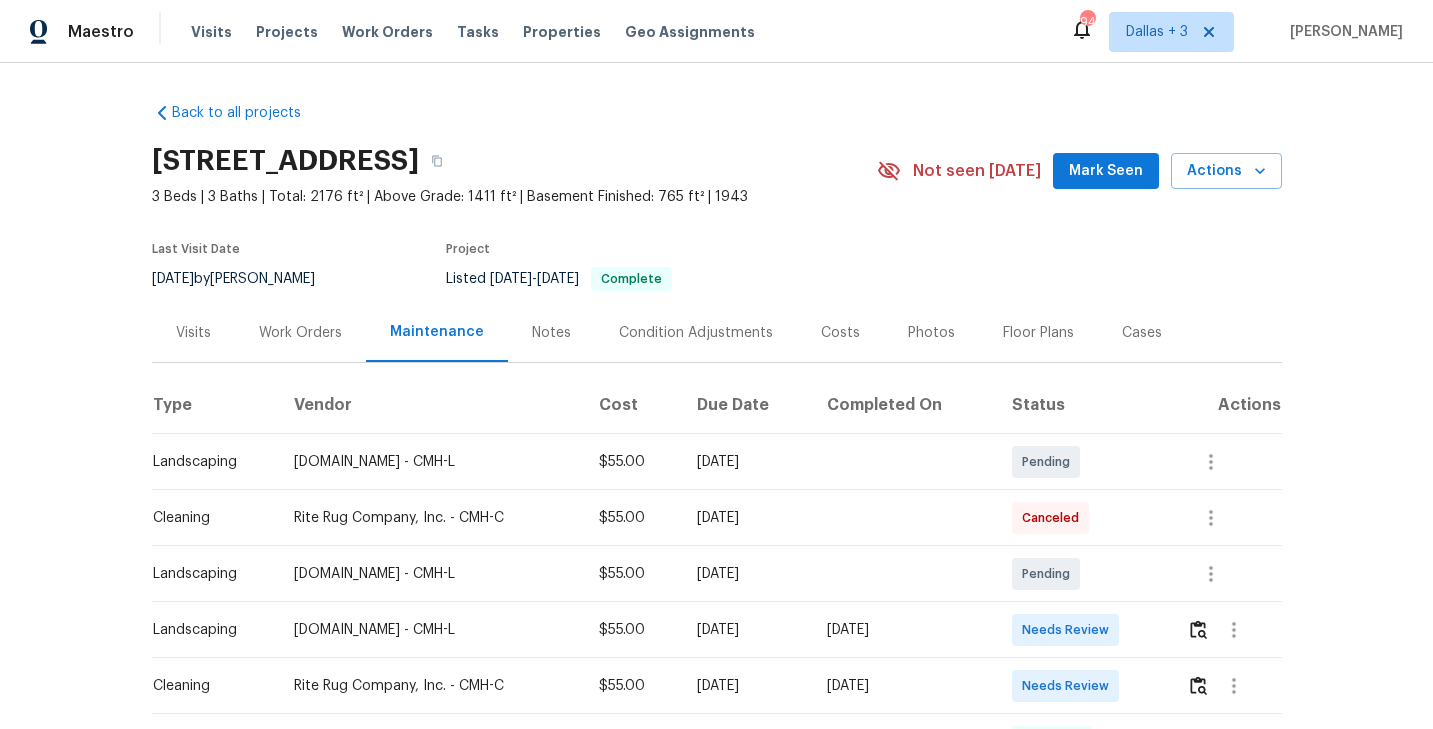 click on "Visits" at bounding box center [193, 332] 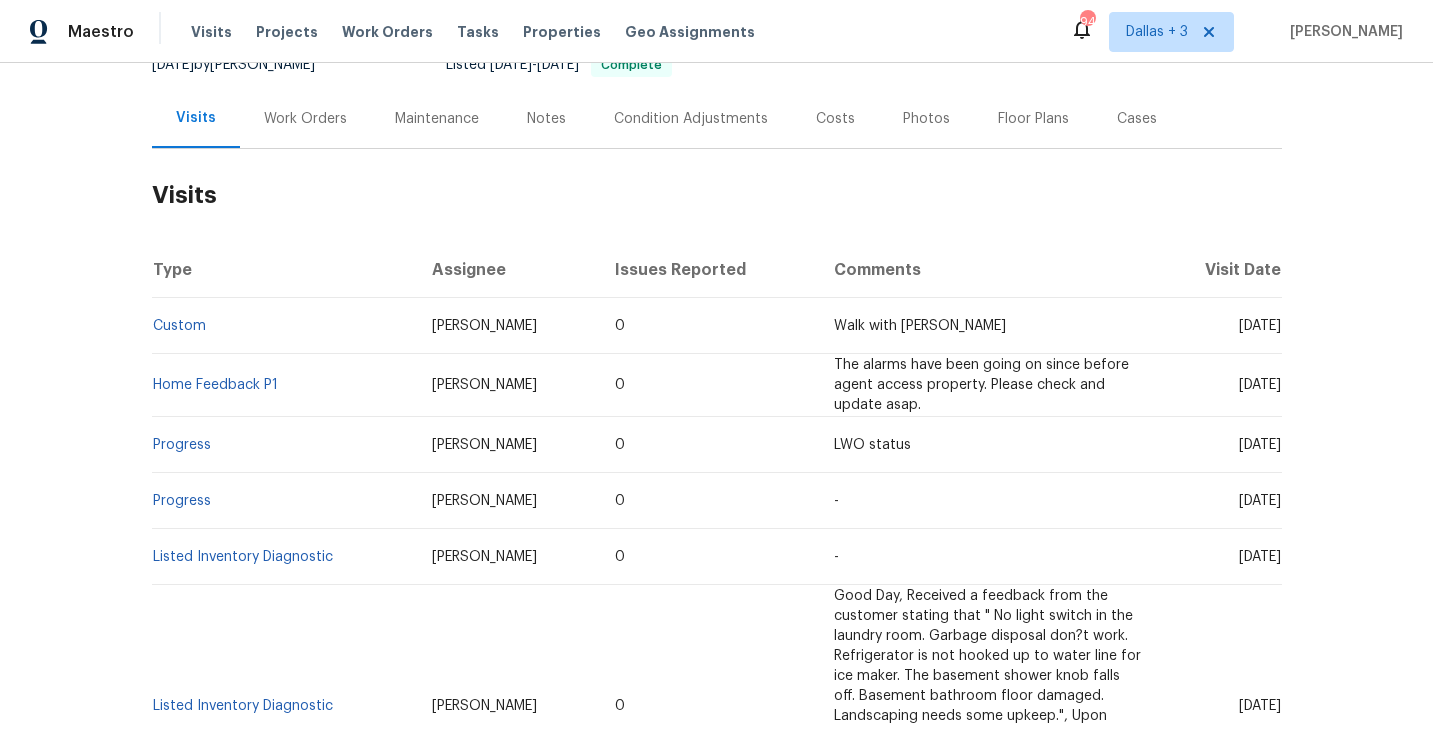 scroll, scrollTop: 223, scrollLeft: 0, axis: vertical 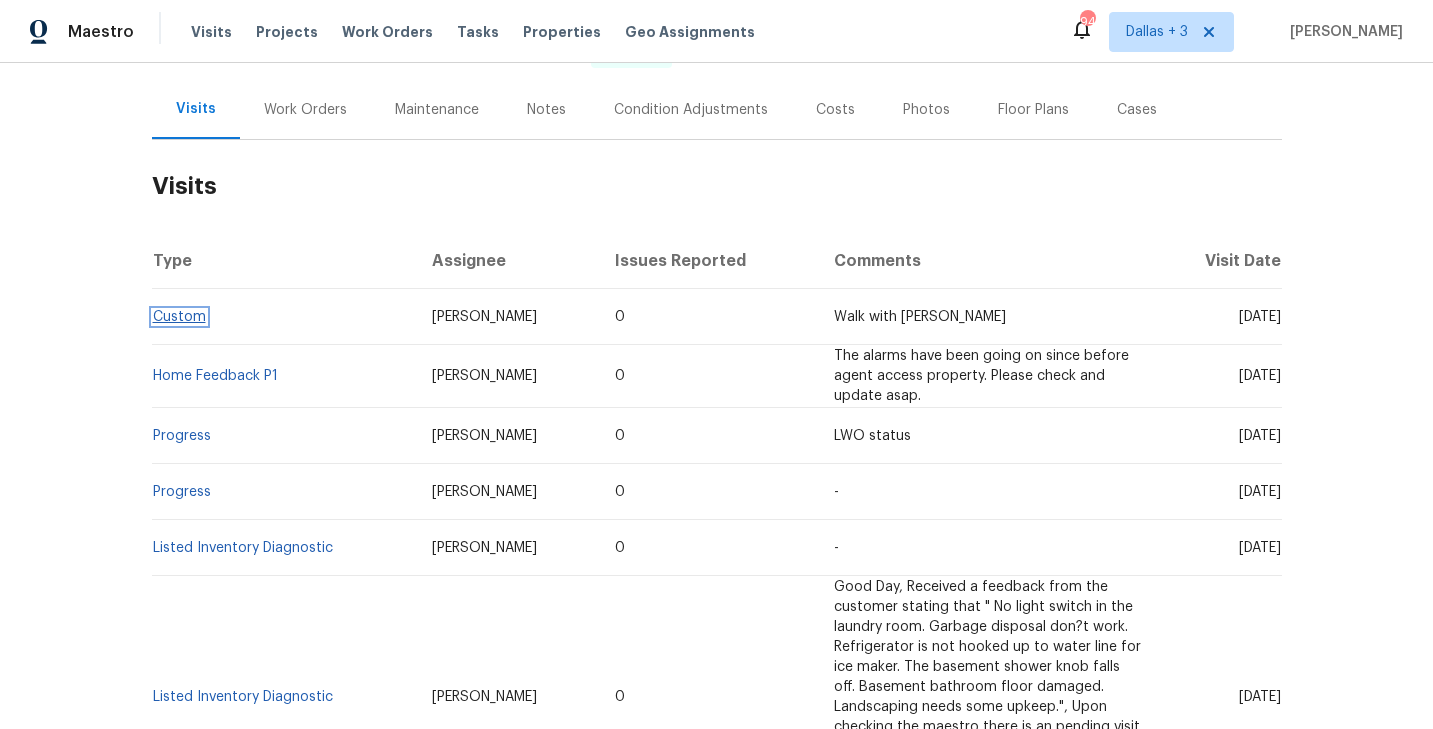 click on "Custom" at bounding box center (179, 317) 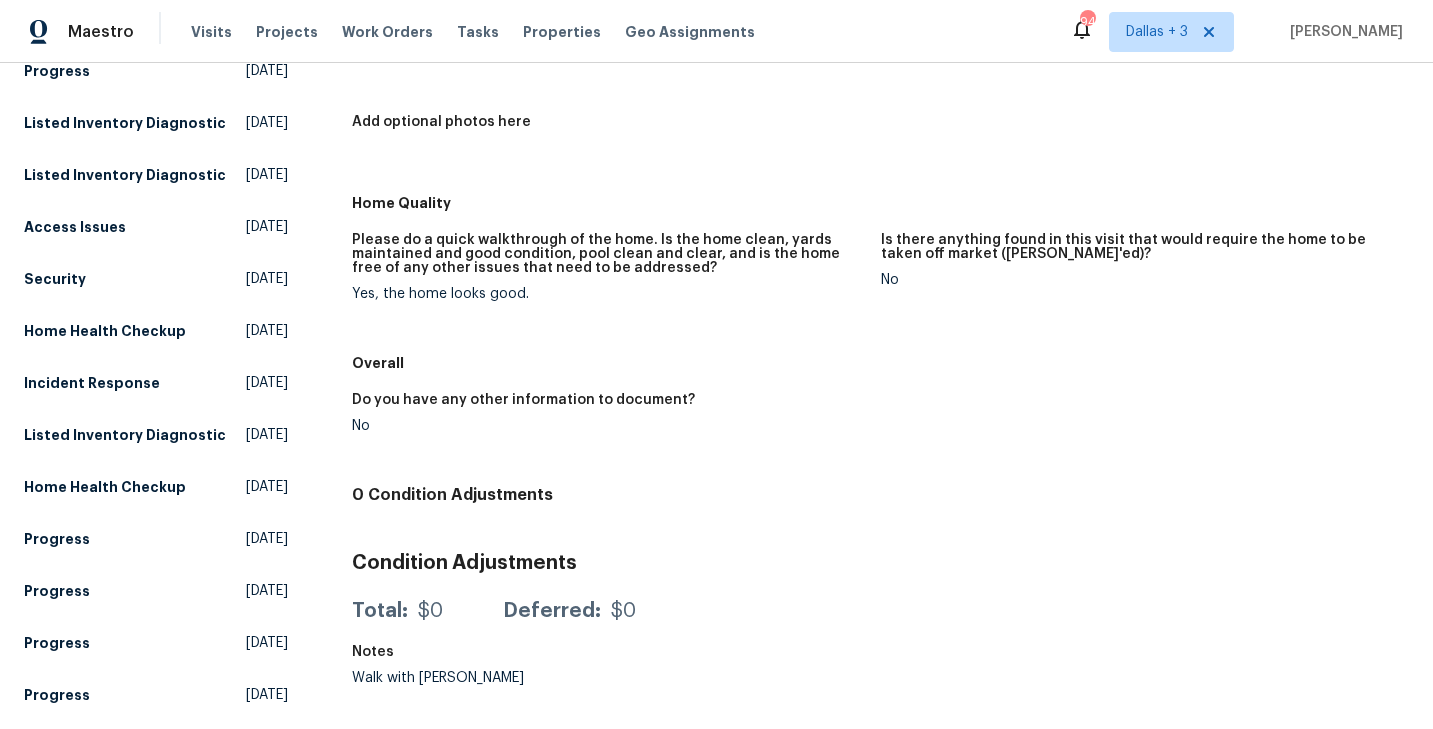 scroll, scrollTop: 487, scrollLeft: 0, axis: vertical 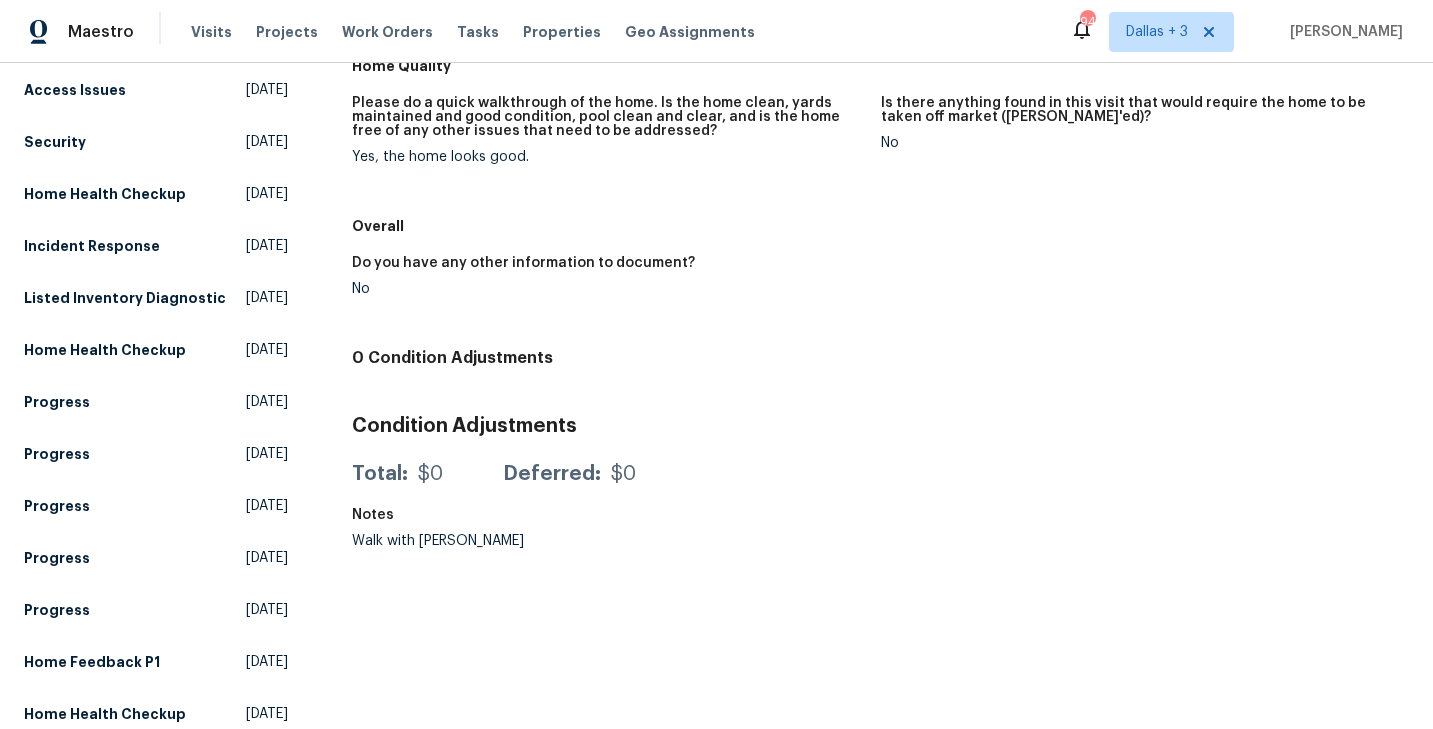 click on "Yes, the home looks good." at bounding box center [608, 157] 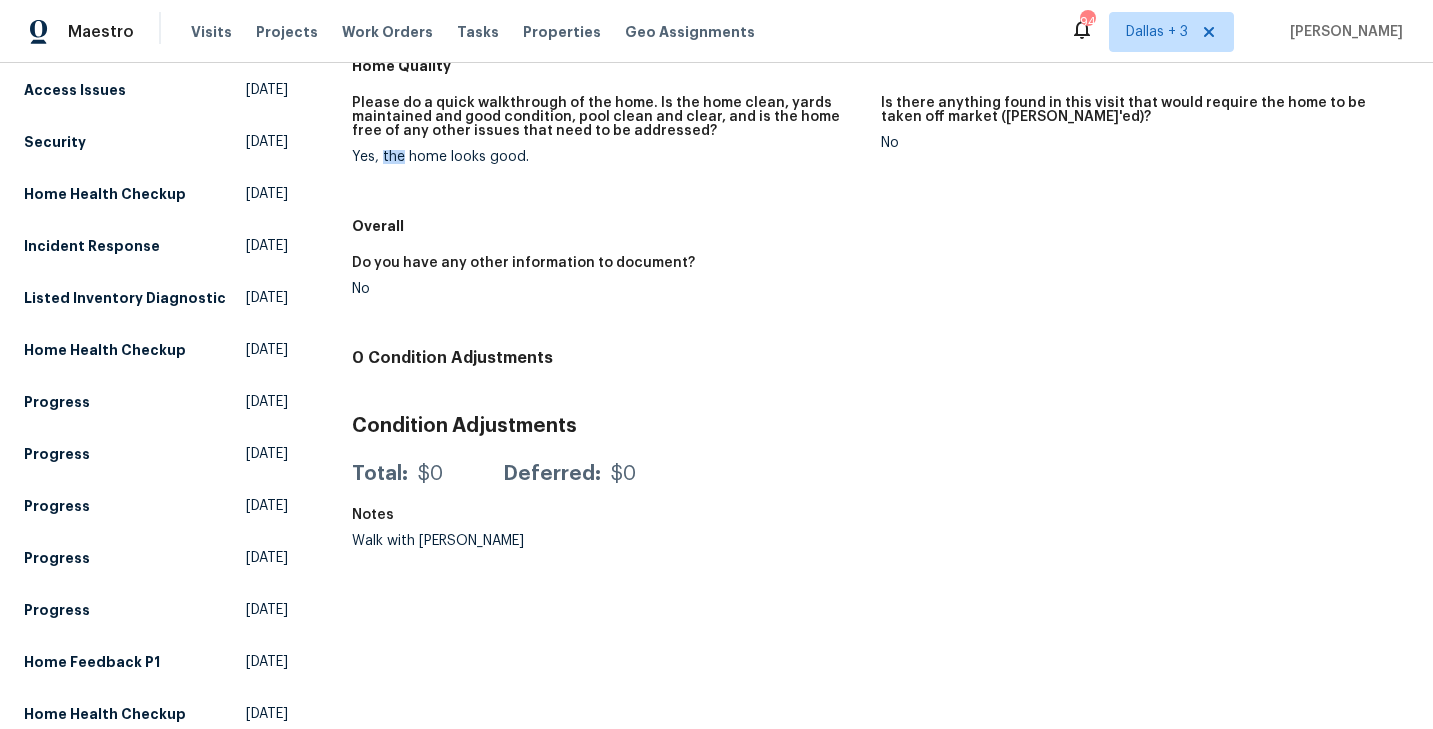 click on "Yes, the home looks good." at bounding box center (608, 157) 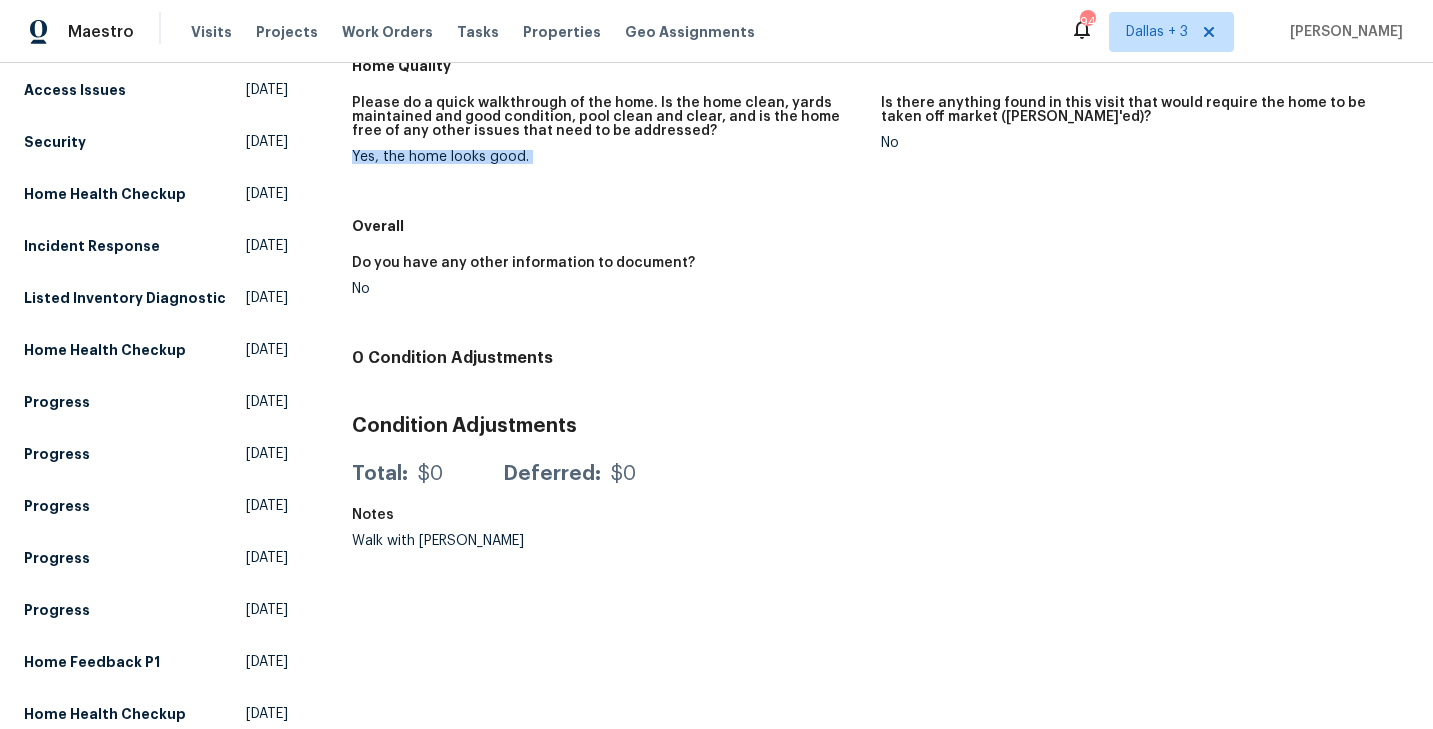 click on "Yes, the home looks good." at bounding box center [608, 157] 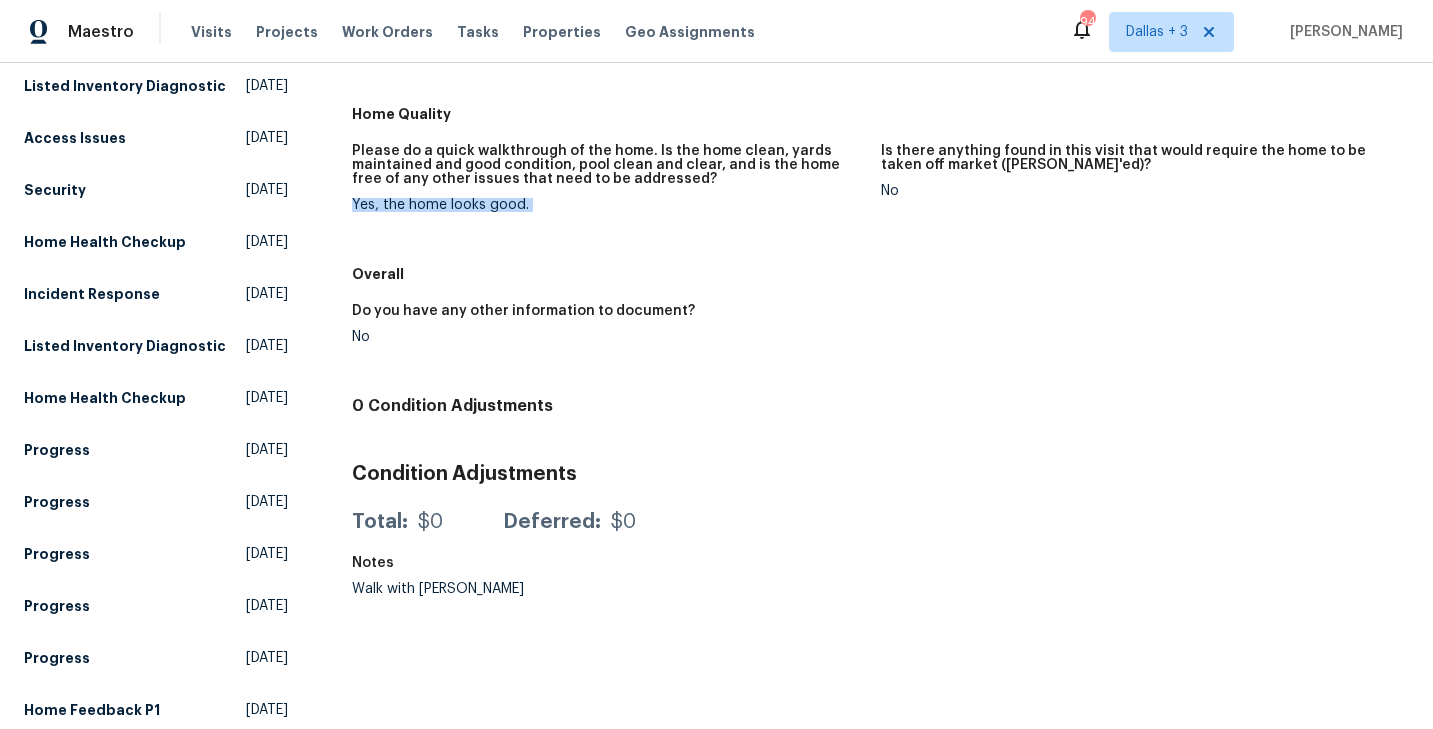 scroll, scrollTop: 436, scrollLeft: 0, axis: vertical 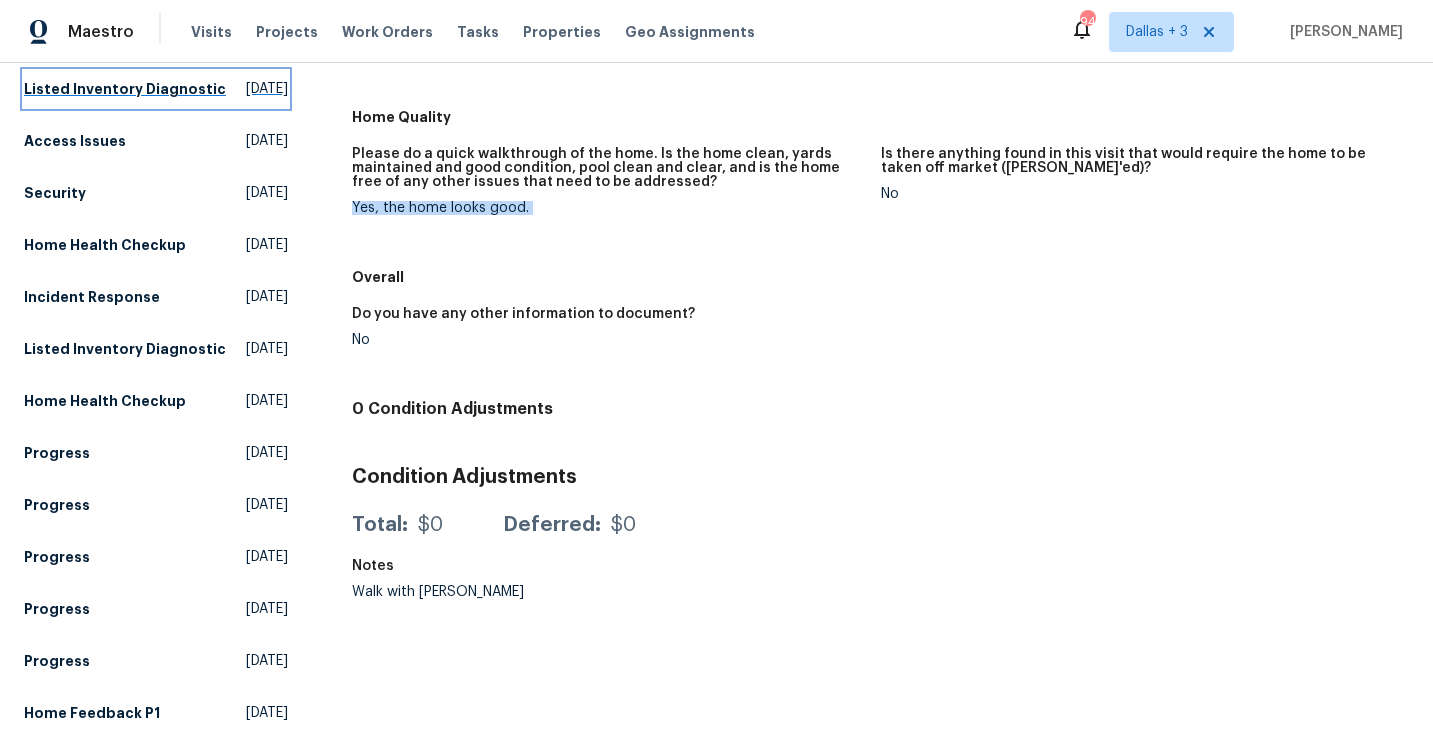 click on "Fri, Jun 27 2025" at bounding box center [267, 89] 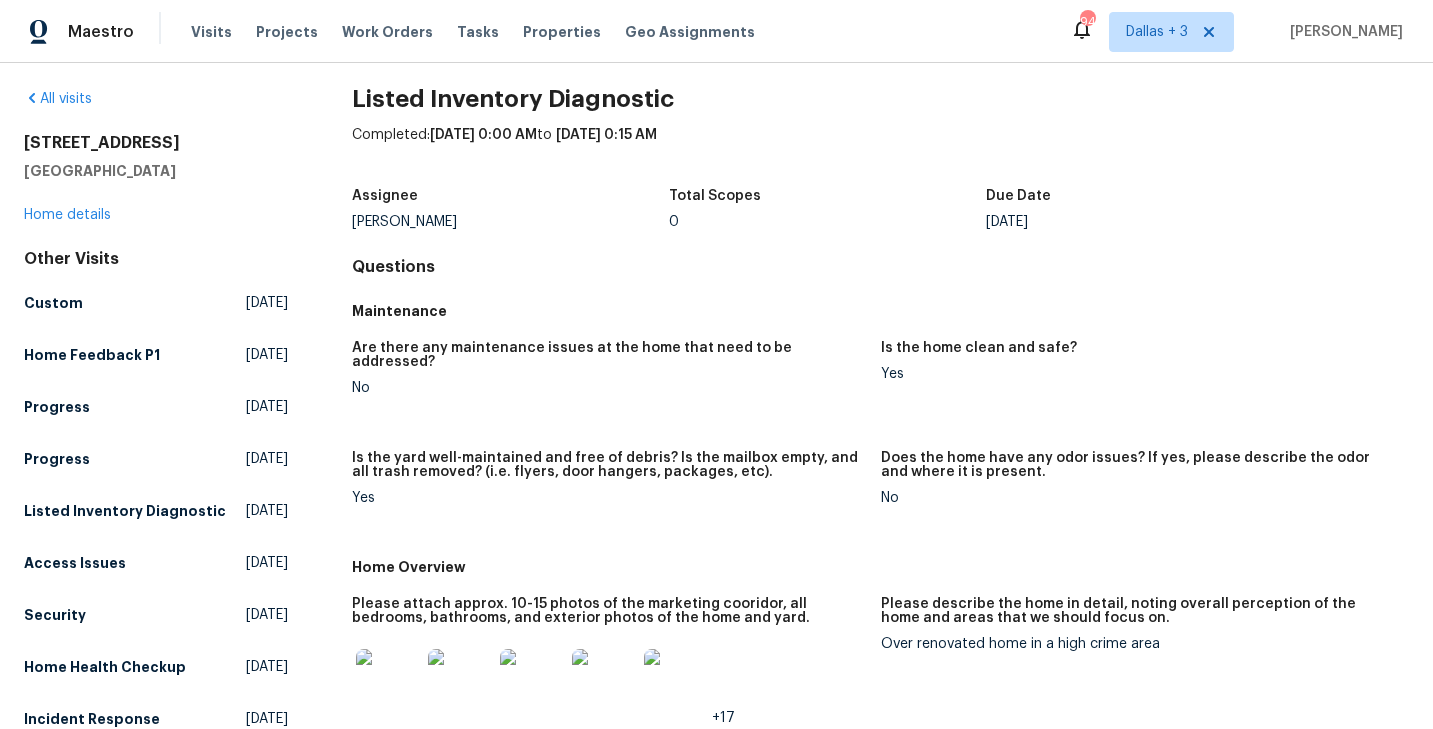 scroll, scrollTop: 16, scrollLeft: 0, axis: vertical 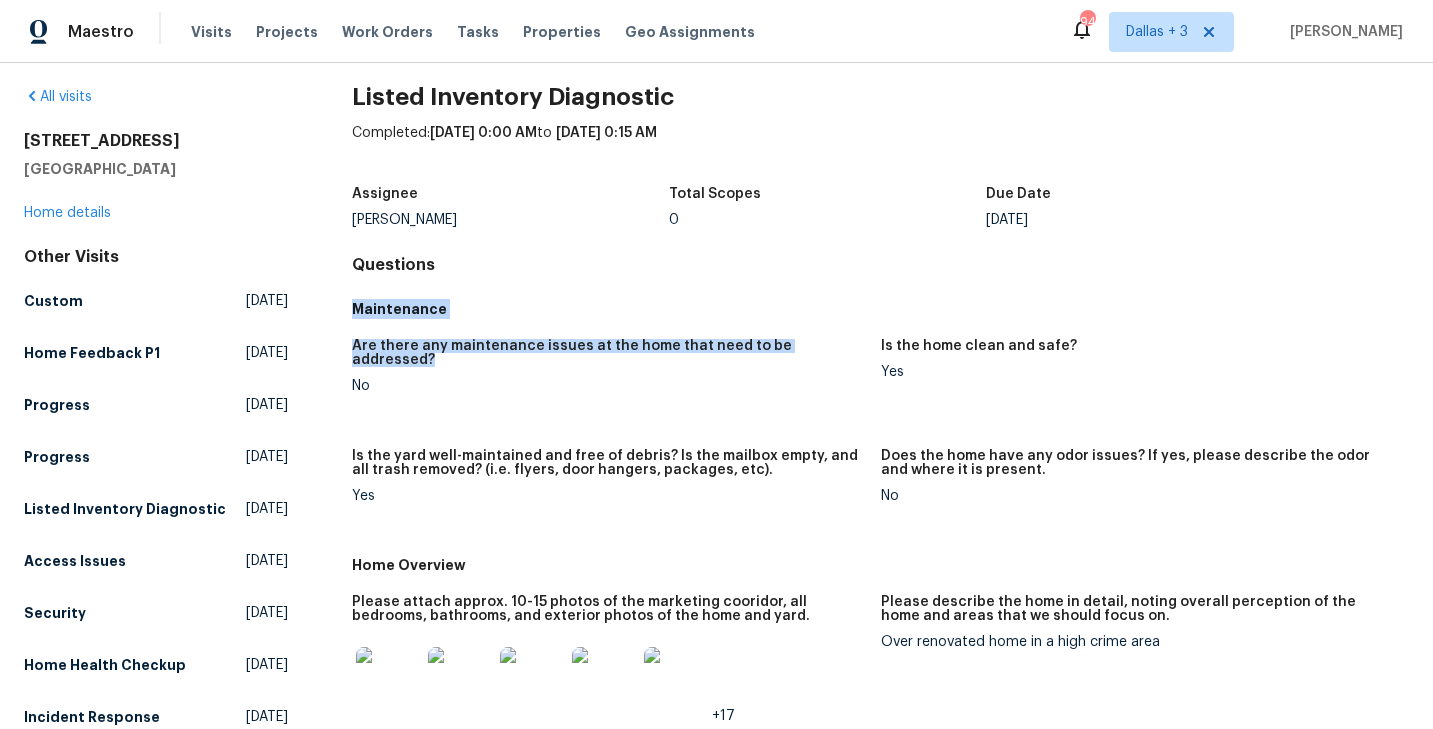 drag, startPoint x: 353, startPoint y: 307, endPoint x: 848, endPoint y: 349, distance: 496.77863 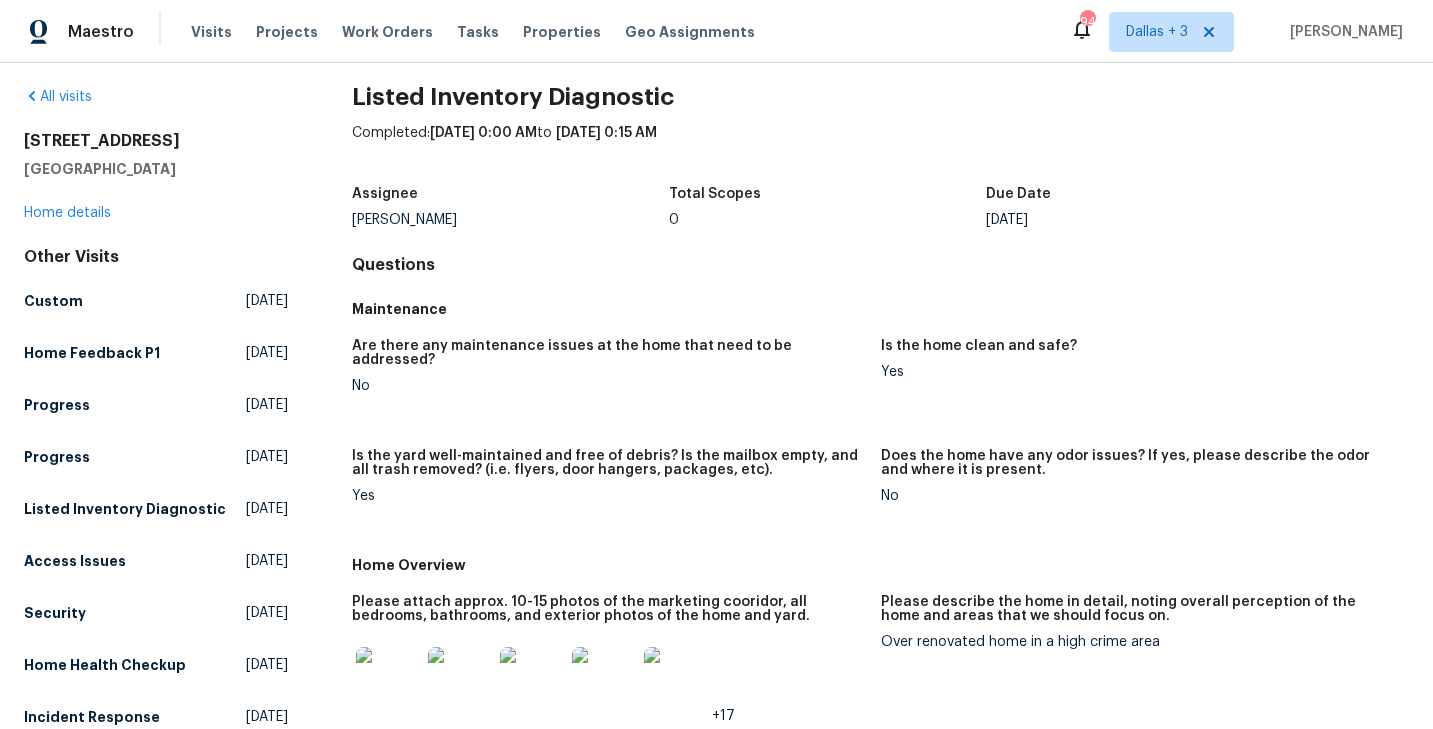 click on "Are there any maintenance issues at the home that need to be addressed? No" at bounding box center [616, 382] 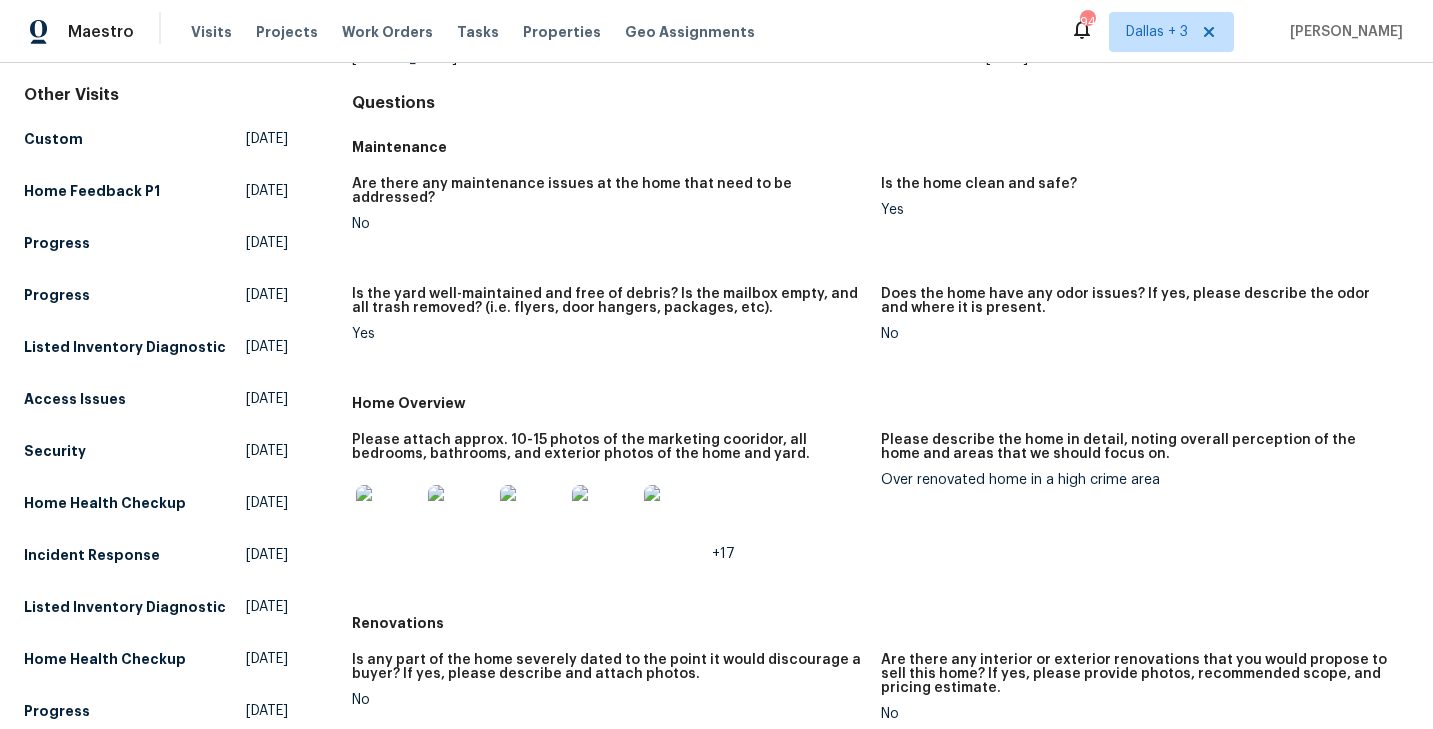 scroll, scrollTop: 270, scrollLeft: 0, axis: vertical 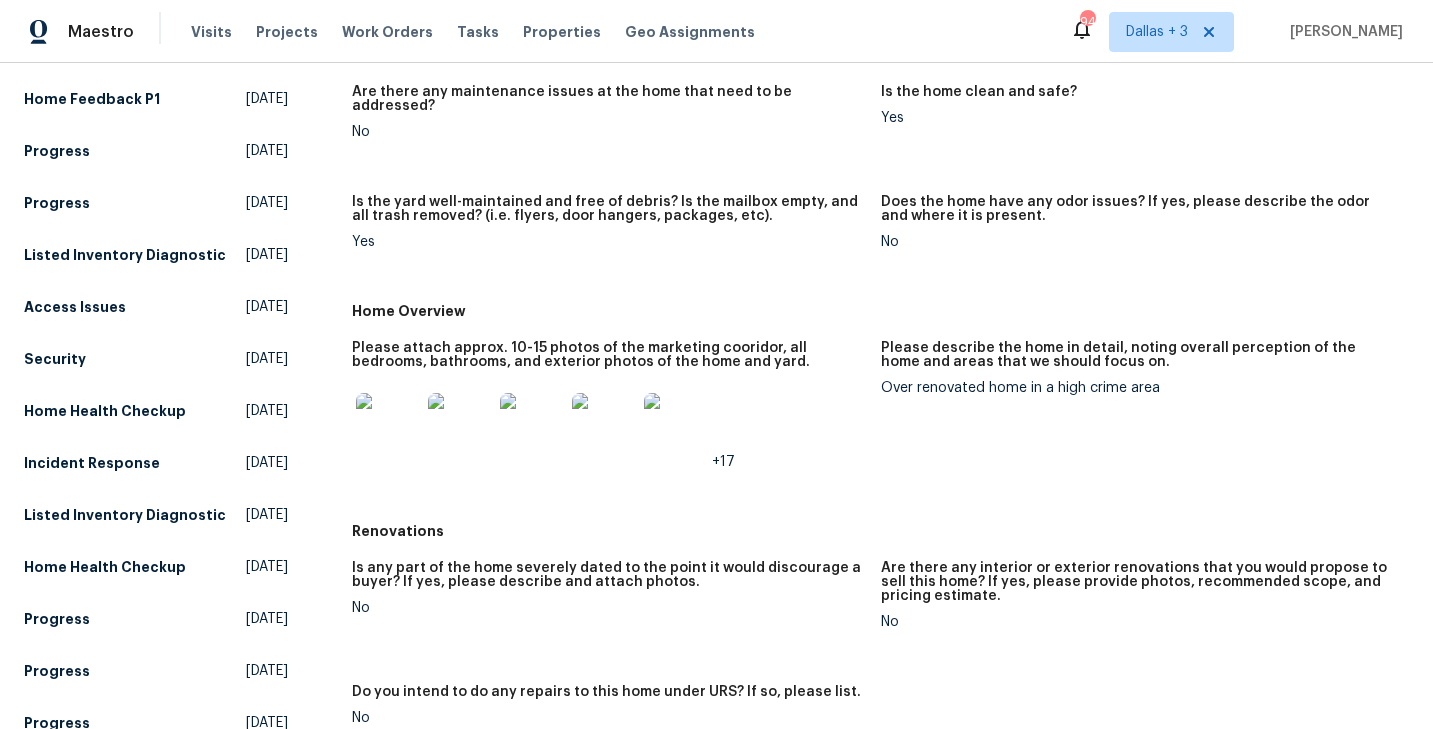 click on "+17" at bounding box center (723, 462) 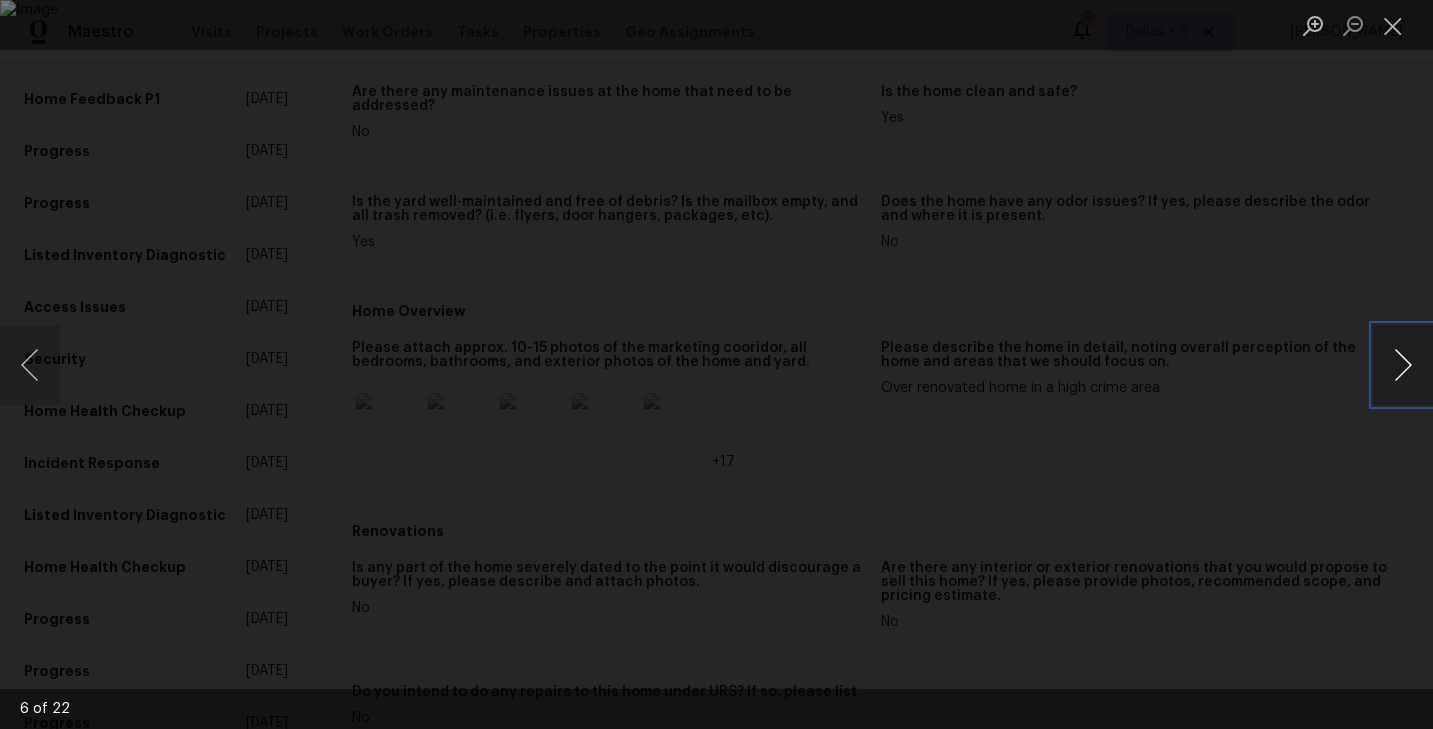 click at bounding box center (1403, 365) 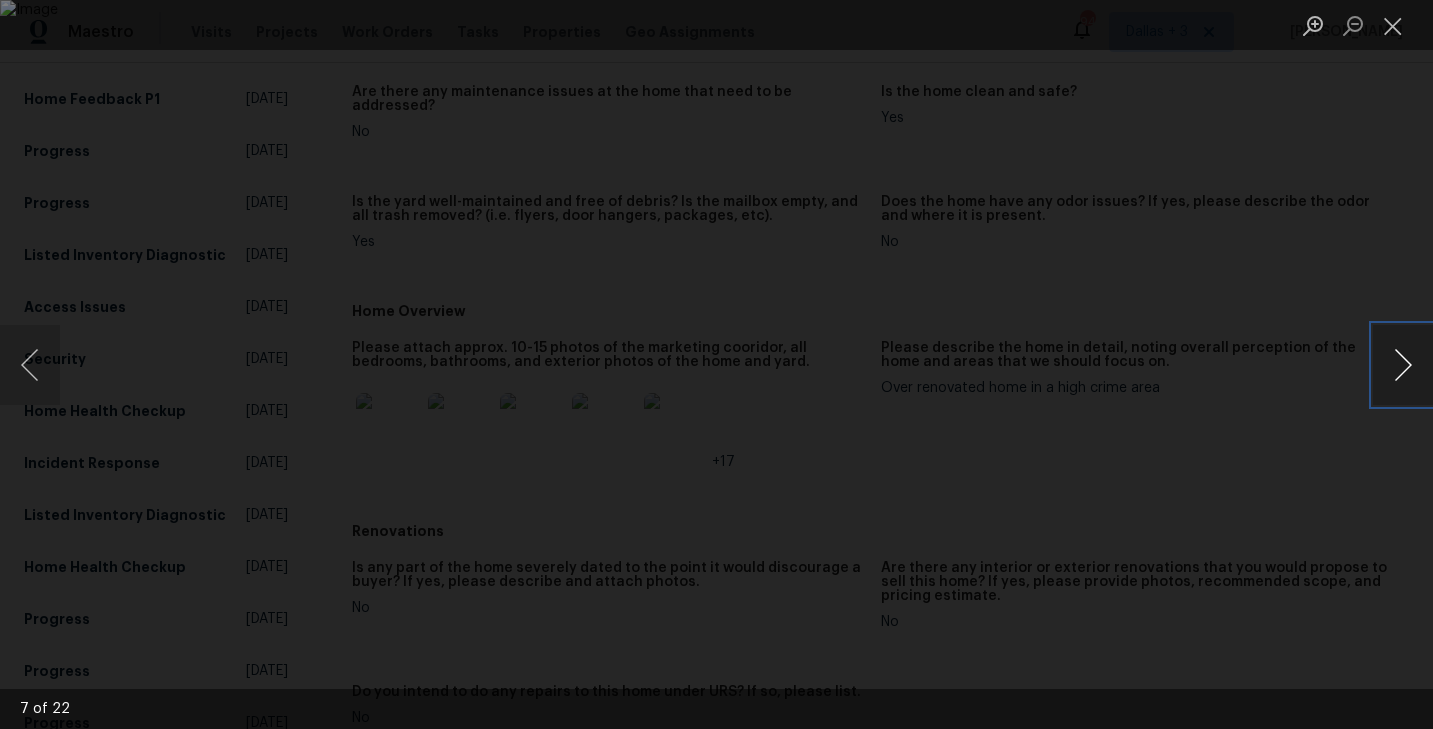 click at bounding box center (1403, 365) 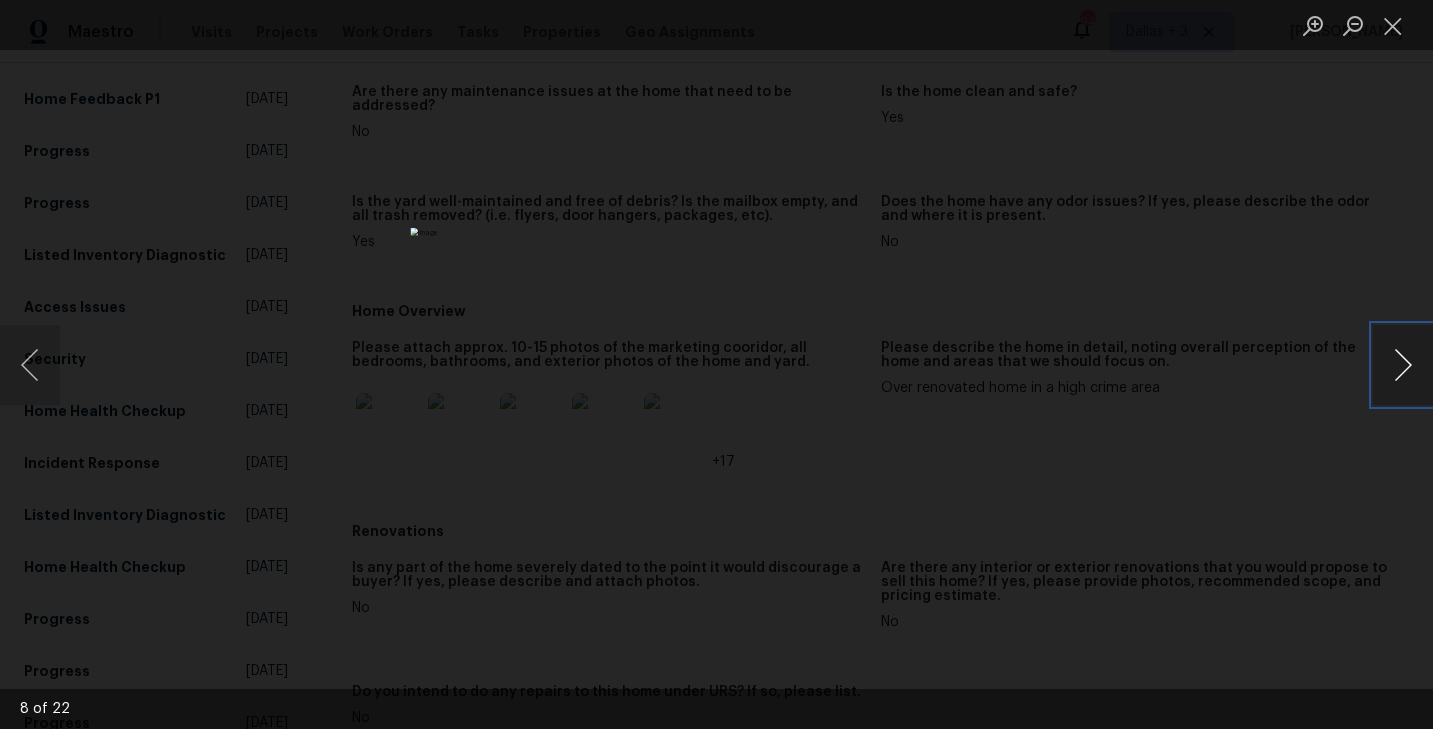 click at bounding box center [1403, 365] 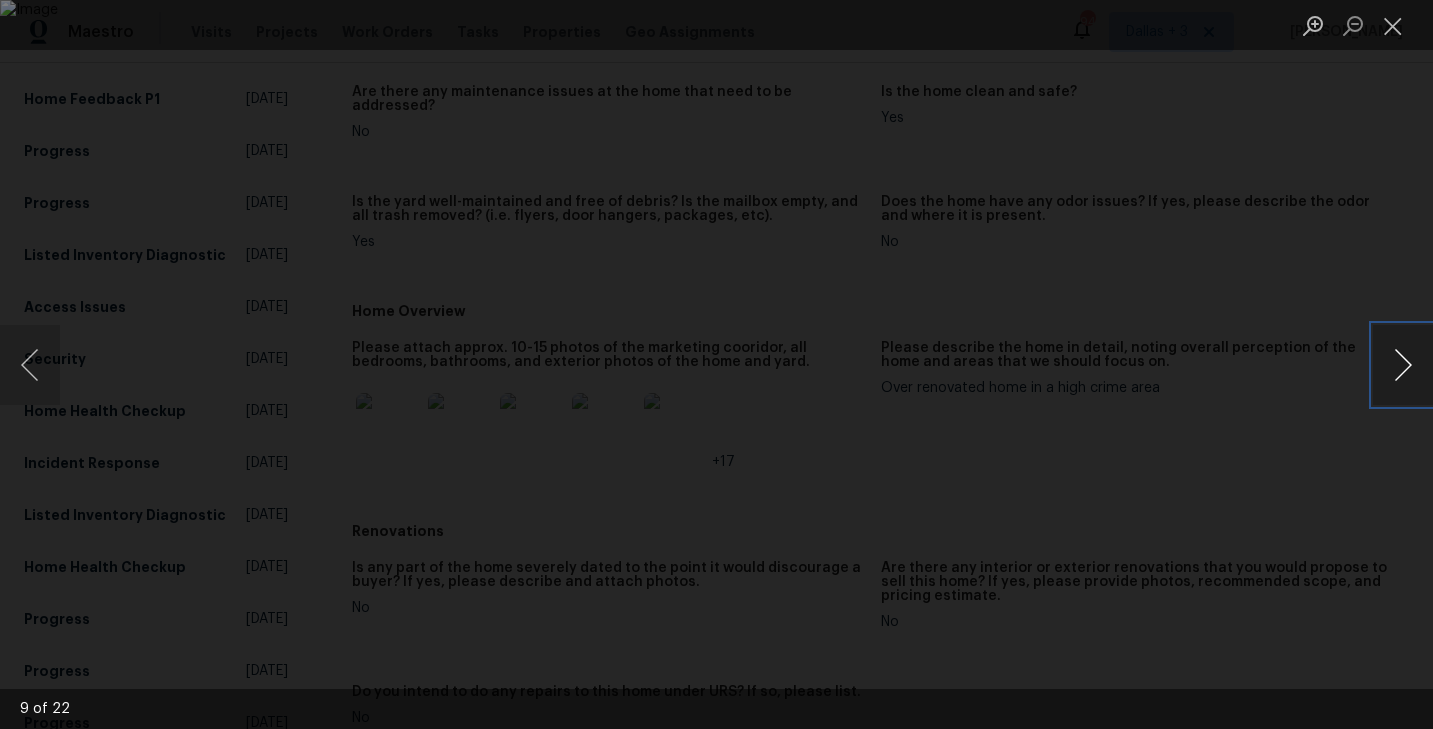 click at bounding box center [1403, 365] 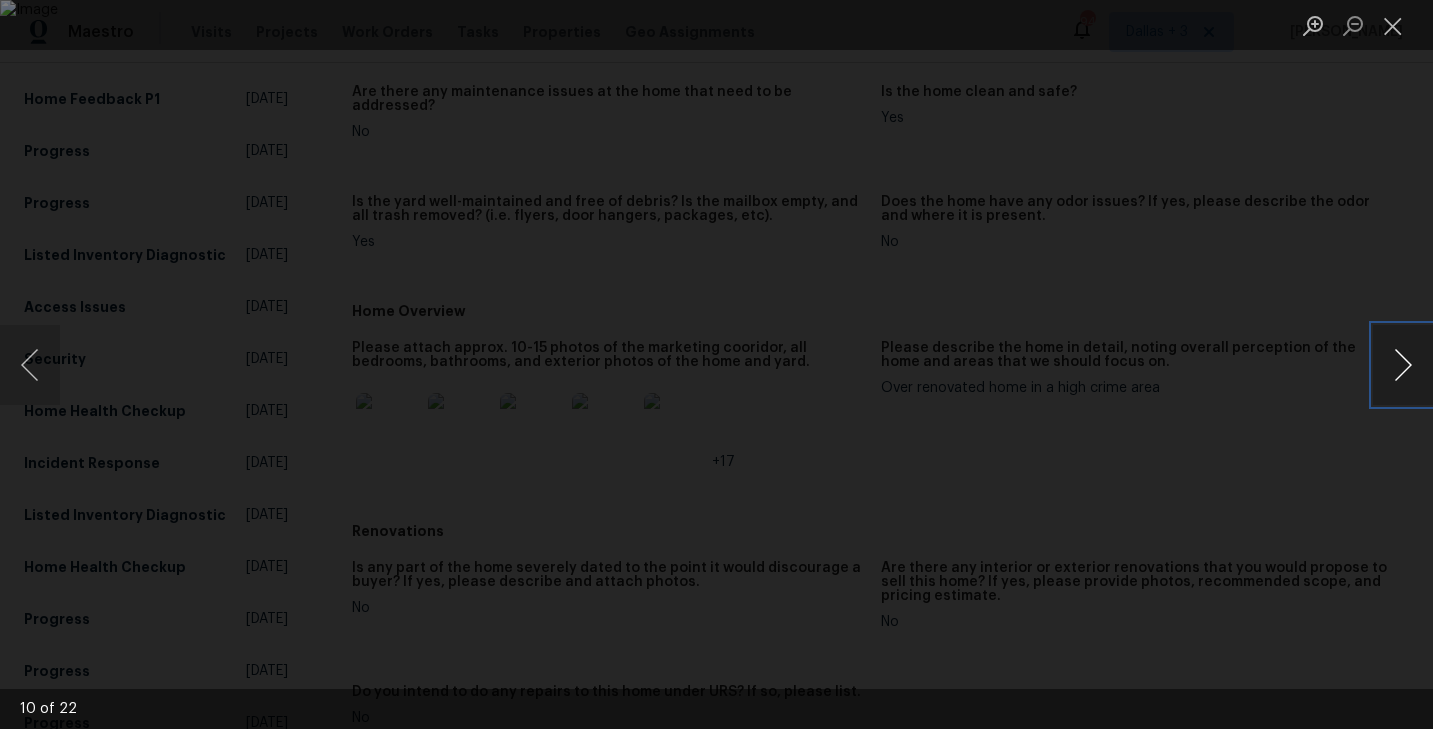 click at bounding box center [1403, 365] 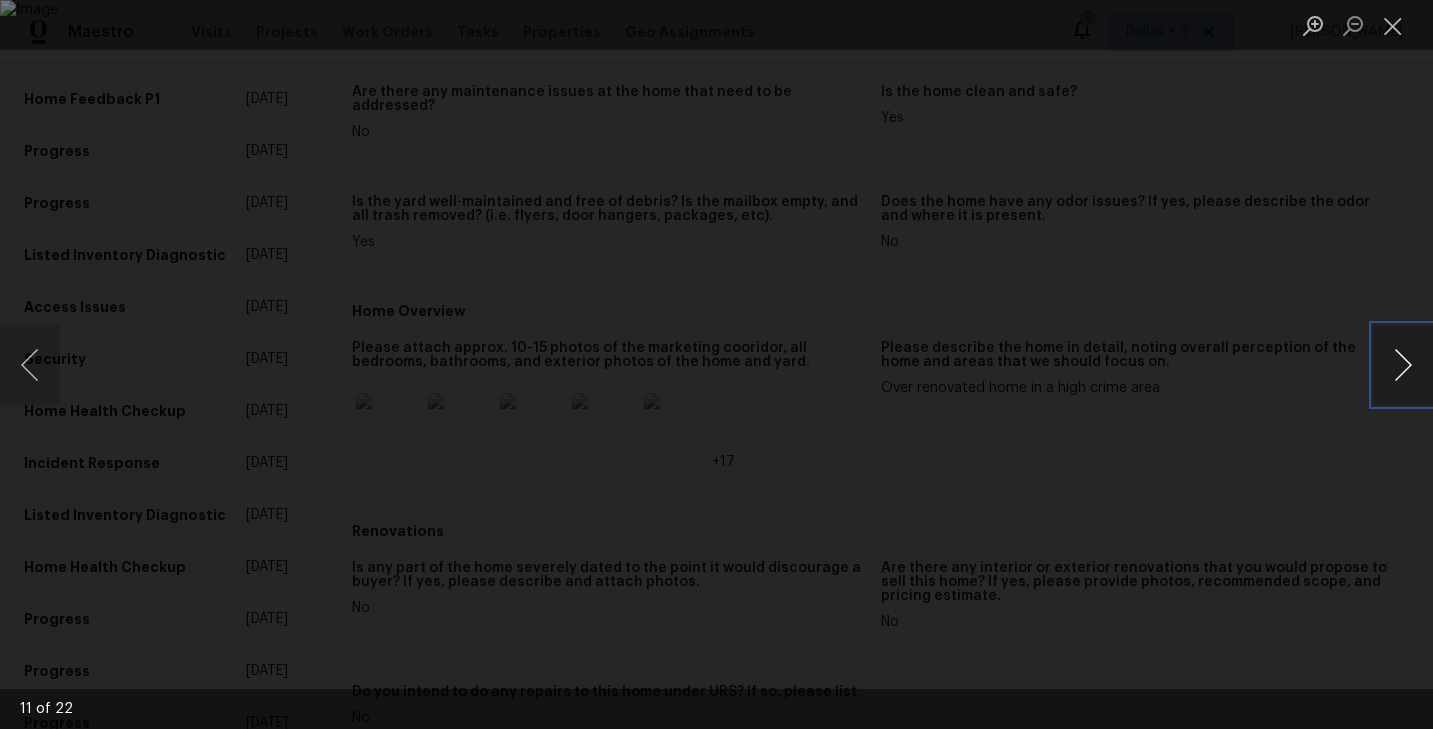 click at bounding box center [1403, 365] 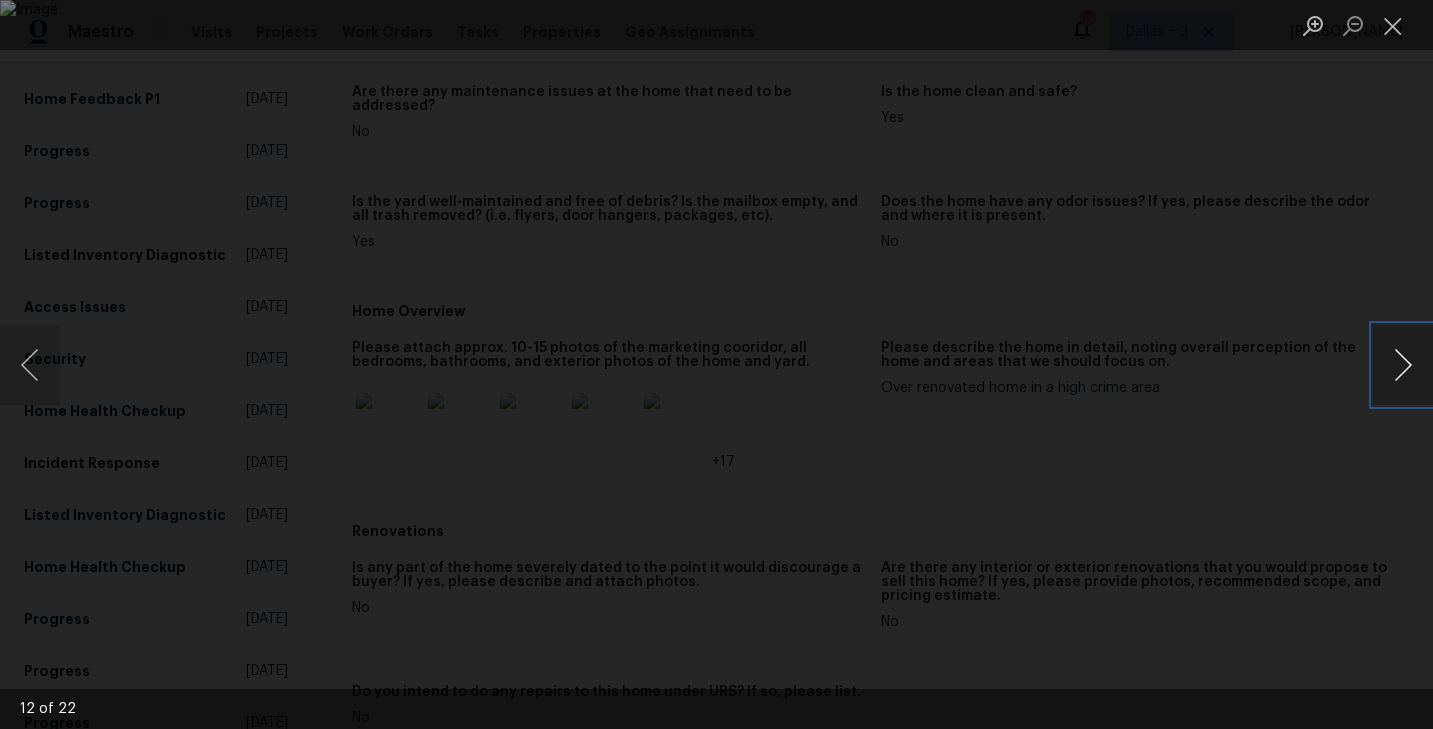 click at bounding box center (1403, 365) 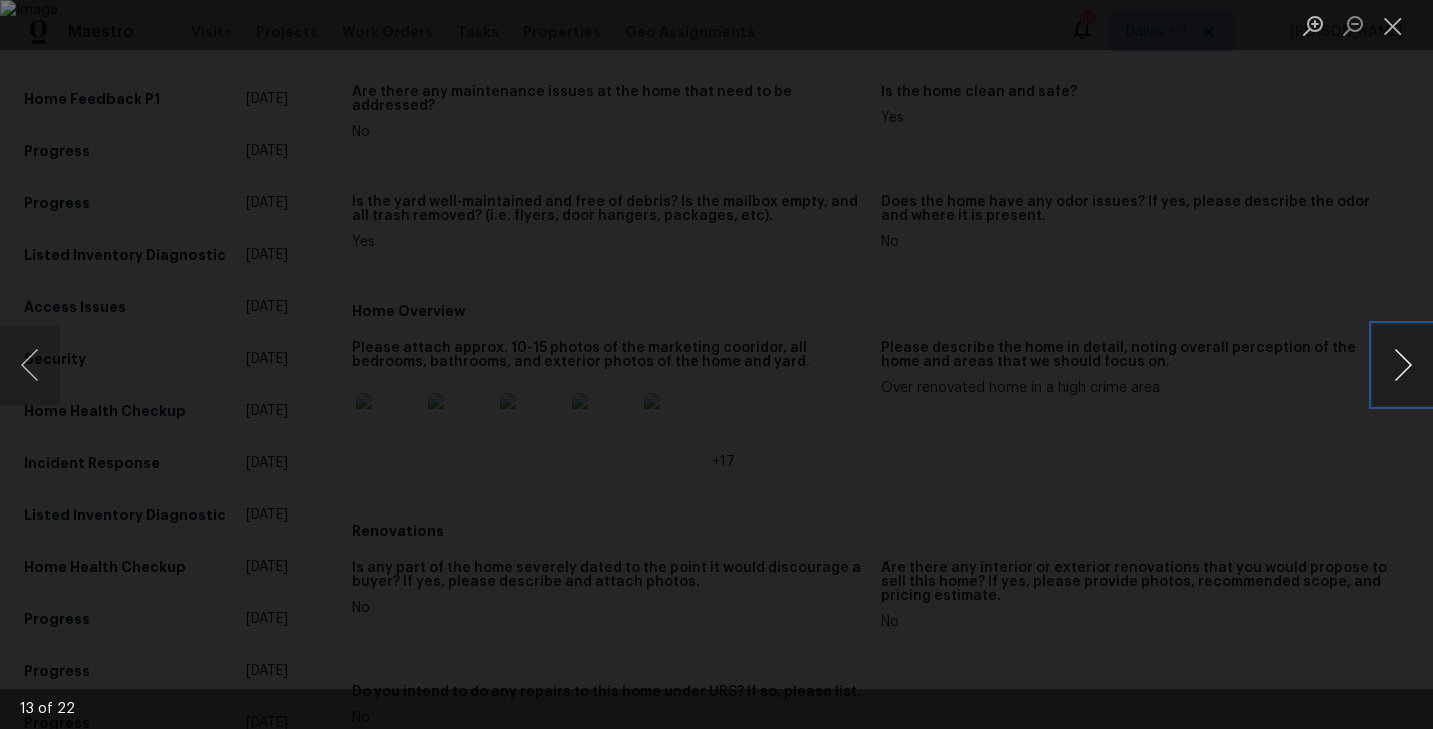 click at bounding box center (1403, 365) 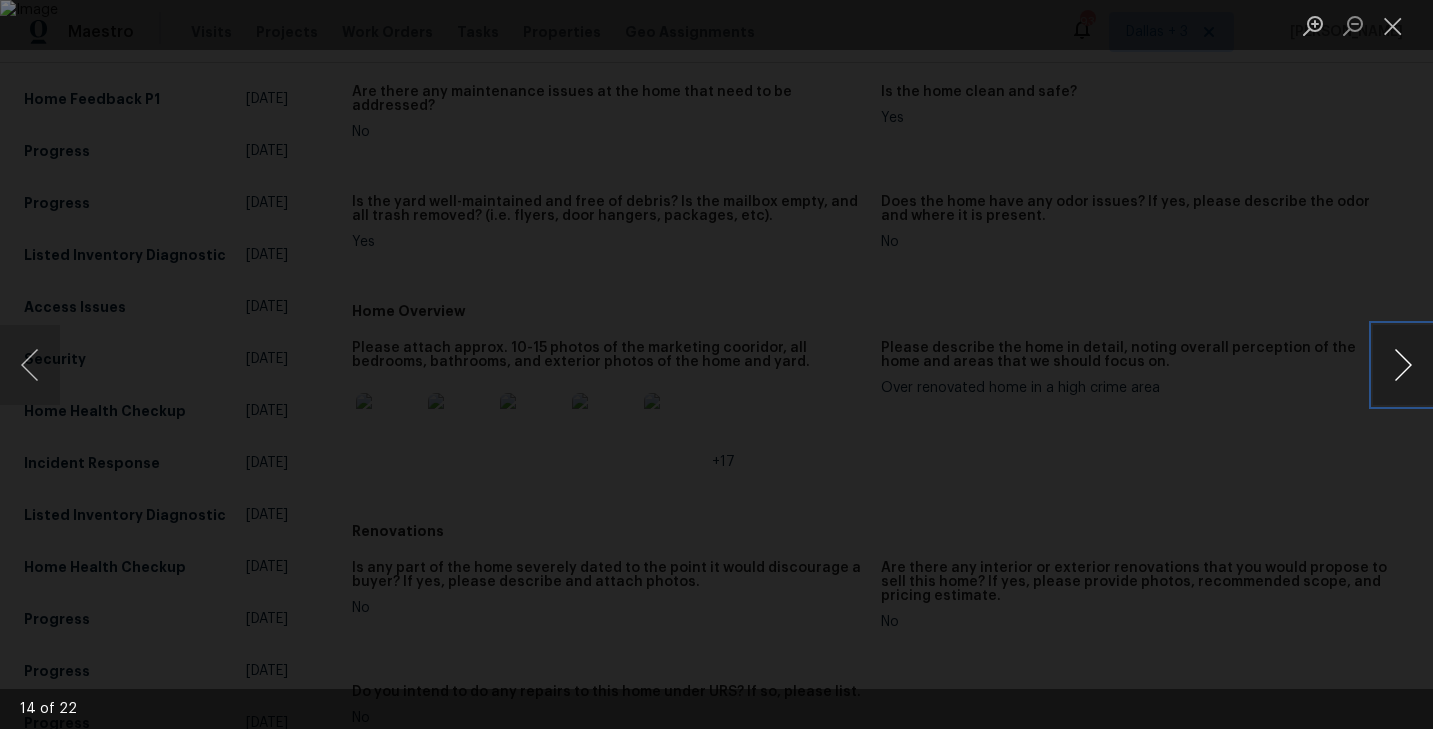 click at bounding box center (1403, 365) 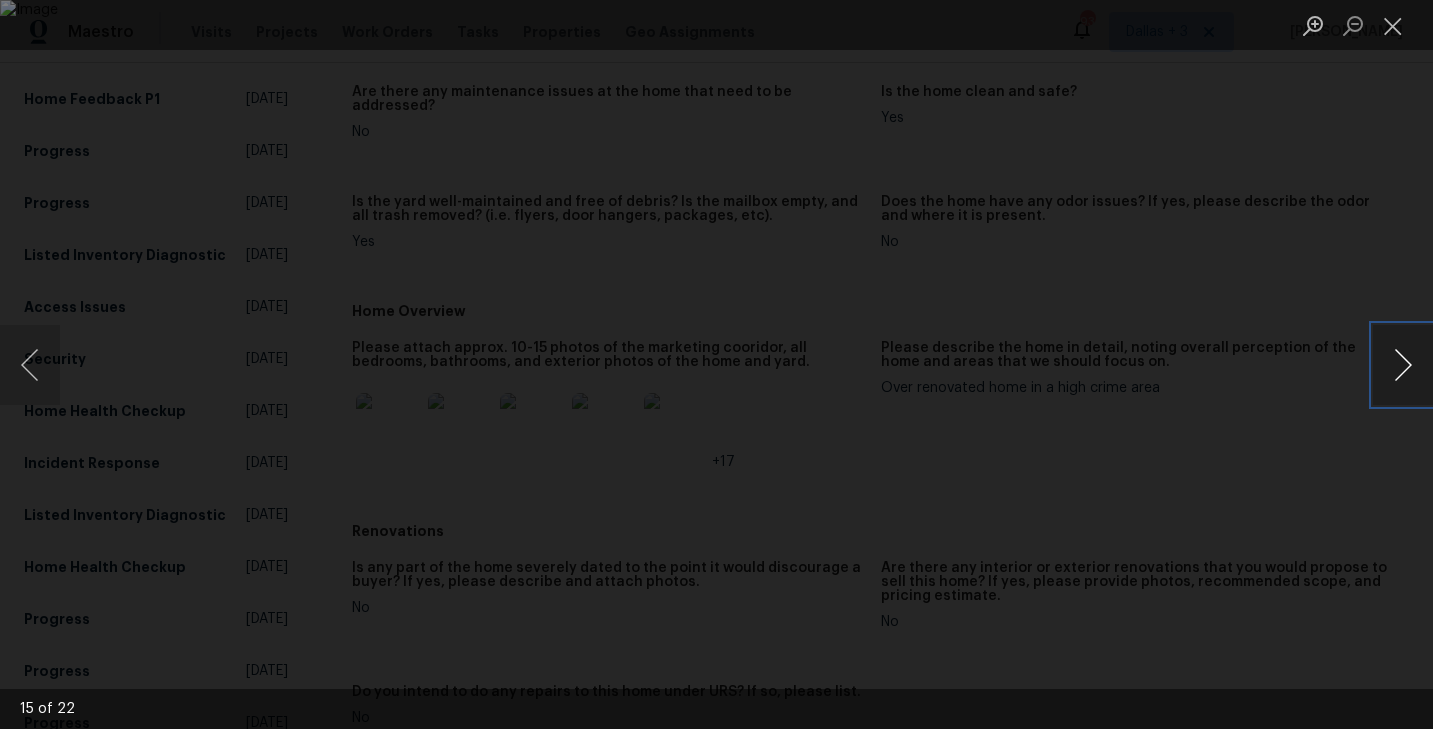 click at bounding box center (1403, 365) 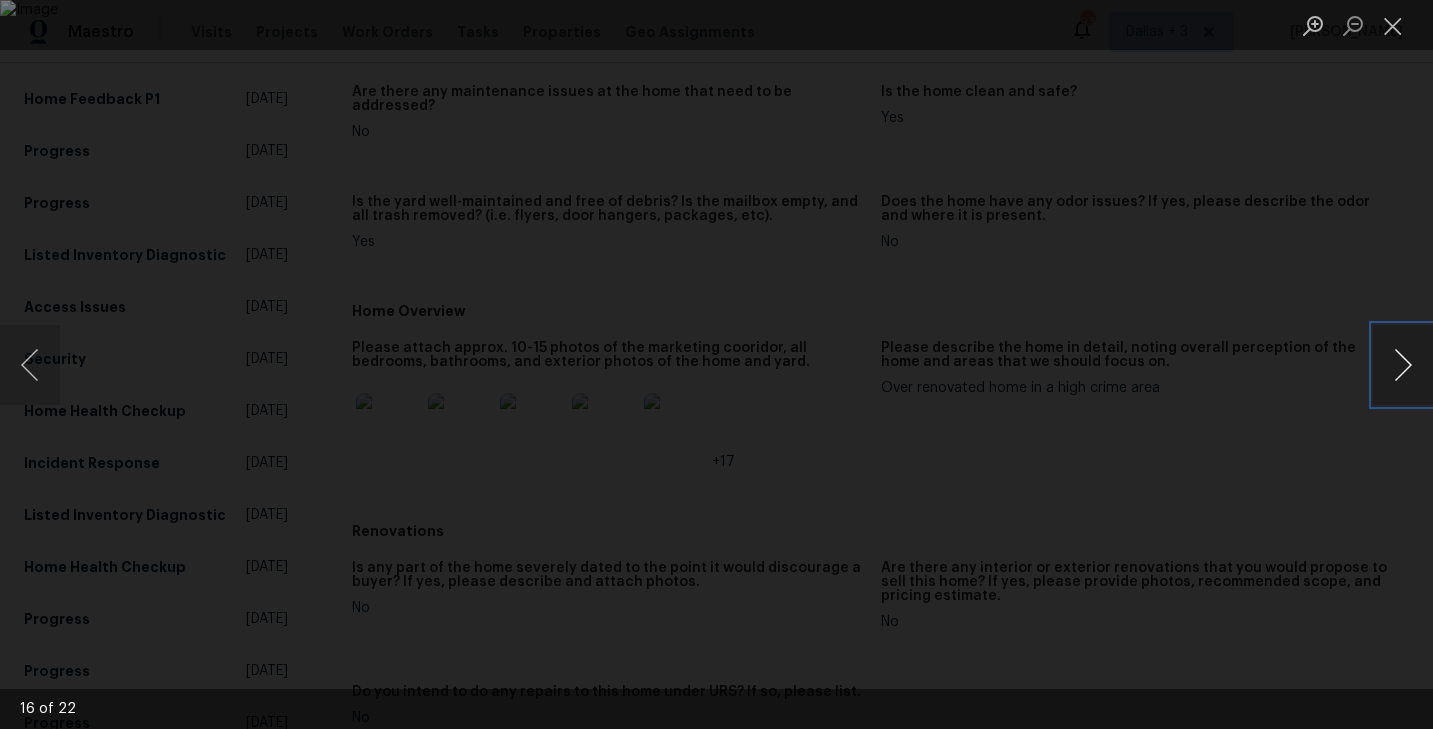click at bounding box center [1403, 365] 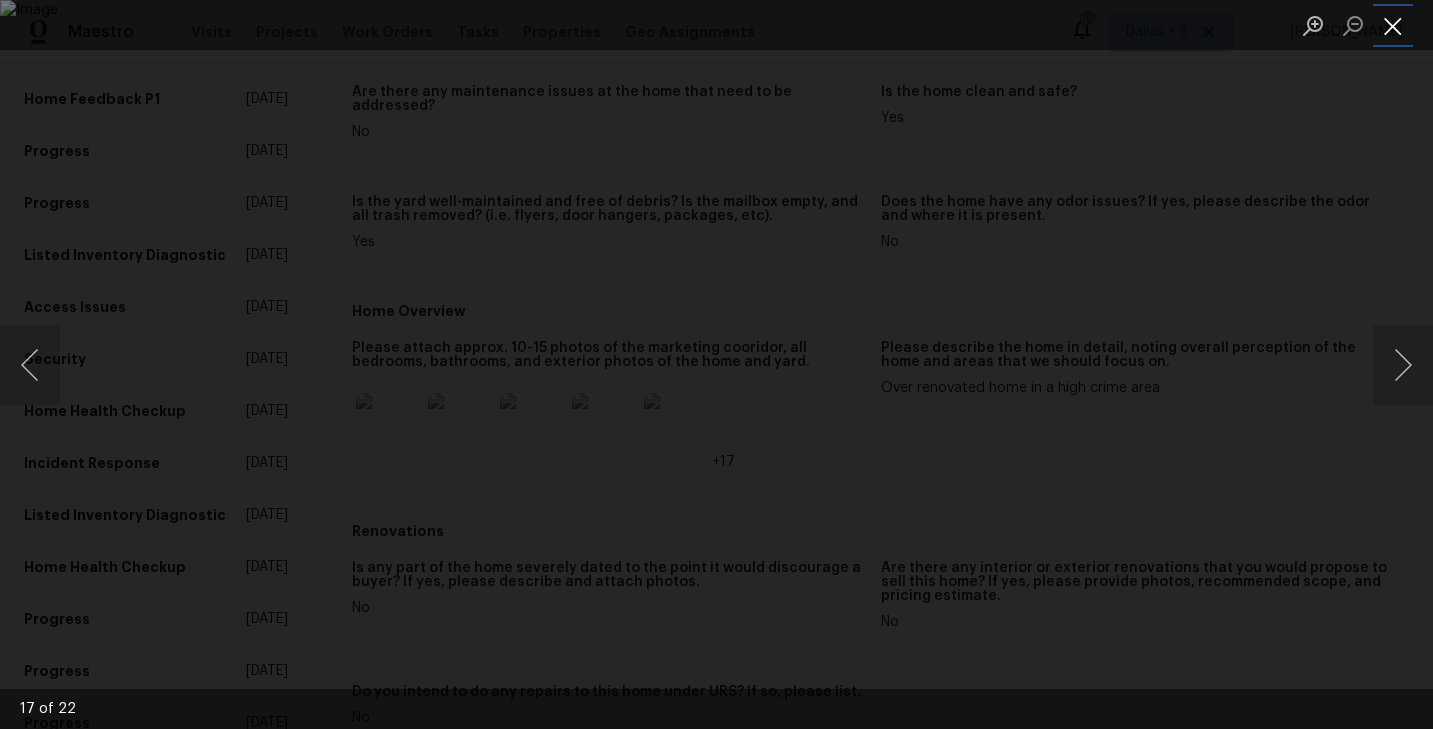 click at bounding box center [1393, 25] 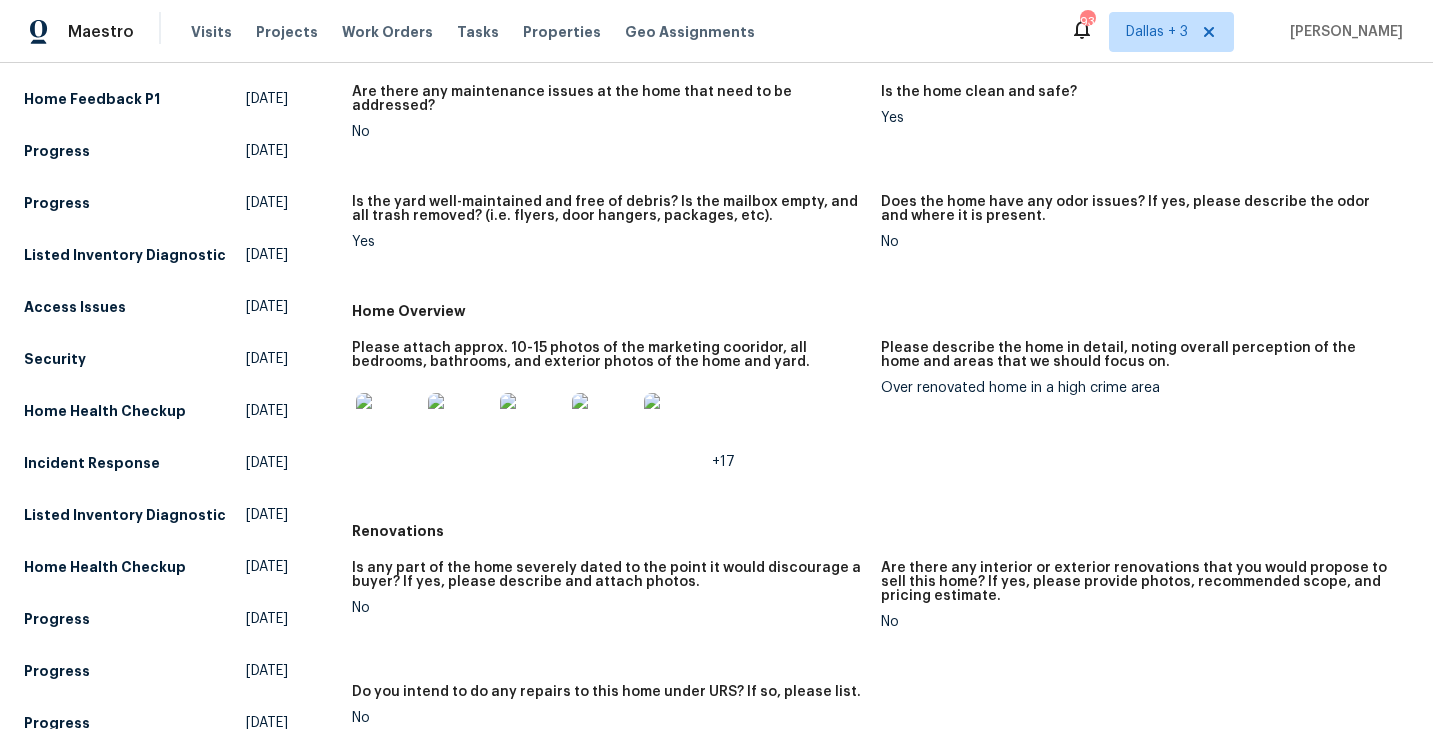 scroll, scrollTop: 0, scrollLeft: 0, axis: both 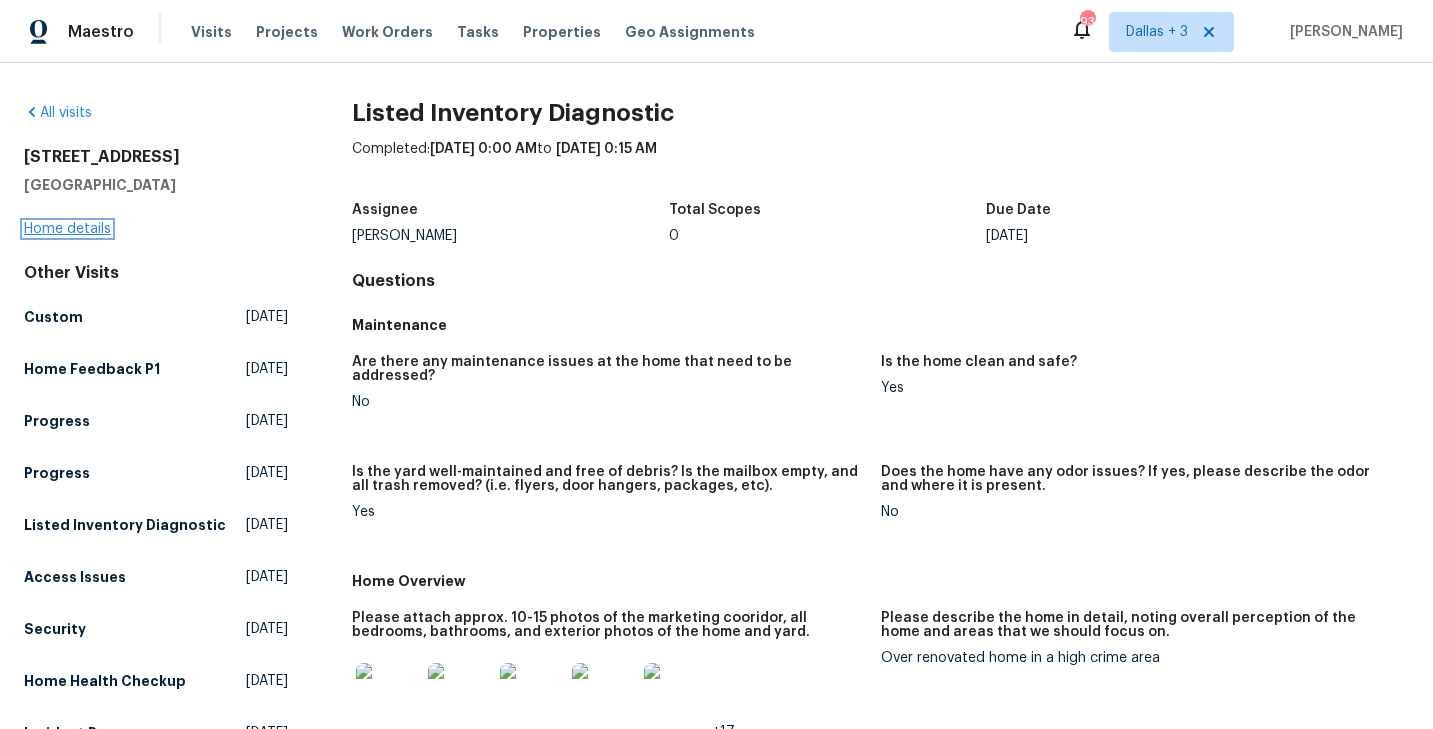 click on "Home details" at bounding box center [67, 229] 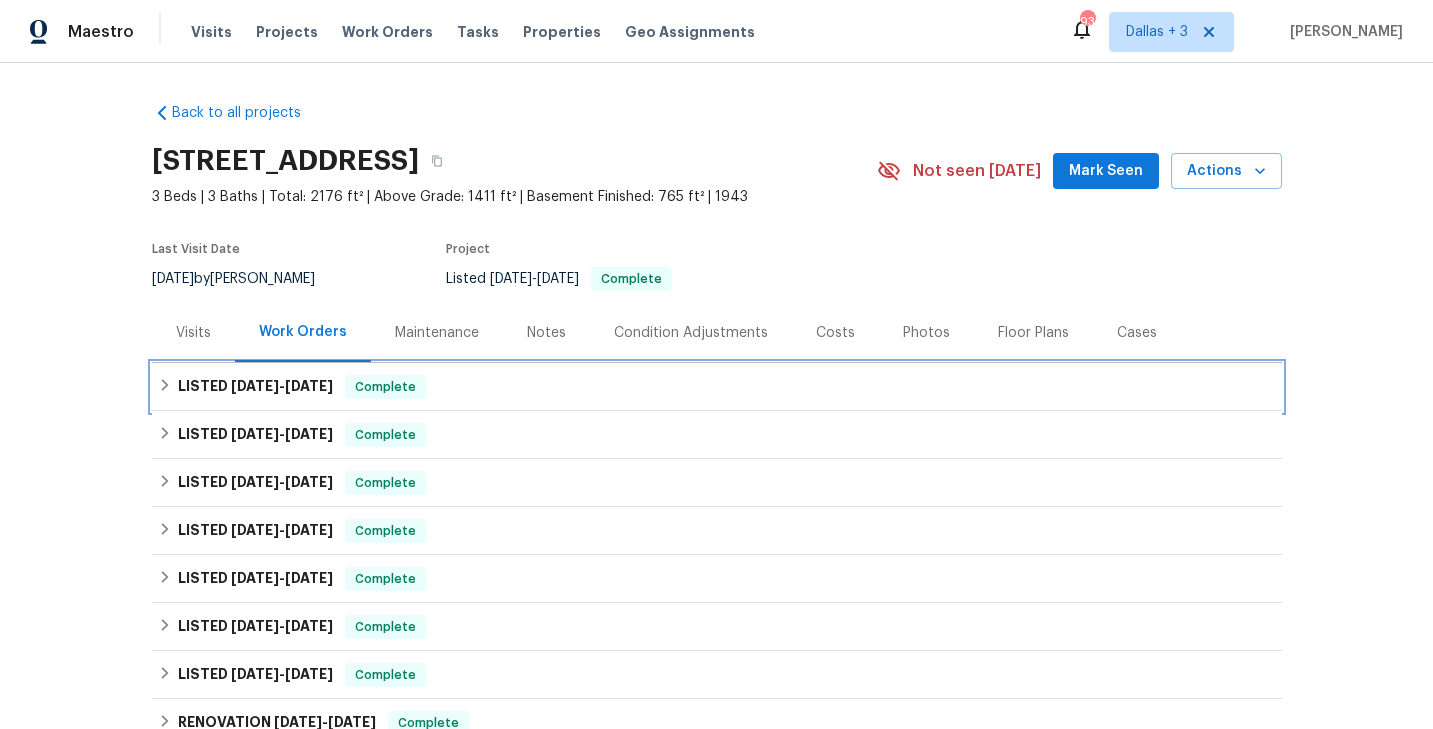 click on "7/7/25" at bounding box center [309, 386] 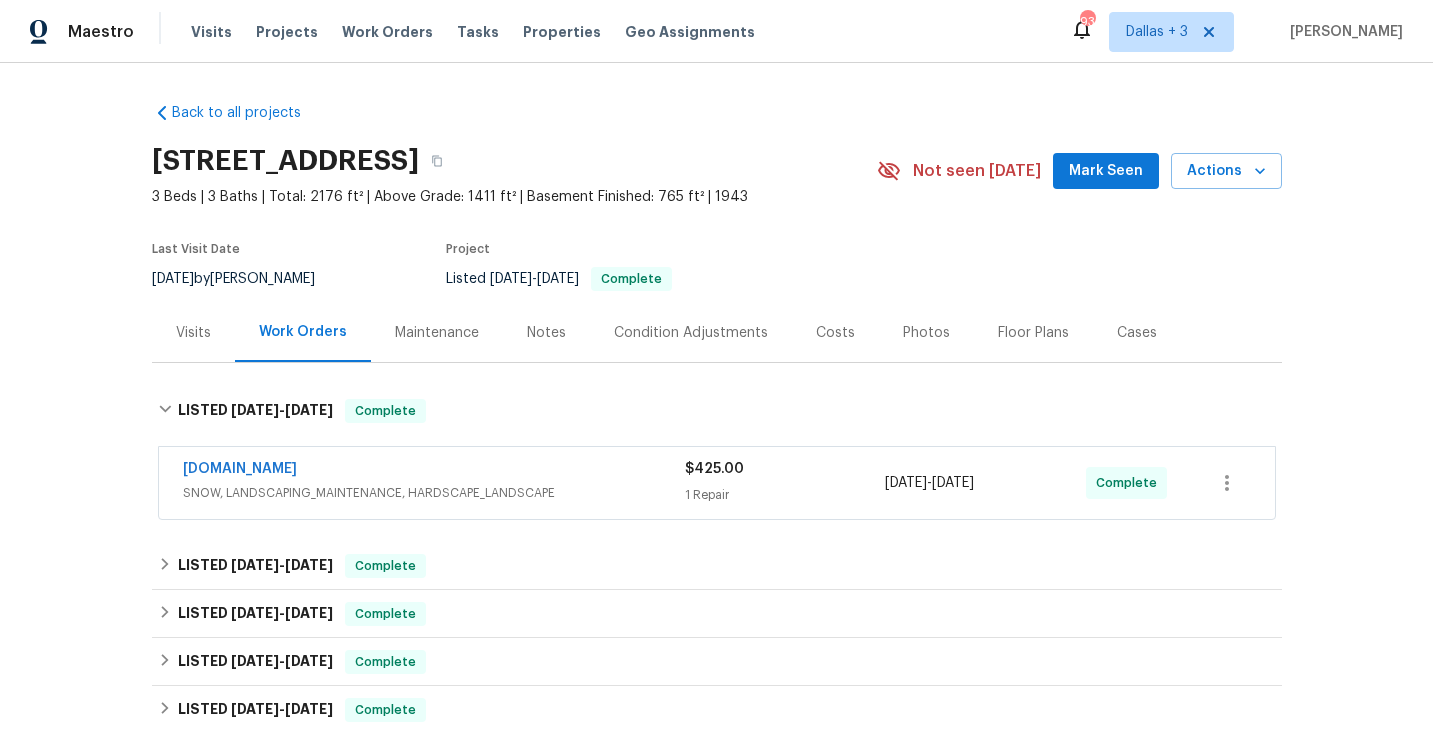 click on "6/27/2025  -  7/7/2025" at bounding box center [985, 483] 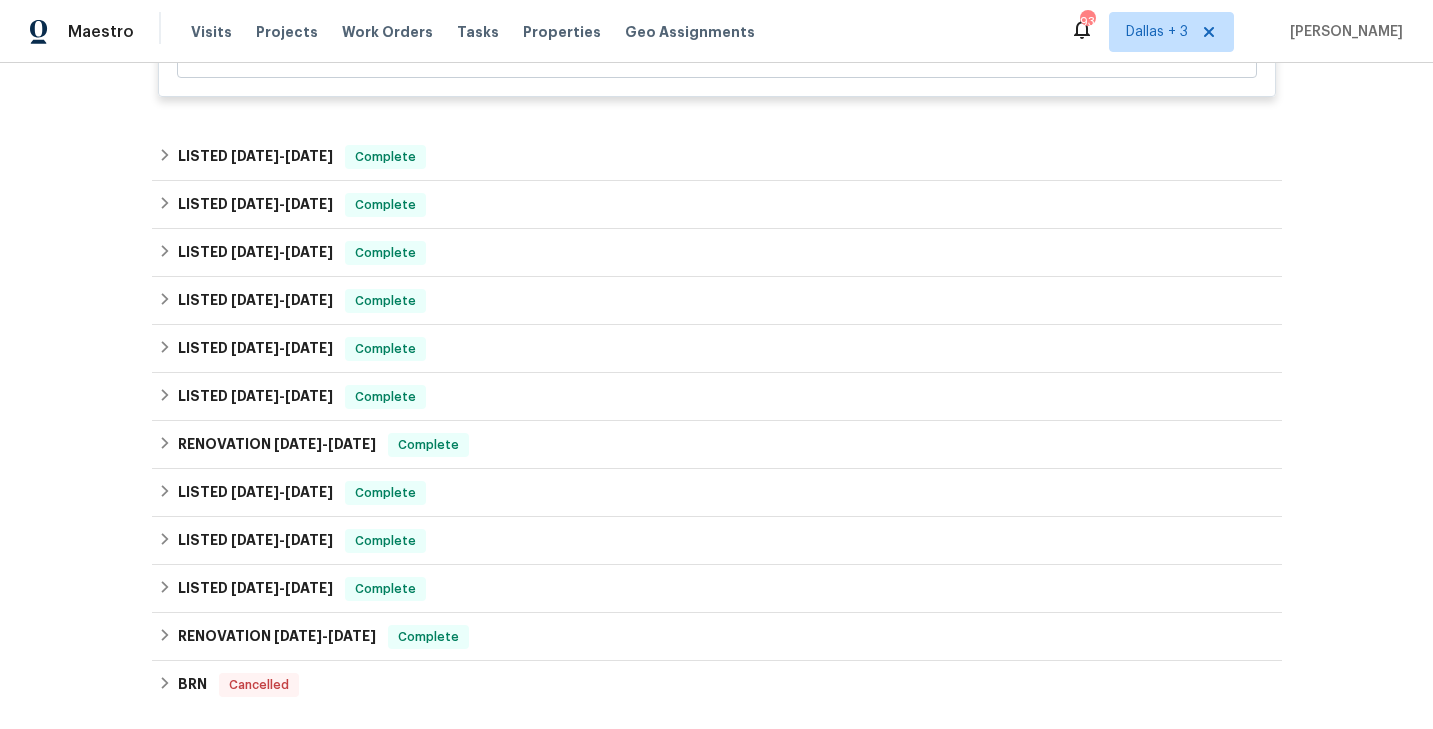 scroll, scrollTop: 636, scrollLeft: 0, axis: vertical 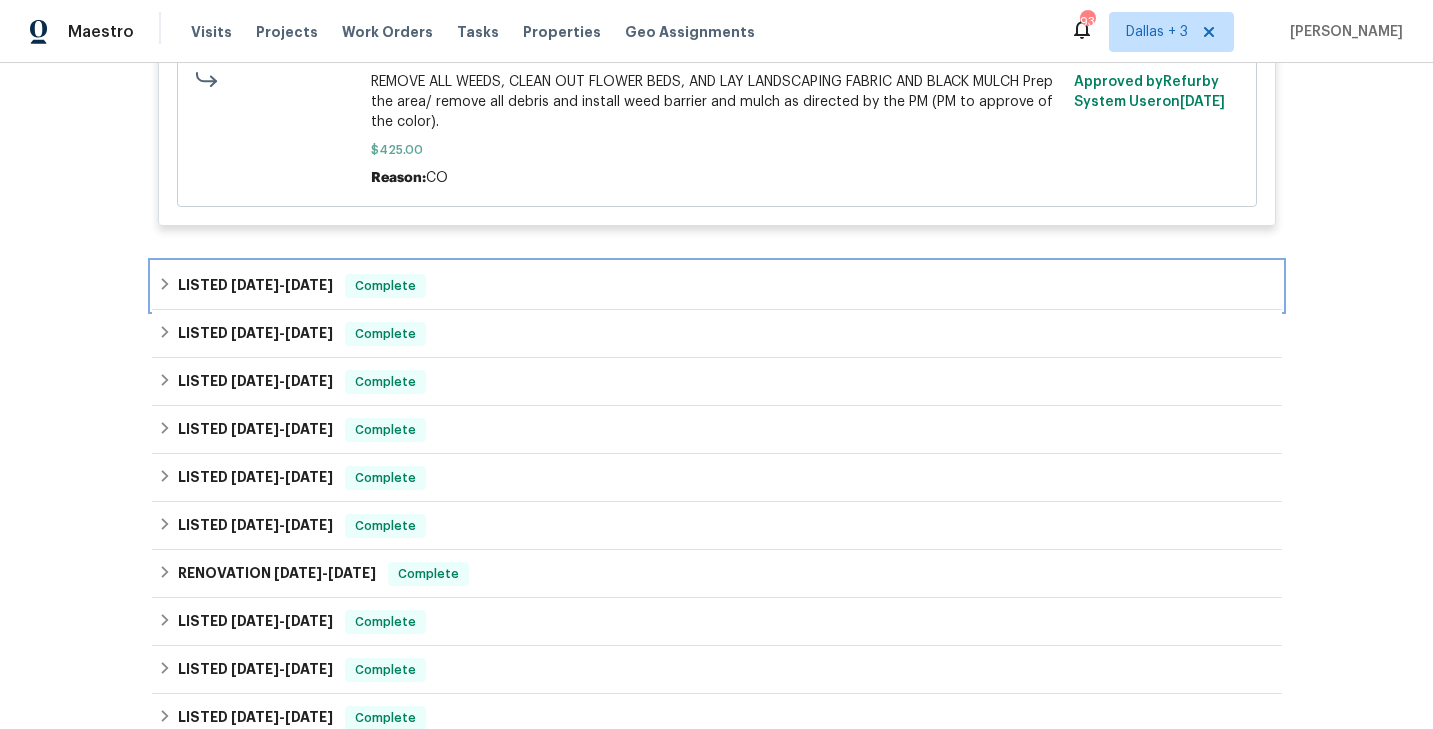 click on "LISTED   6/27/25  -  7/7/25 Complete" at bounding box center [717, 286] 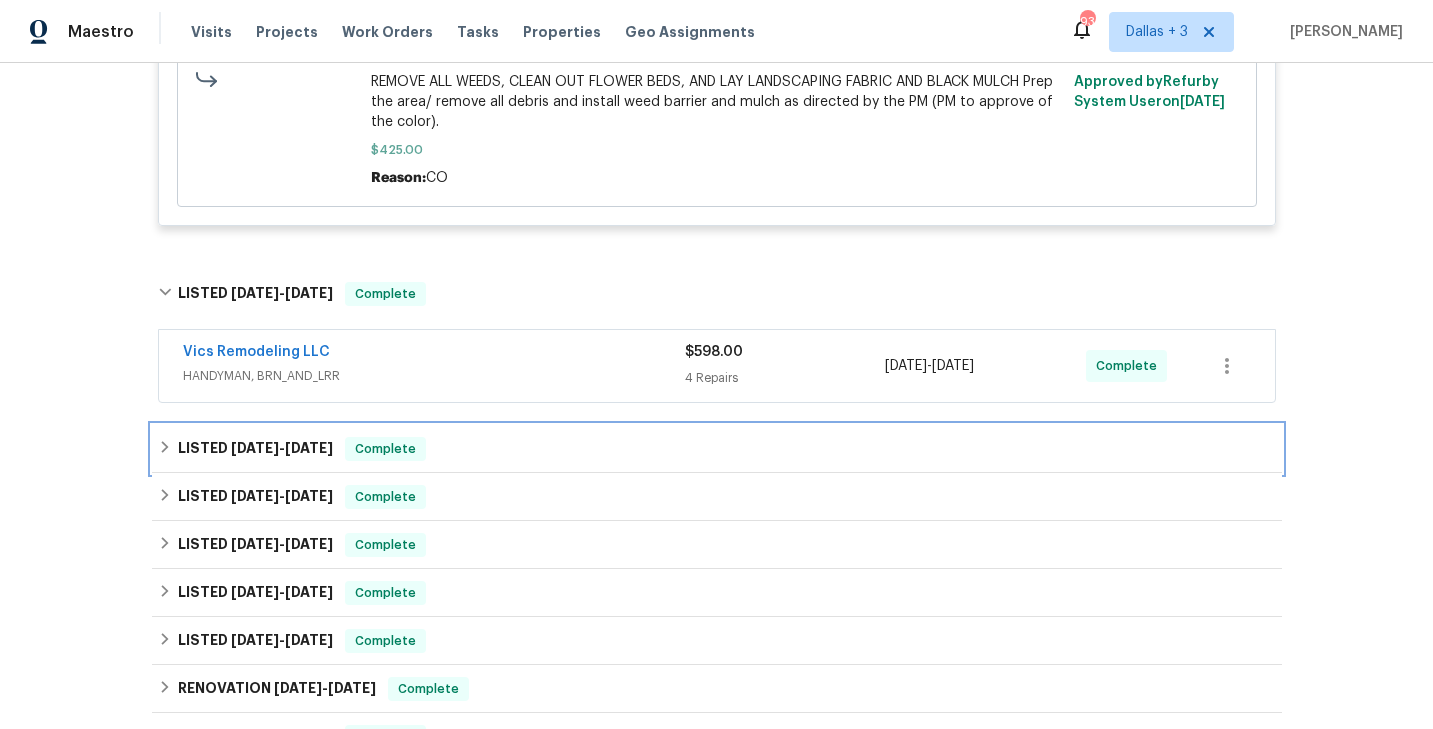 click on "LISTED   6/16/25  -  6/25/25 Complete" at bounding box center [717, 449] 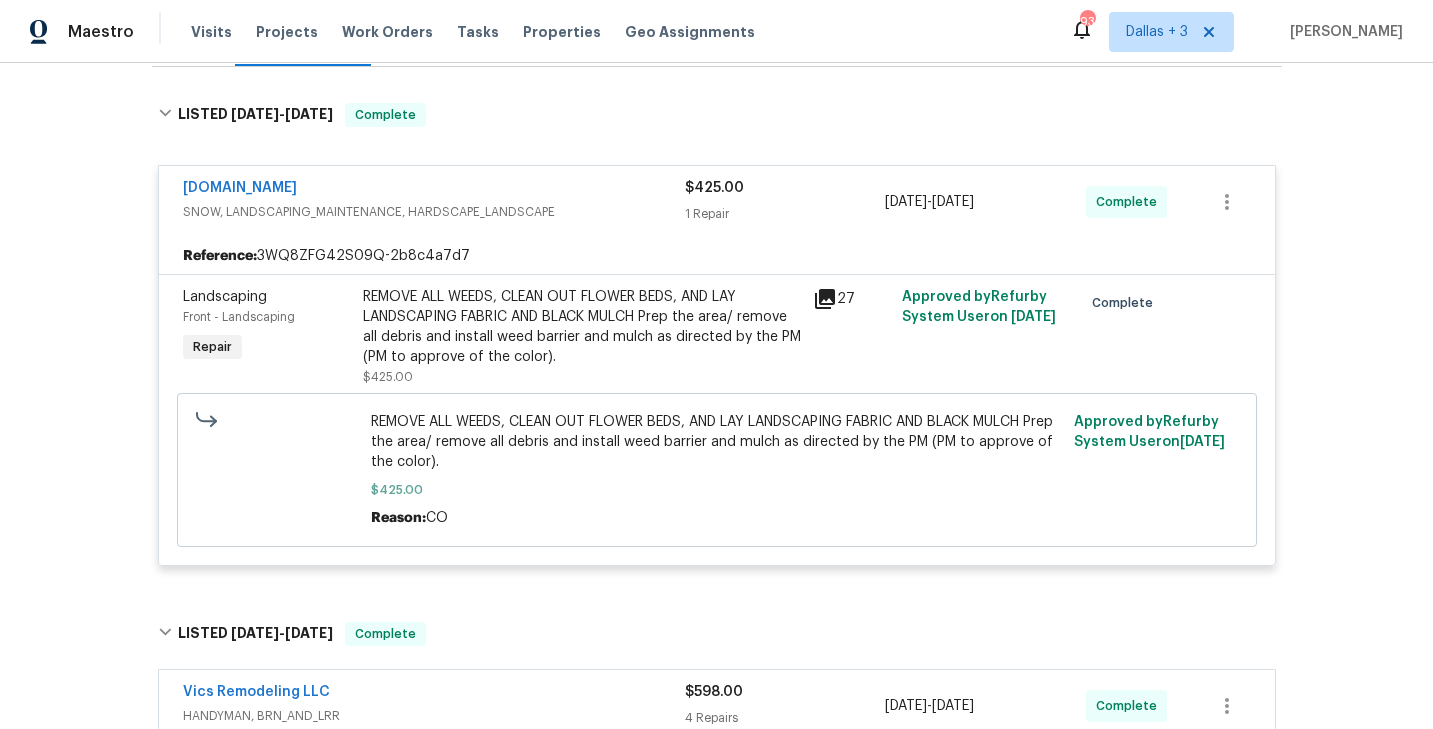 scroll, scrollTop: 321, scrollLeft: 0, axis: vertical 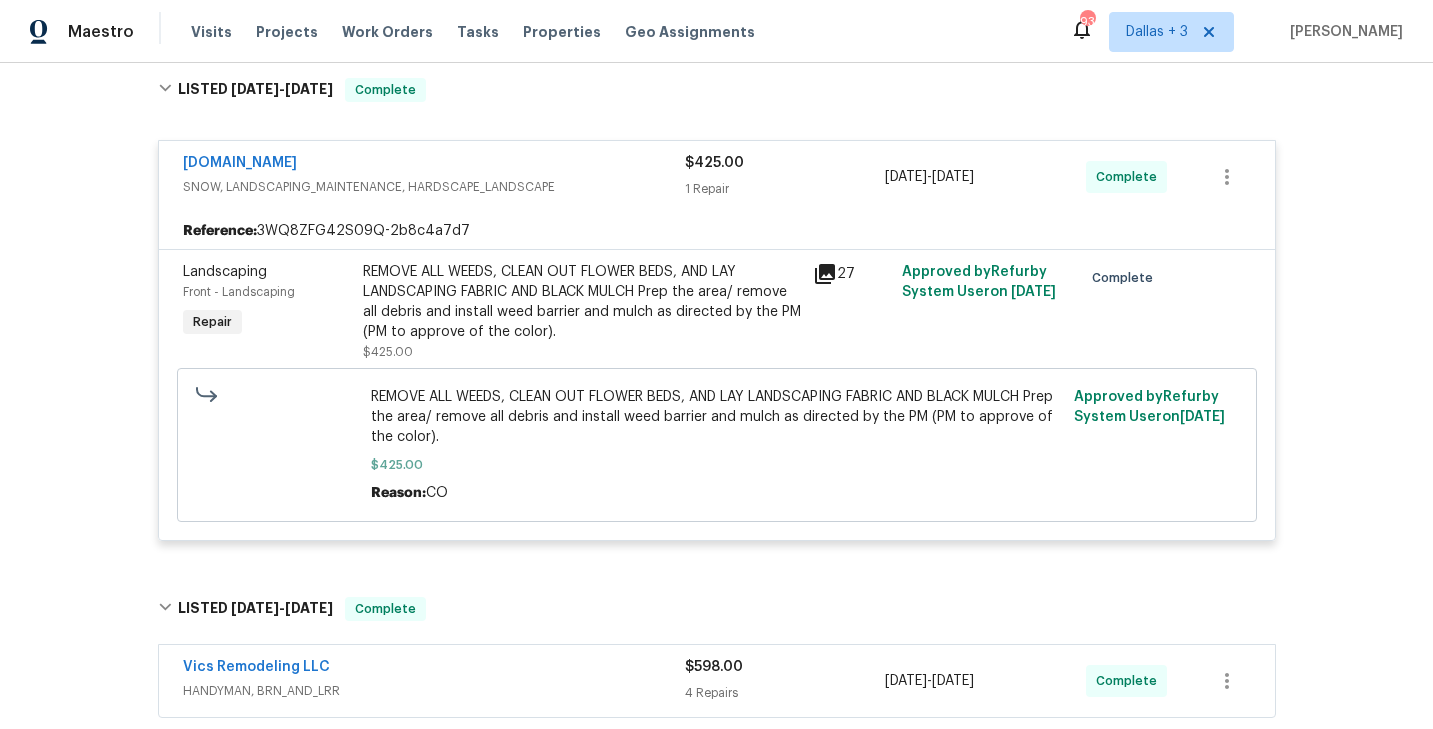 click on "27" at bounding box center (852, 274) 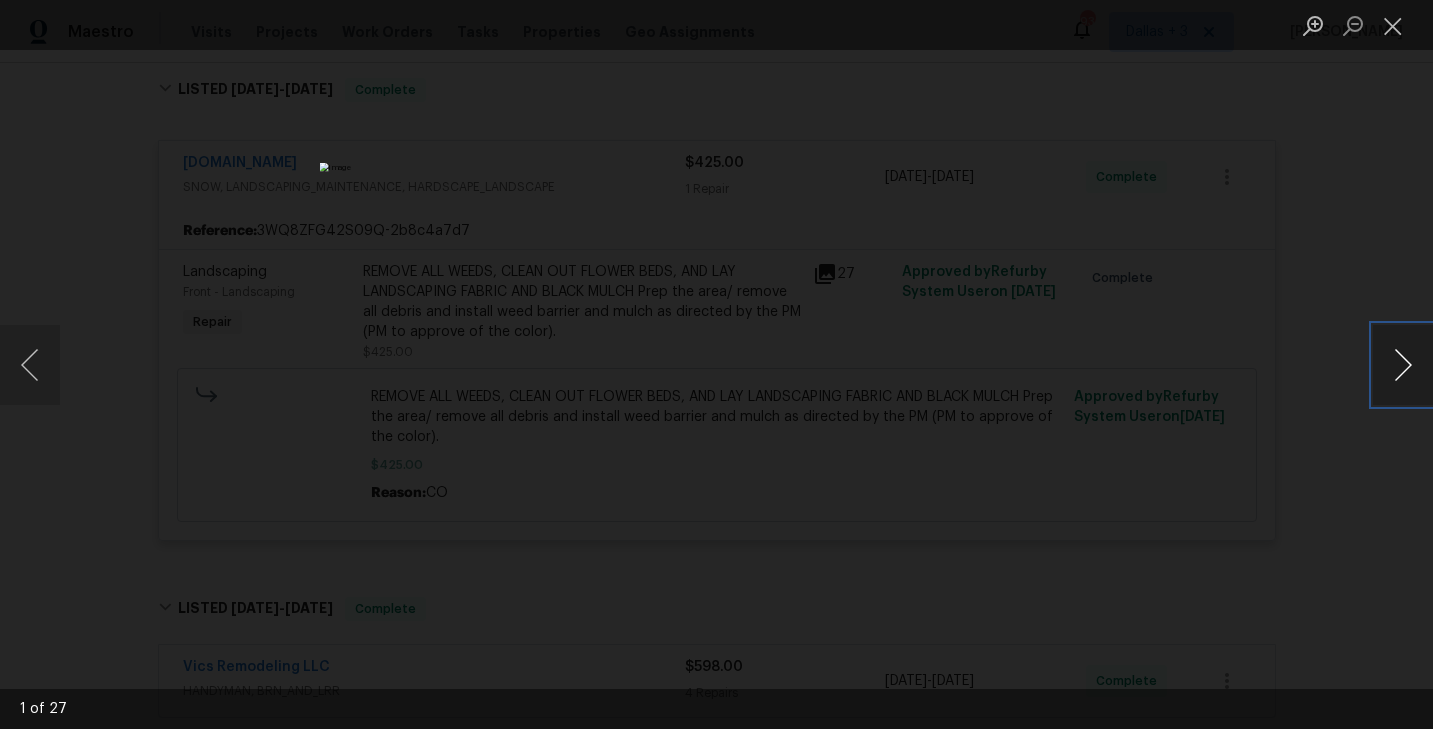 click at bounding box center [1403, 365] 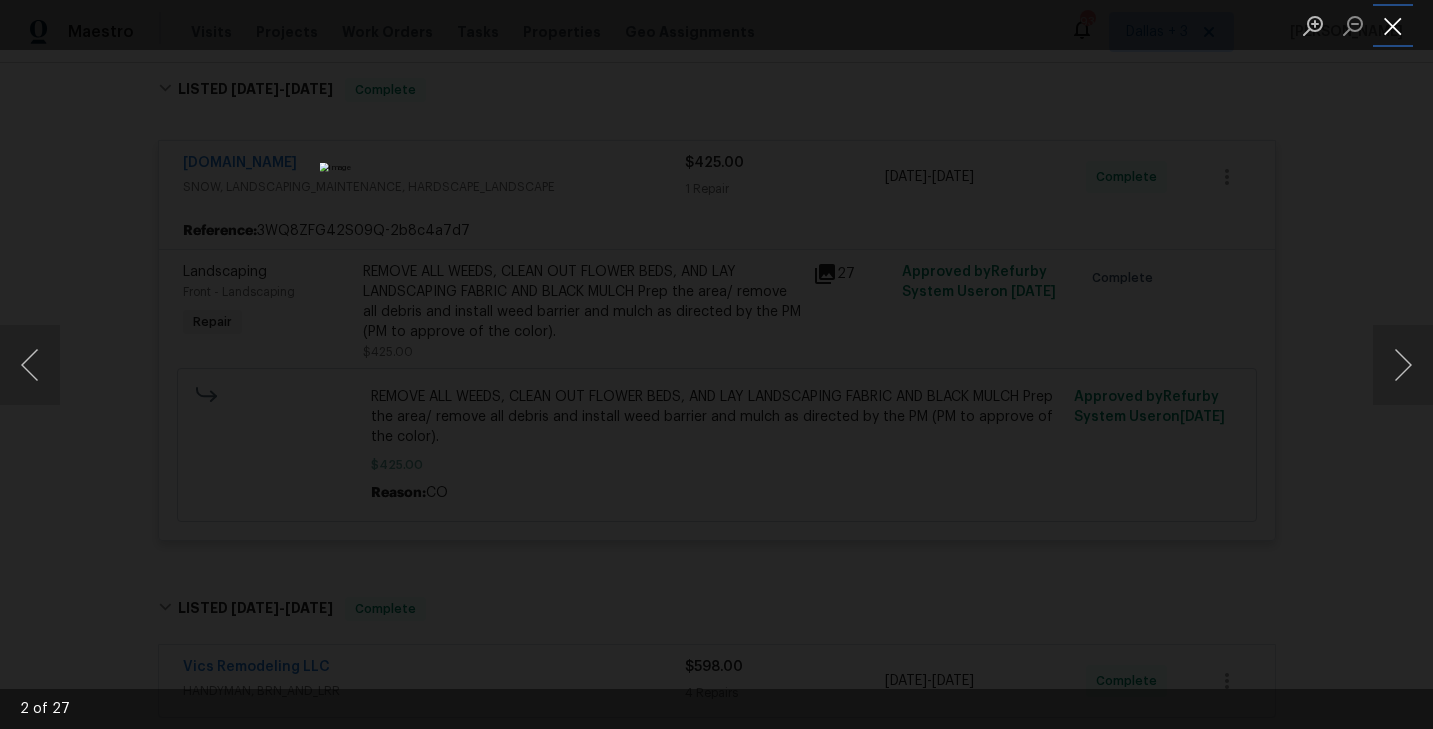 click at bounding box center [1393, 25] 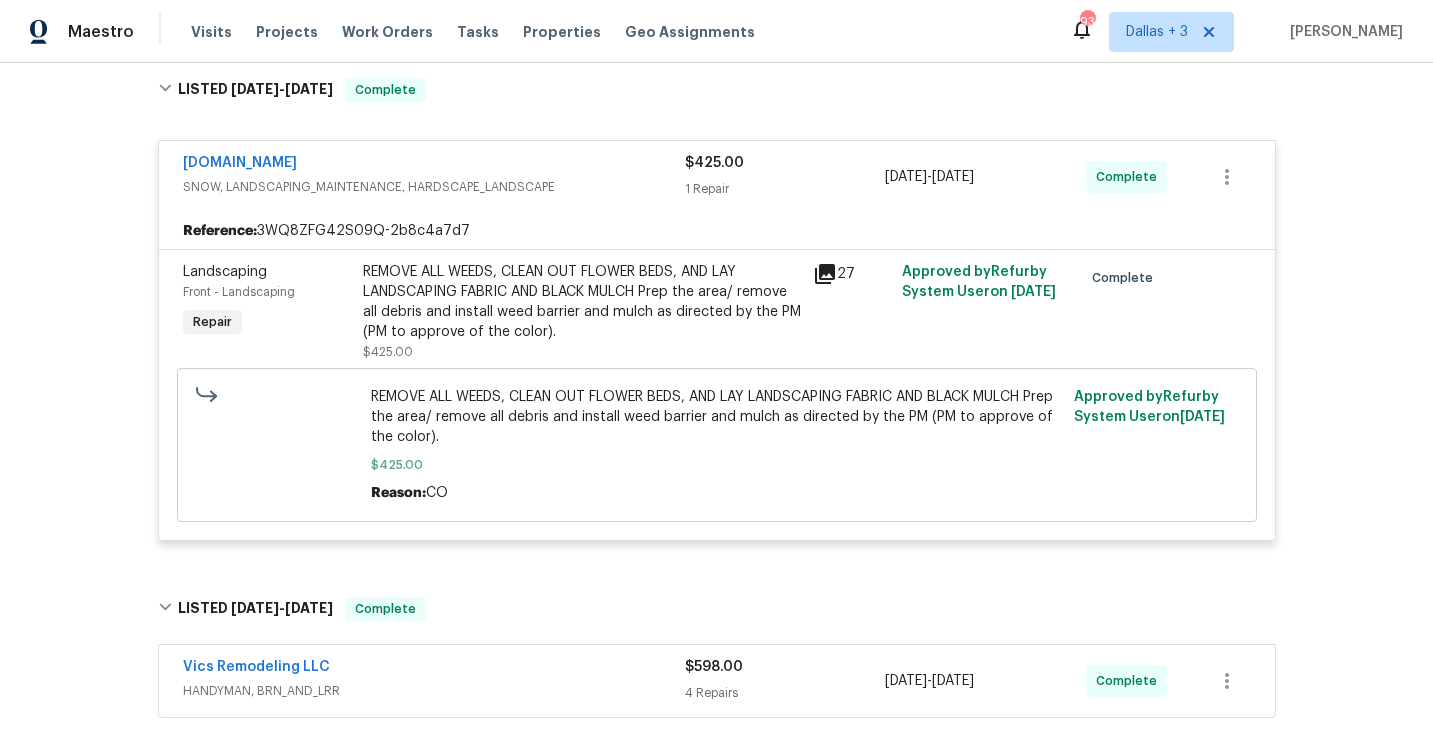scroll, scrollTop: 535, scrollLeft: 0, axis: vertical 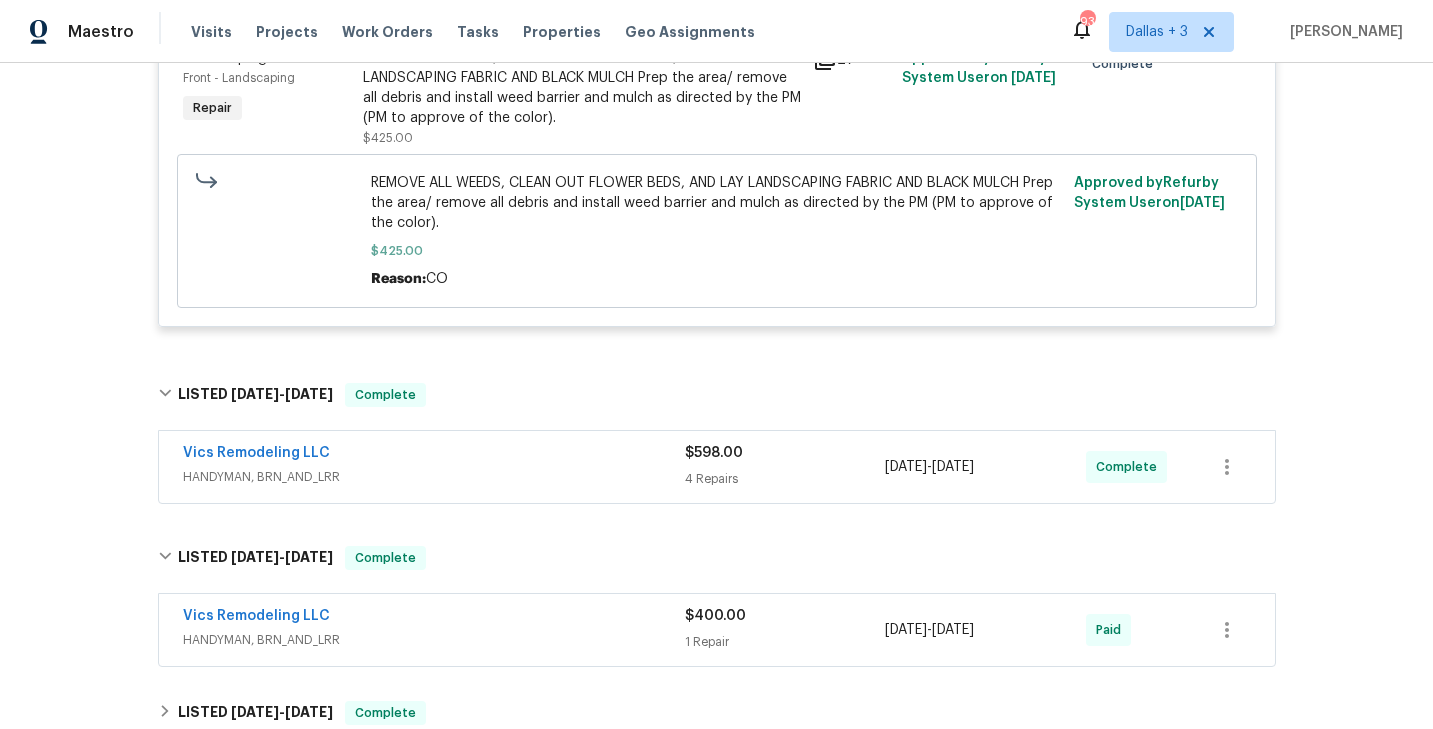 click on "Vics Remodeling LLC" at bounding box center [434, 455] 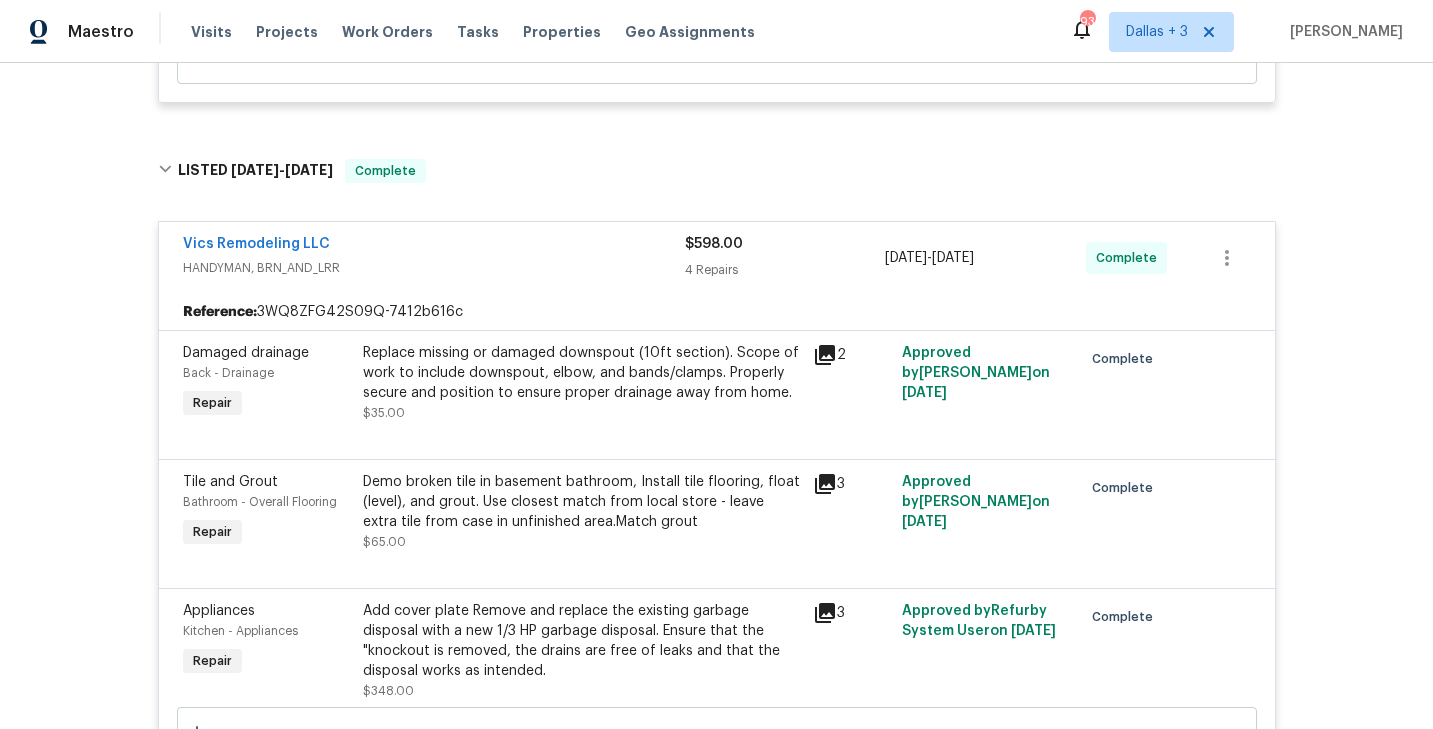 scroll, scrollTop: 825, scrollLeft: 0, axis: vertical 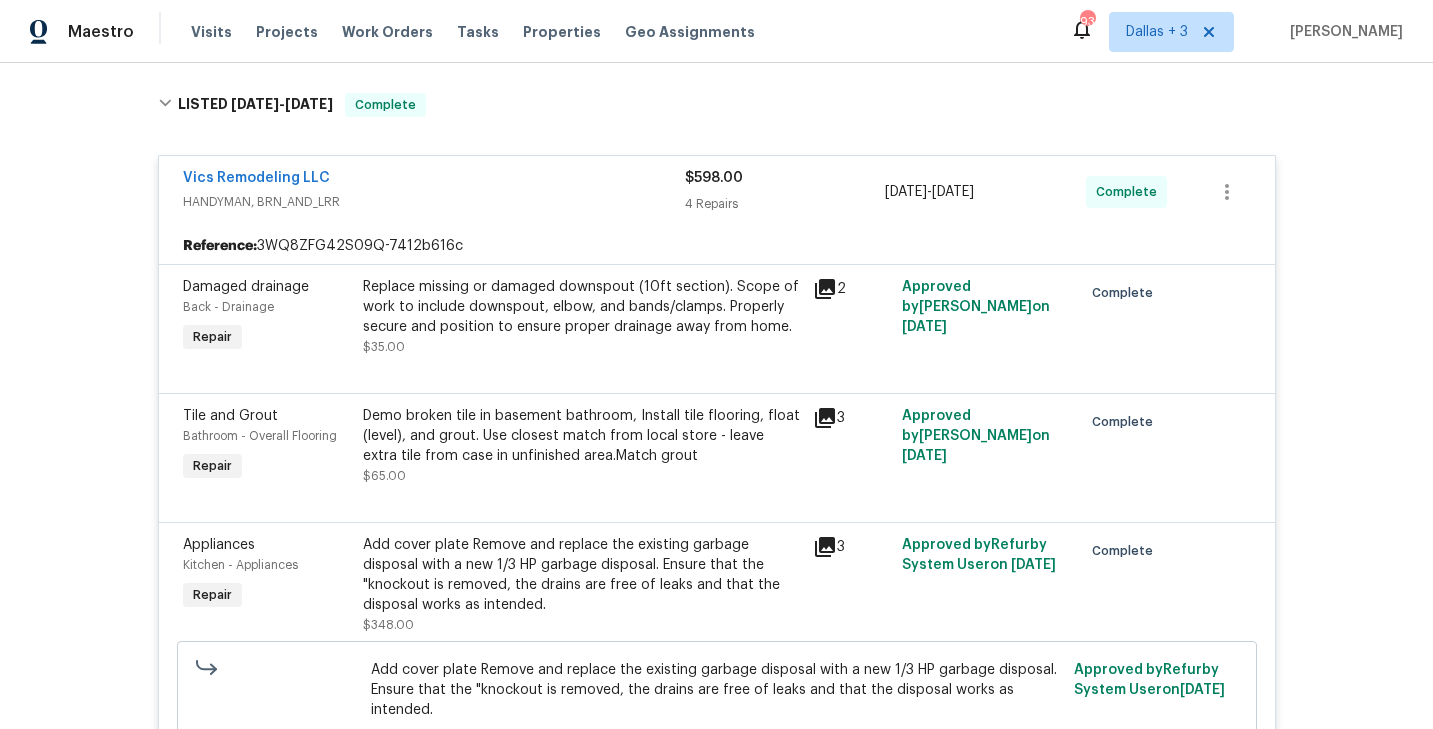 click 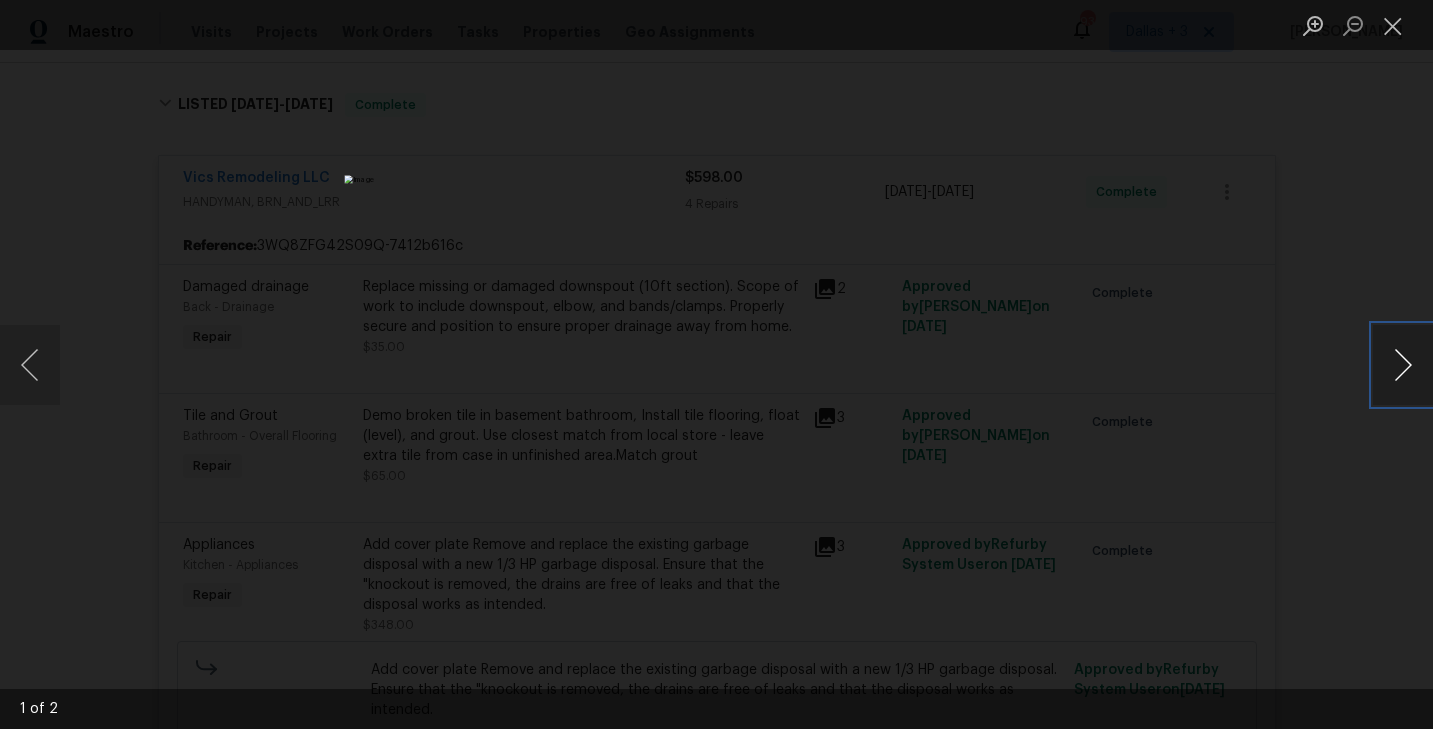 click at bounding box center [1403, 365] 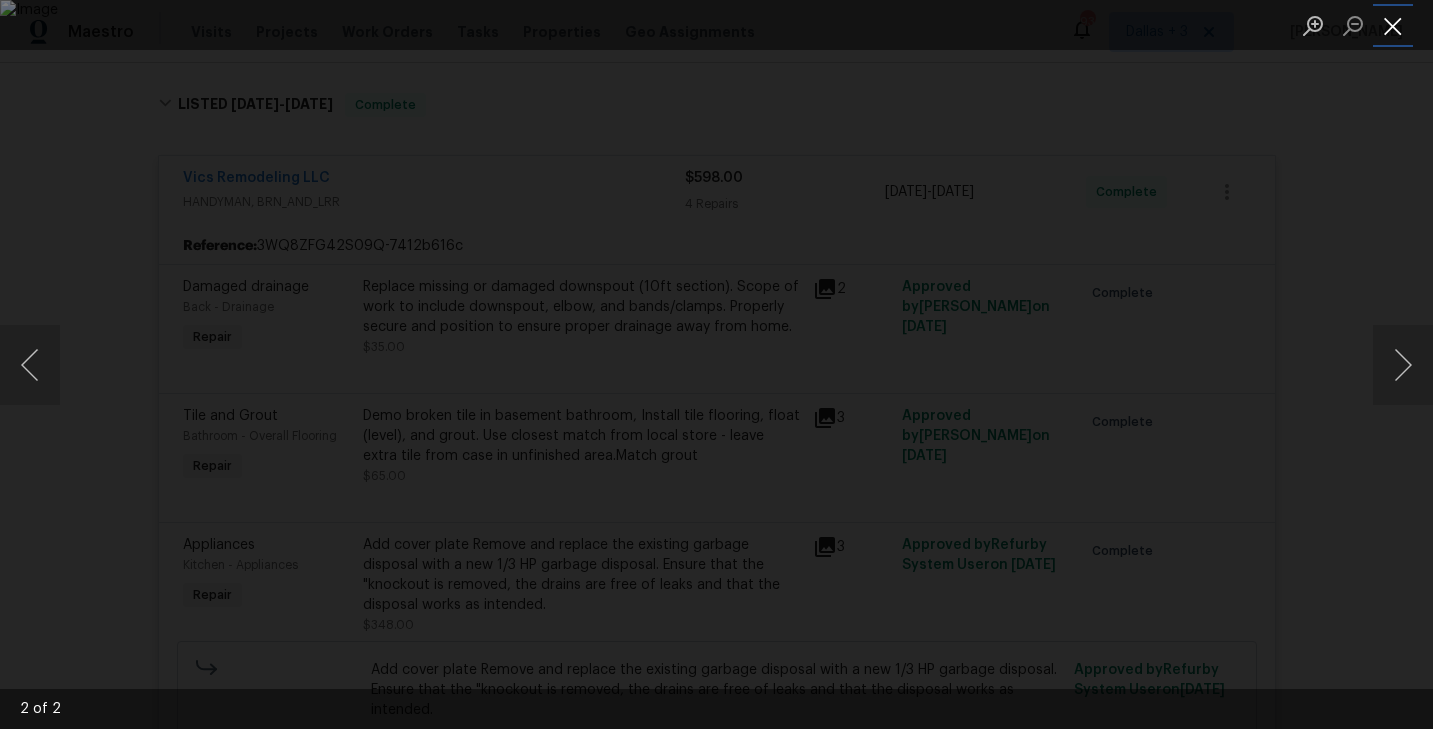 click at bounding box center [1393, 25] 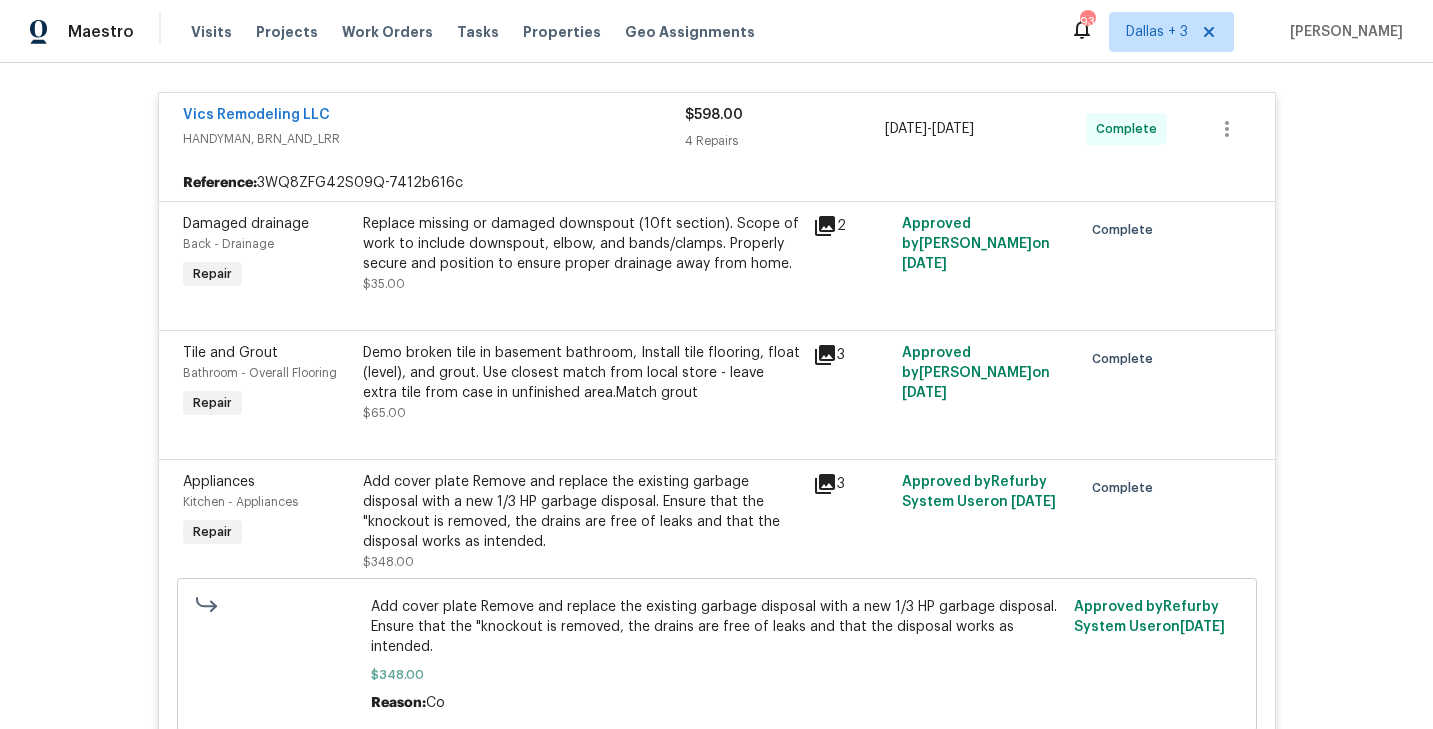 scroll, scrollTop: 980, scrollLeft: 0, axis: vertical 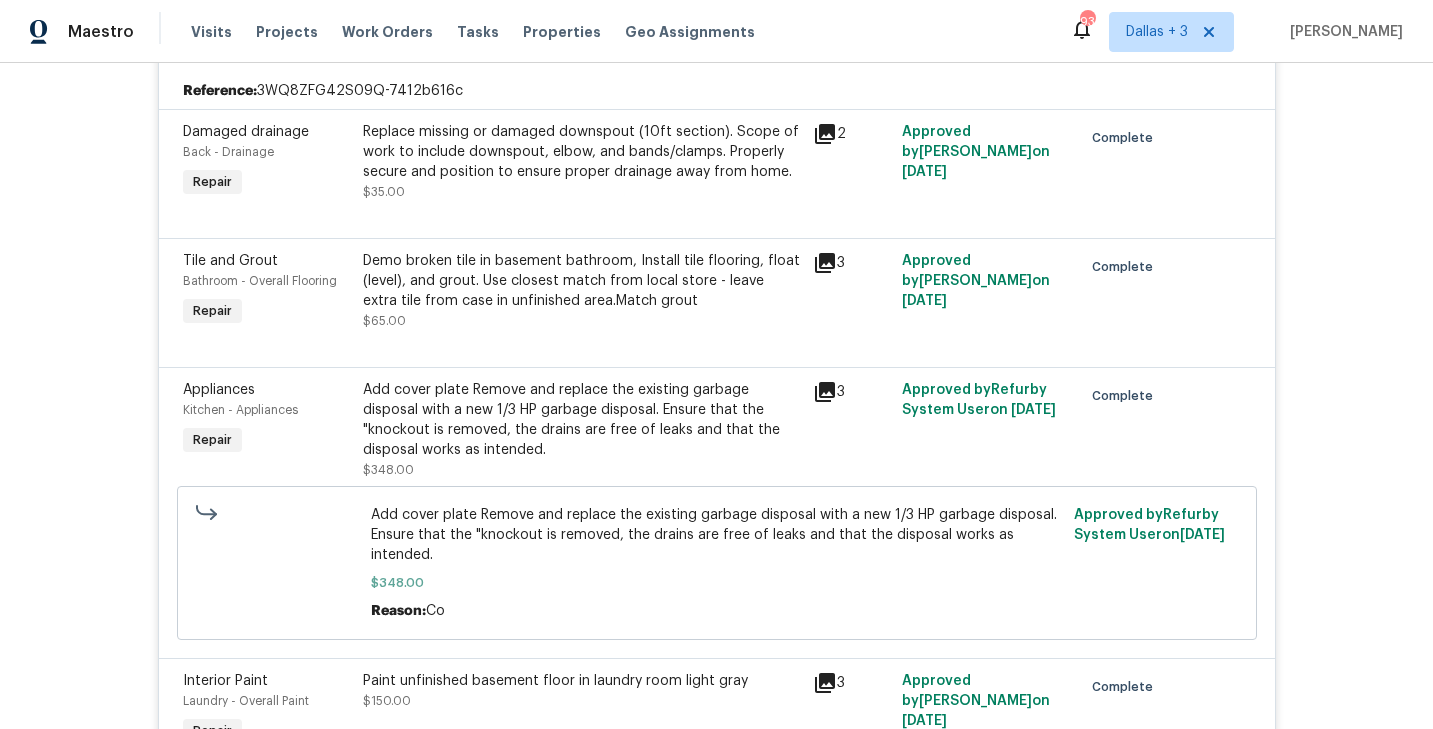 click 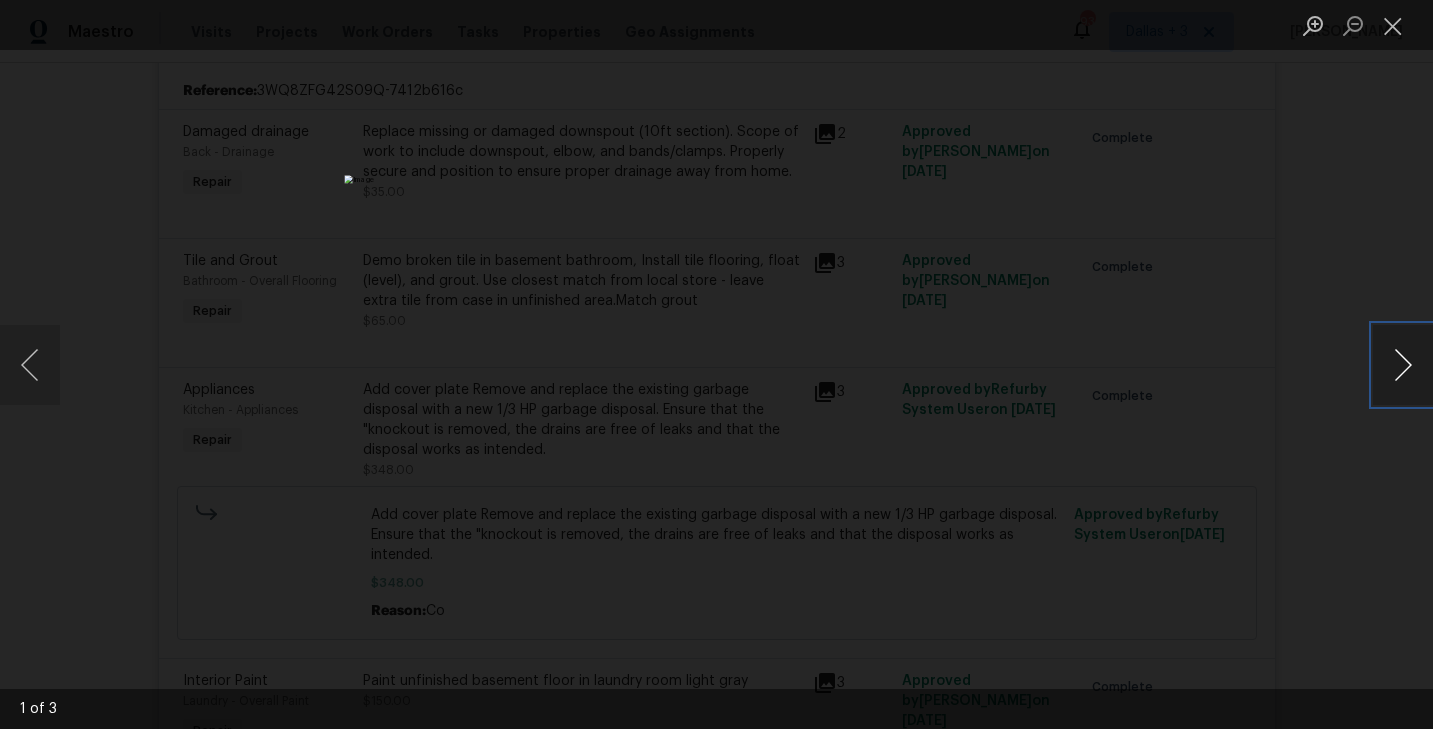 click at bounding box center [1403, 365] 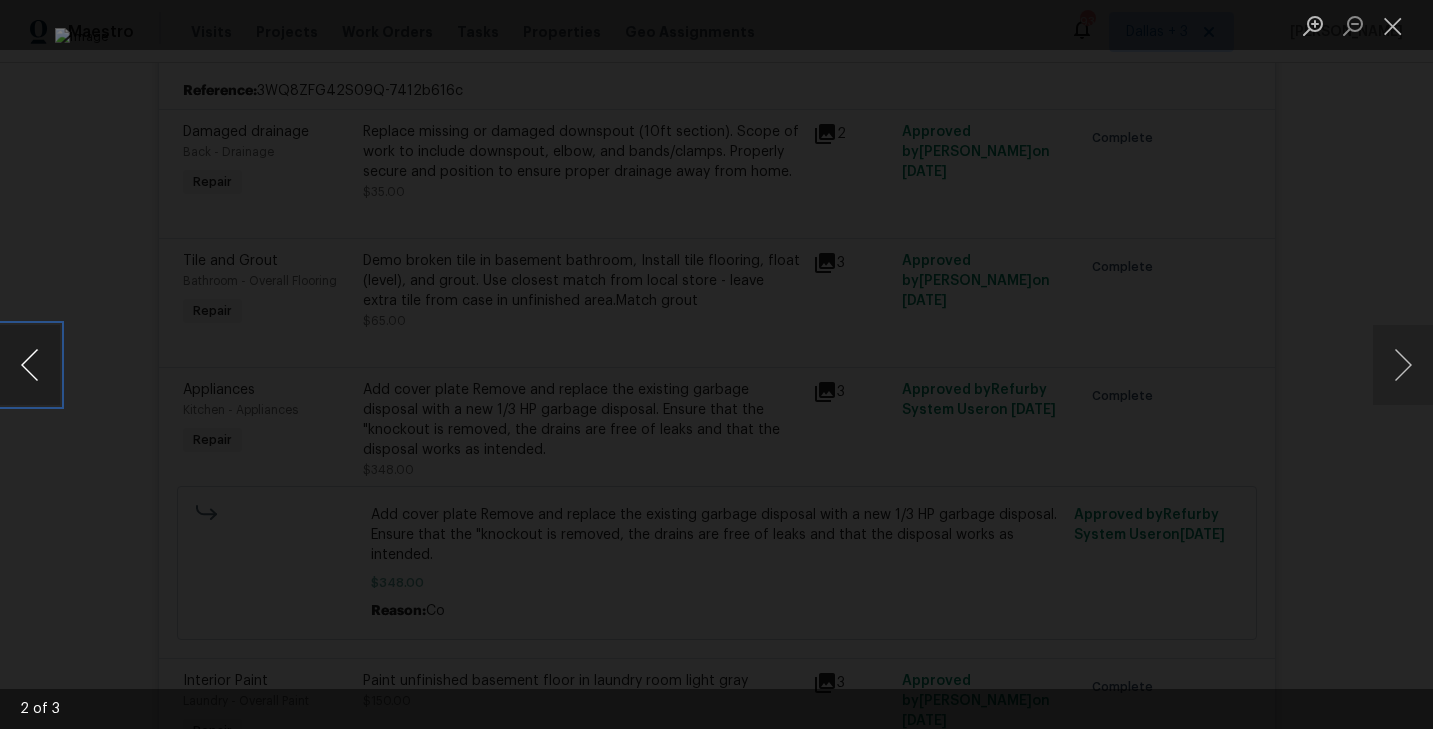 click at bounding box center (30, 365) 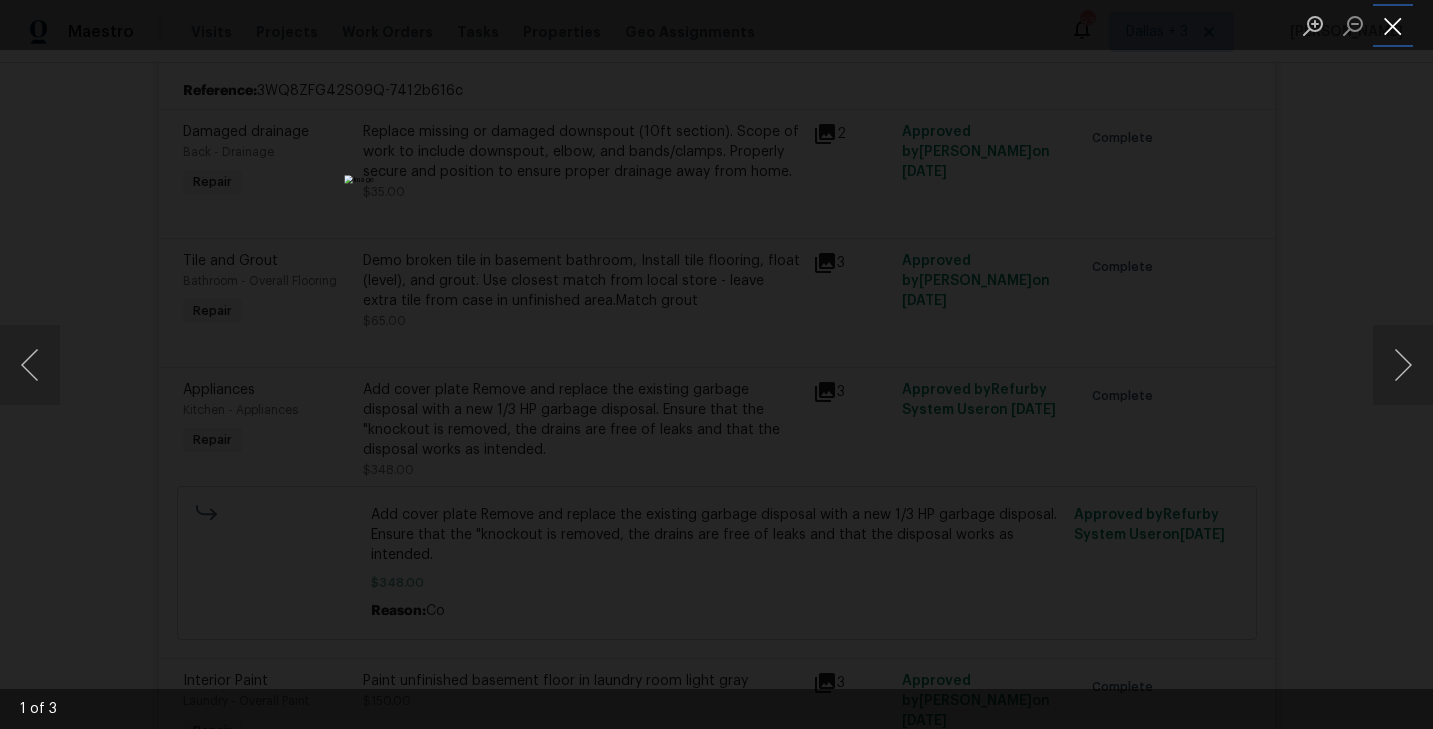 click at bounding box center (1393, 25) 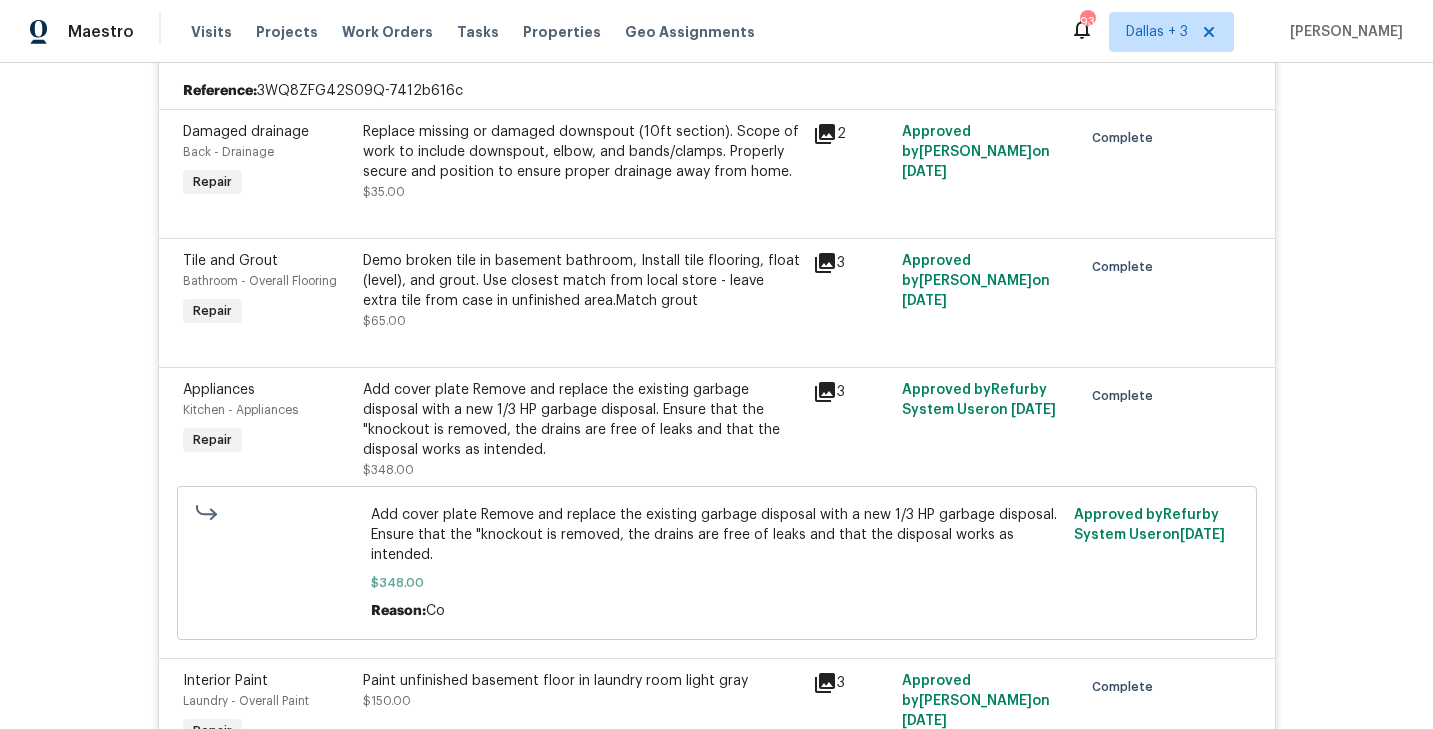click 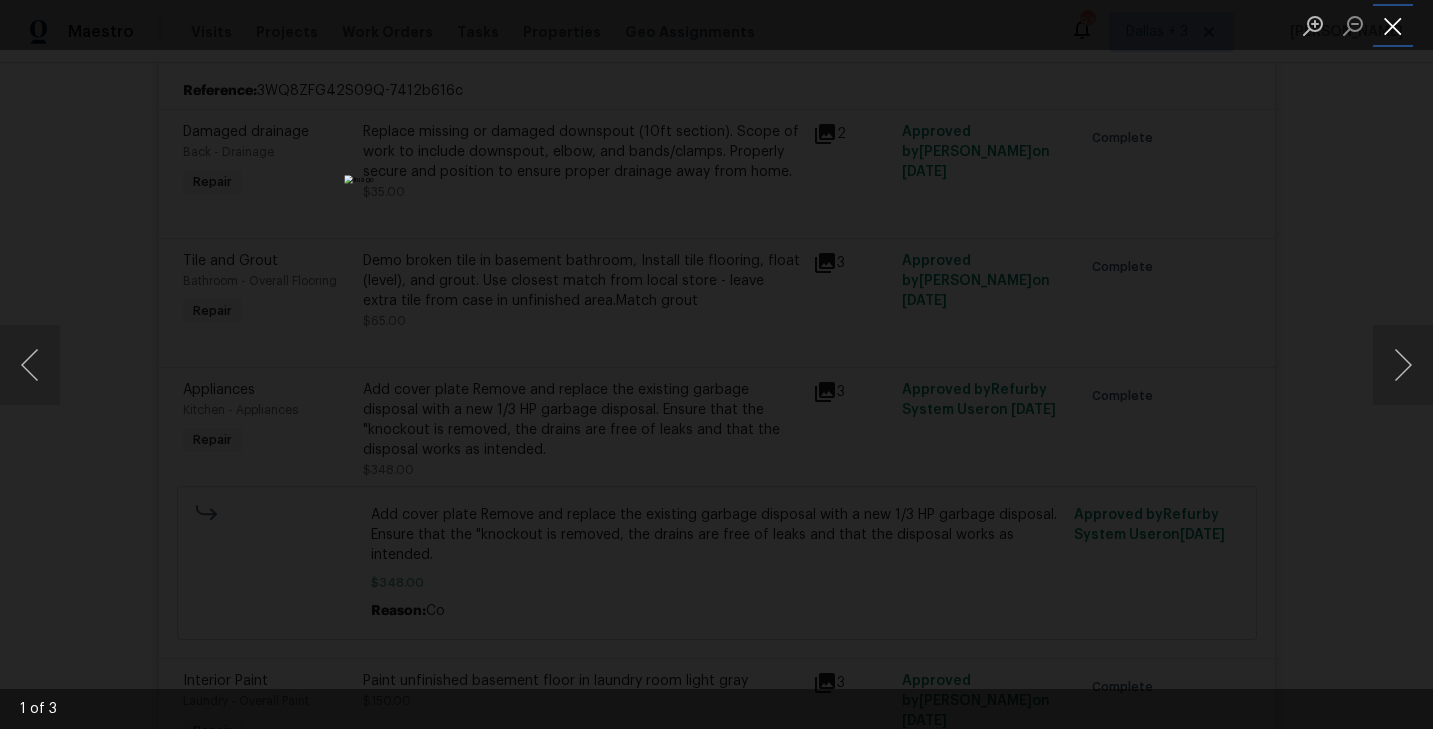 click at bounding box center [1393, 25] 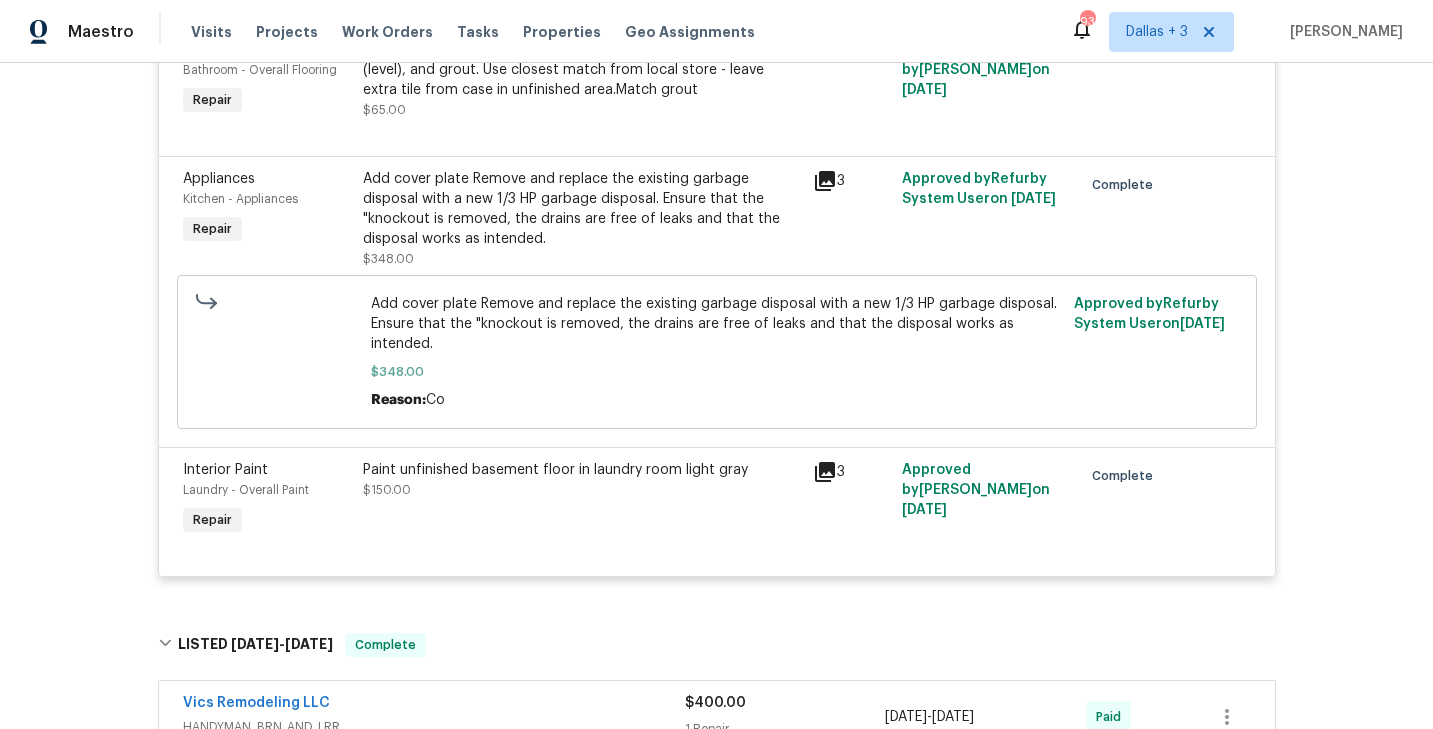 scroll, scrollTop: 1299, scrollLeft: 0, axis: vertical 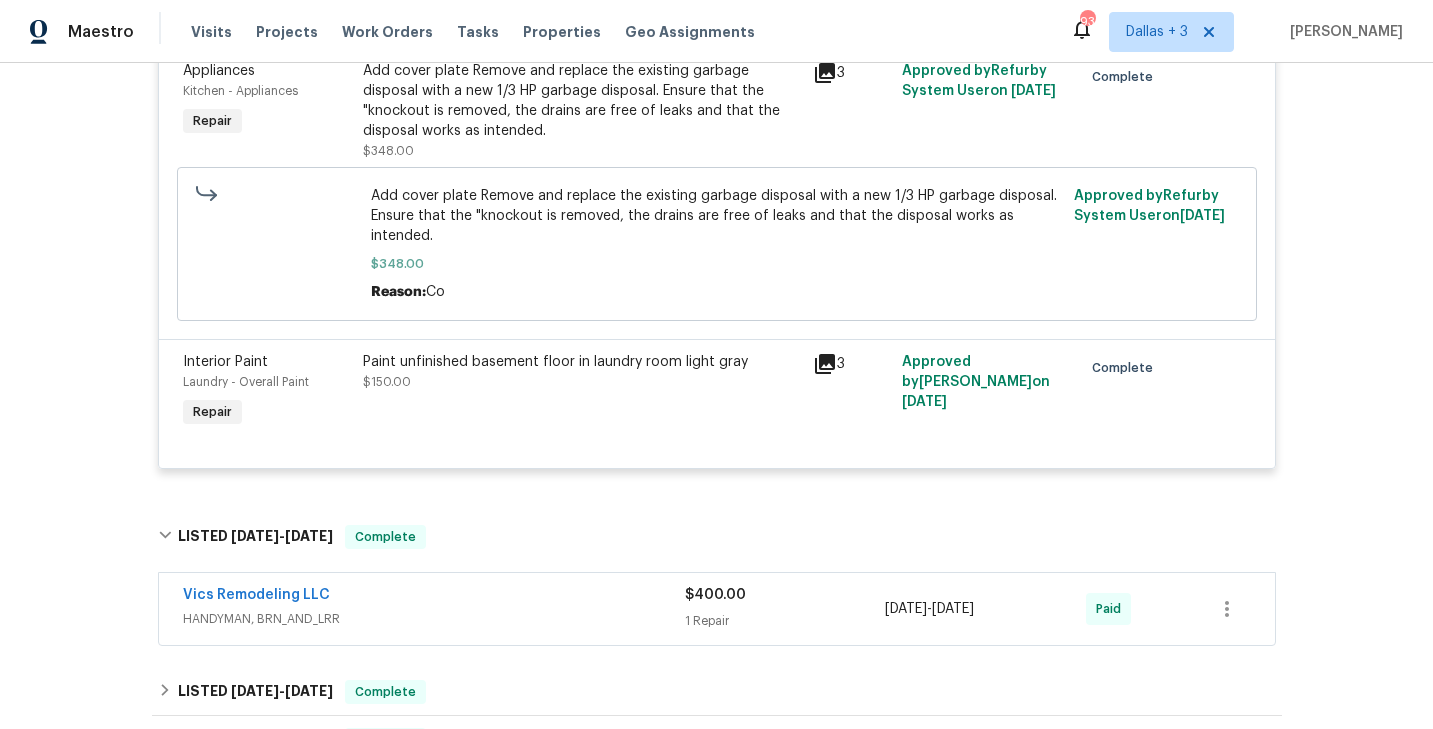 click 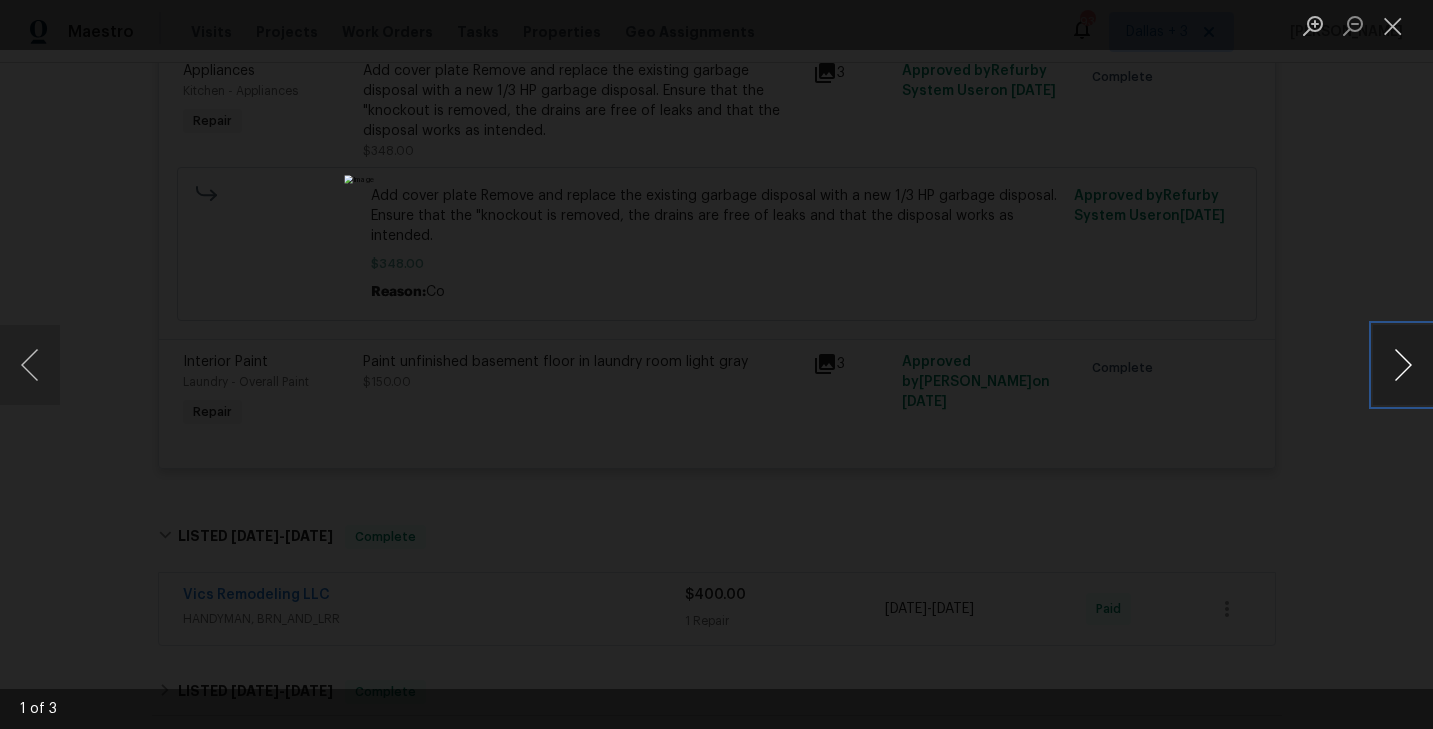 click at bounding box center (1403, 365) 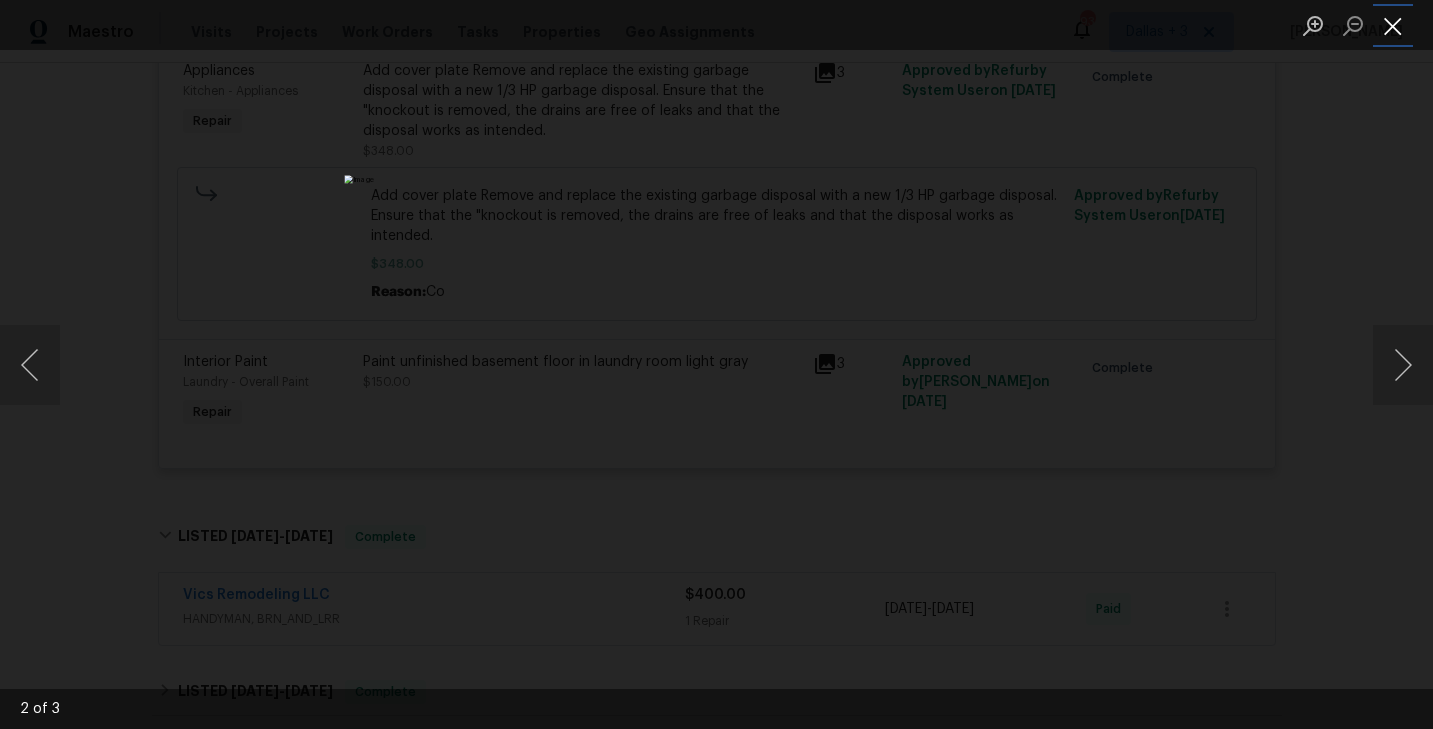 click at bounding box center [1393, 25] 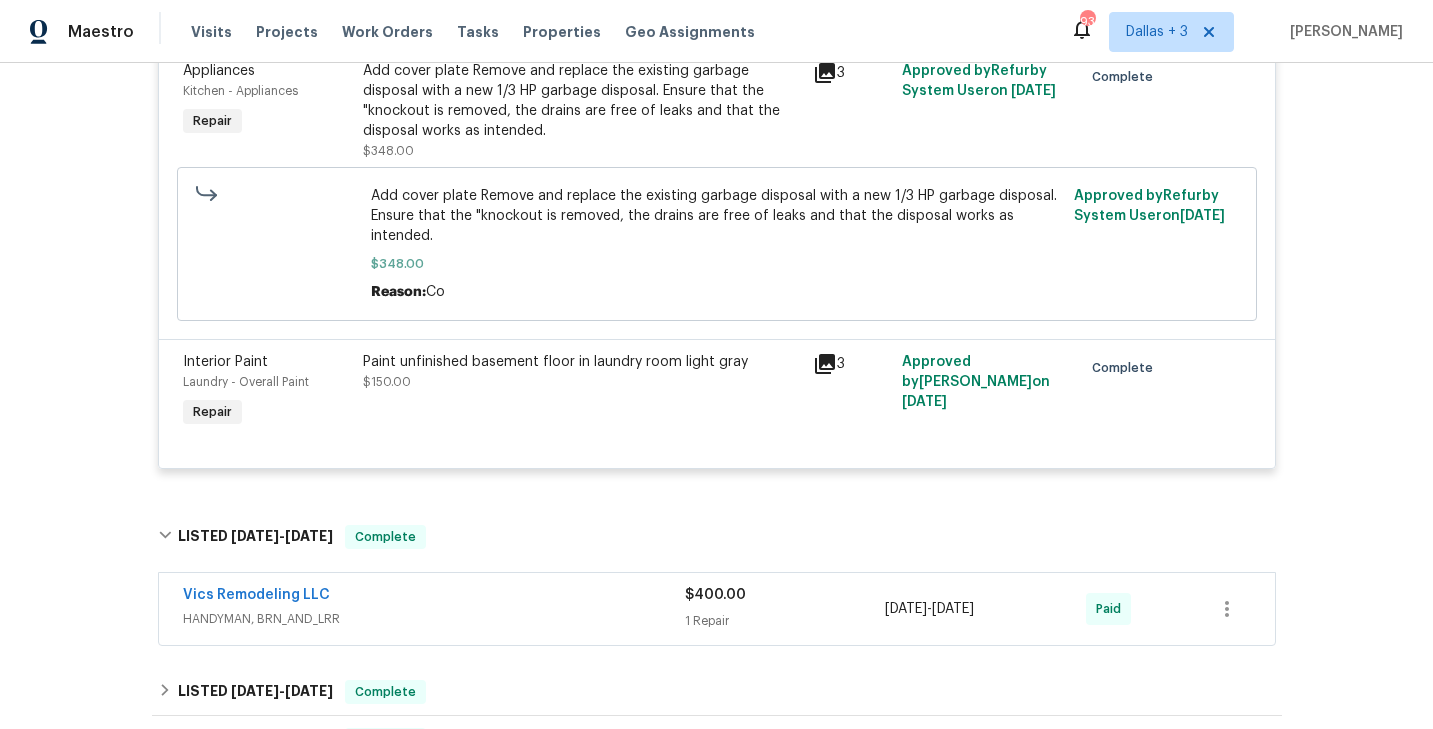 click on "Paint unfinished basement floor in laundry room light gray" at bounding box center [582, 362] 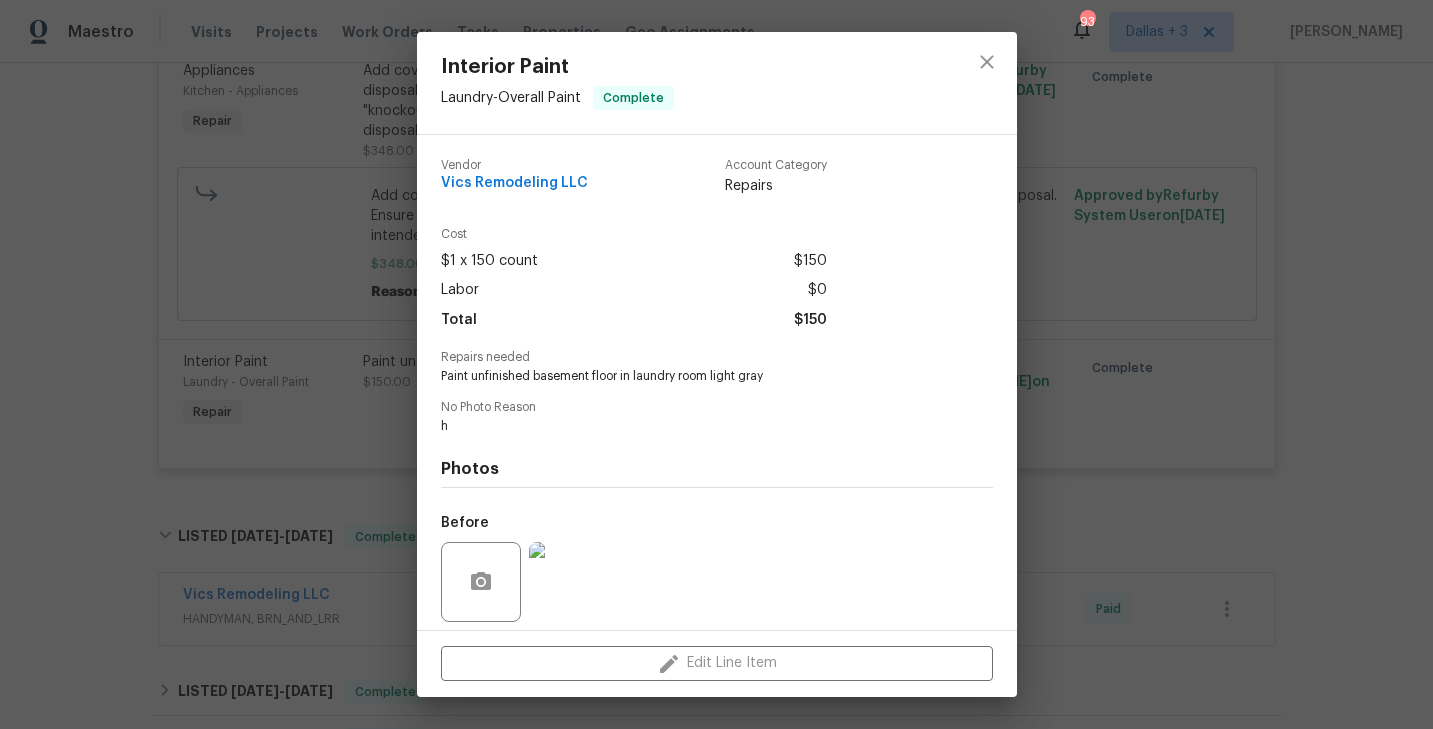 click on "Interior Paint Laundry  -  Overall Paint Complete Vendor Vics Remodeling LLC Account Category Repairs Cost $1 x 150 count $150 Labor $0 Total $150 Repairs needed Paint unfinished basement floor in laundry room light gray No Photo Reason h Photos Before After  Edit Line Item" at bounding box center [716, 364] 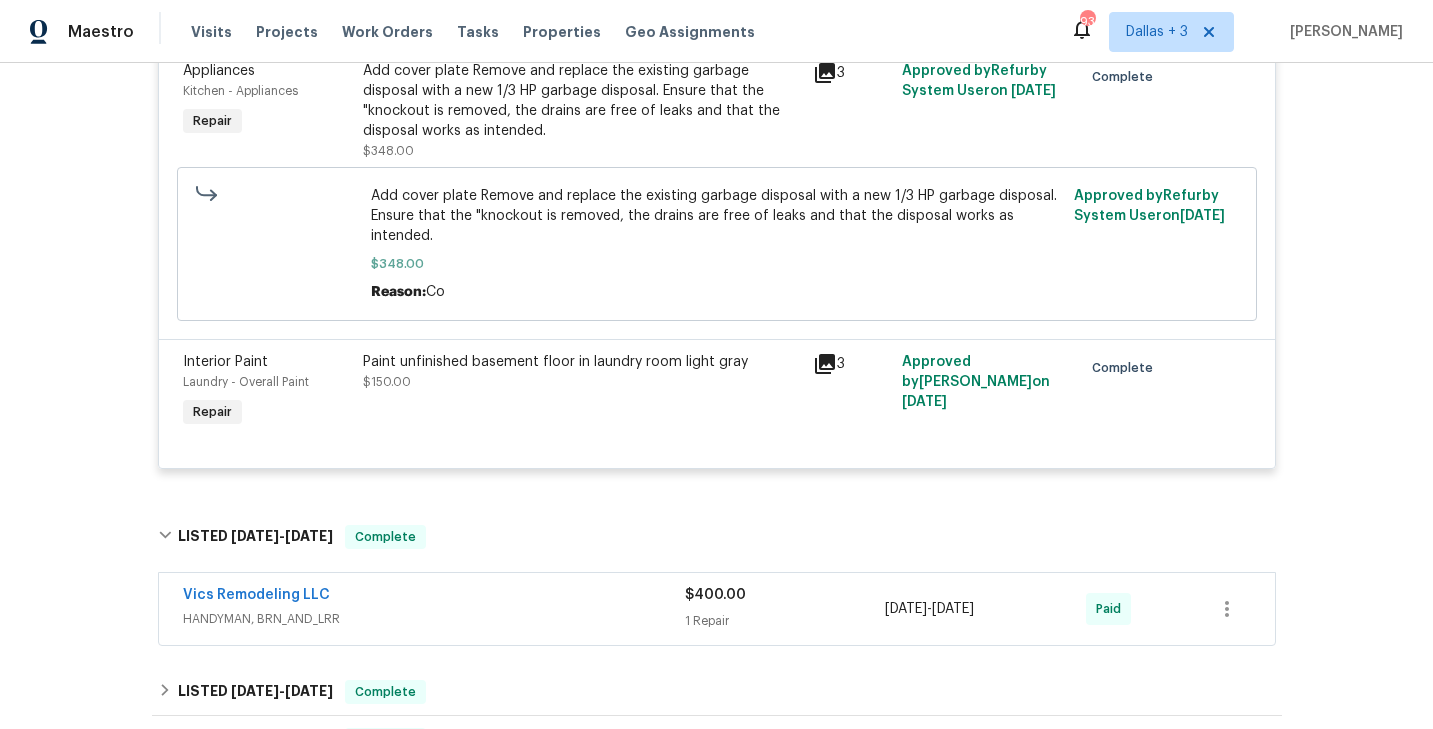 scroll, scrollTop: 0, scrollLeft: 0, axis: both 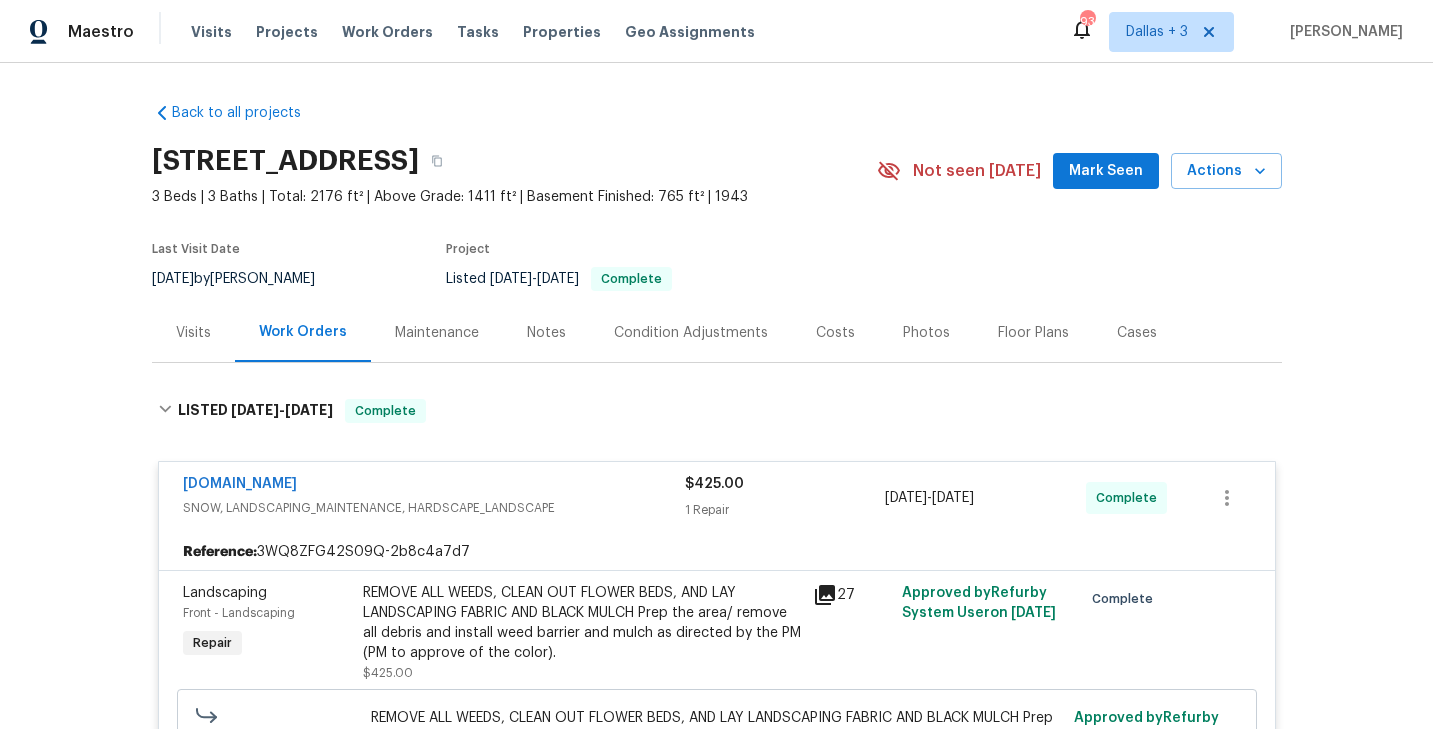 click on "Maintenance" at bounding box center (437, 333) 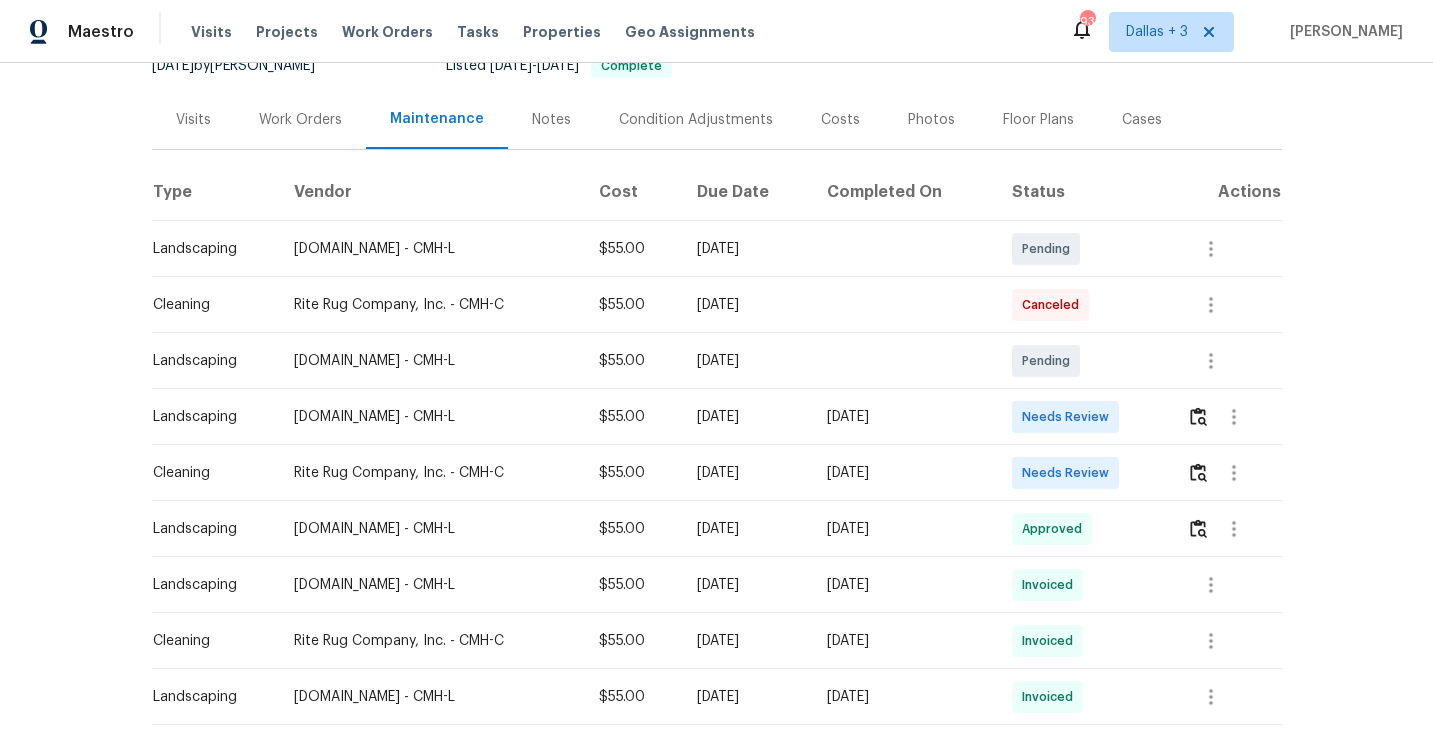 scroll, scrollTop: 259, scrollLeft: 0, axis: vertical 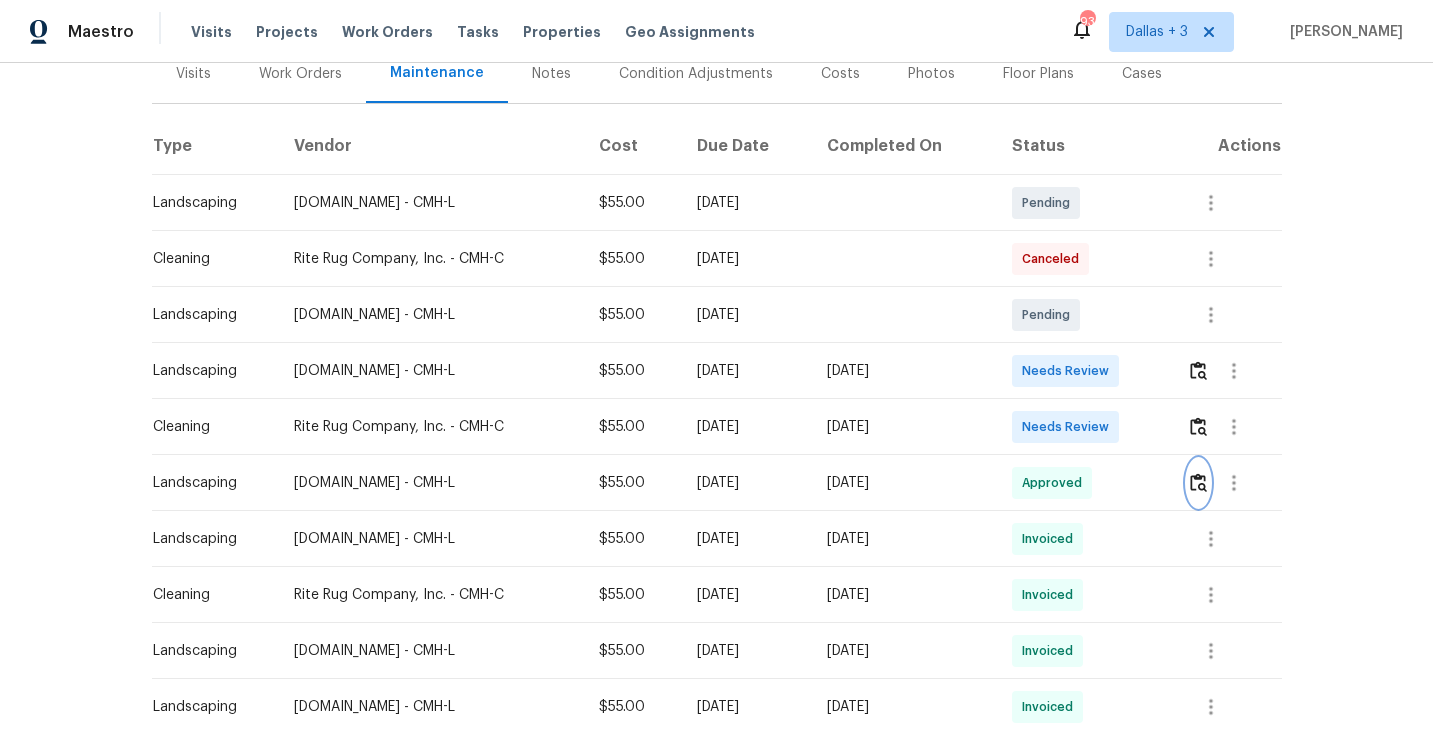 click at bounding box center (1198, 482) 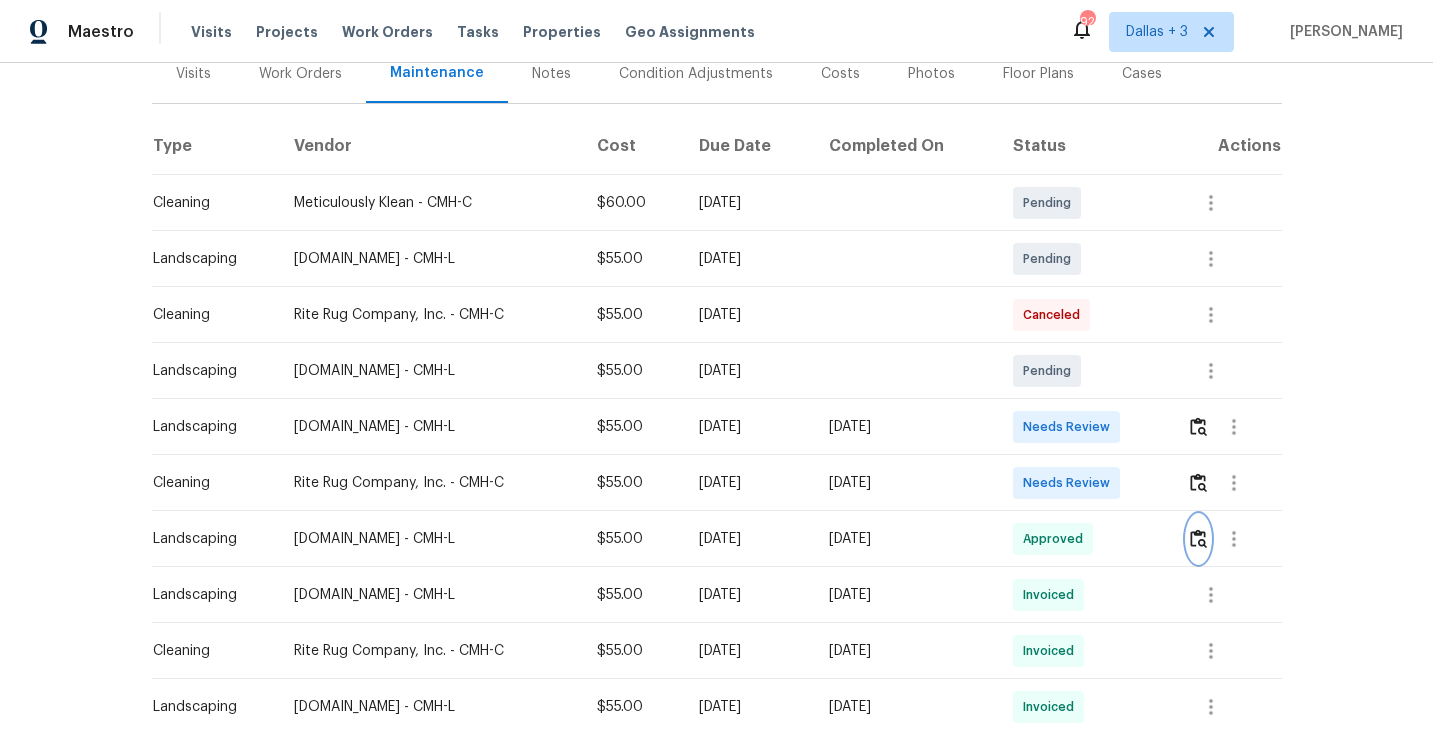 scroll, scrollTop: 0, scrollLeft: 0, axis: both 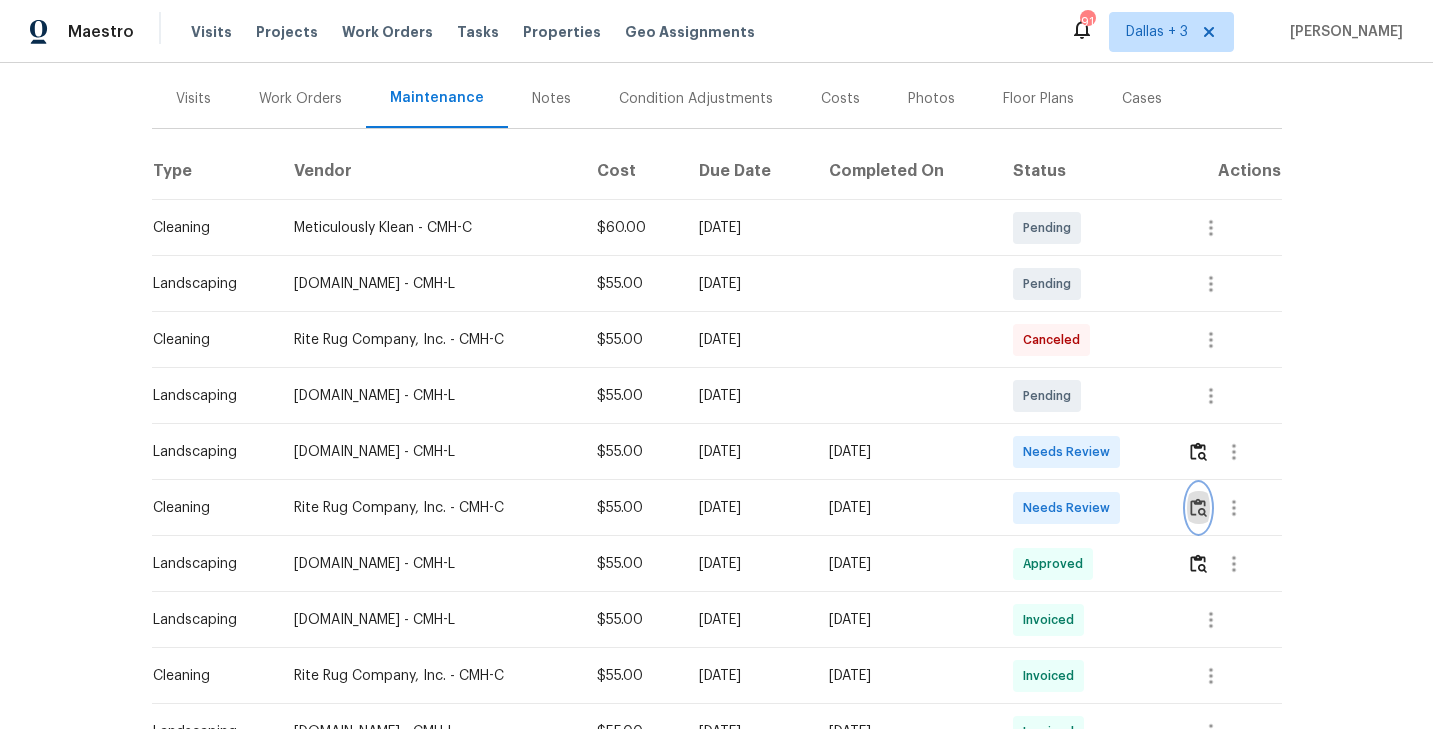 click at bounding box center [1198, 508] 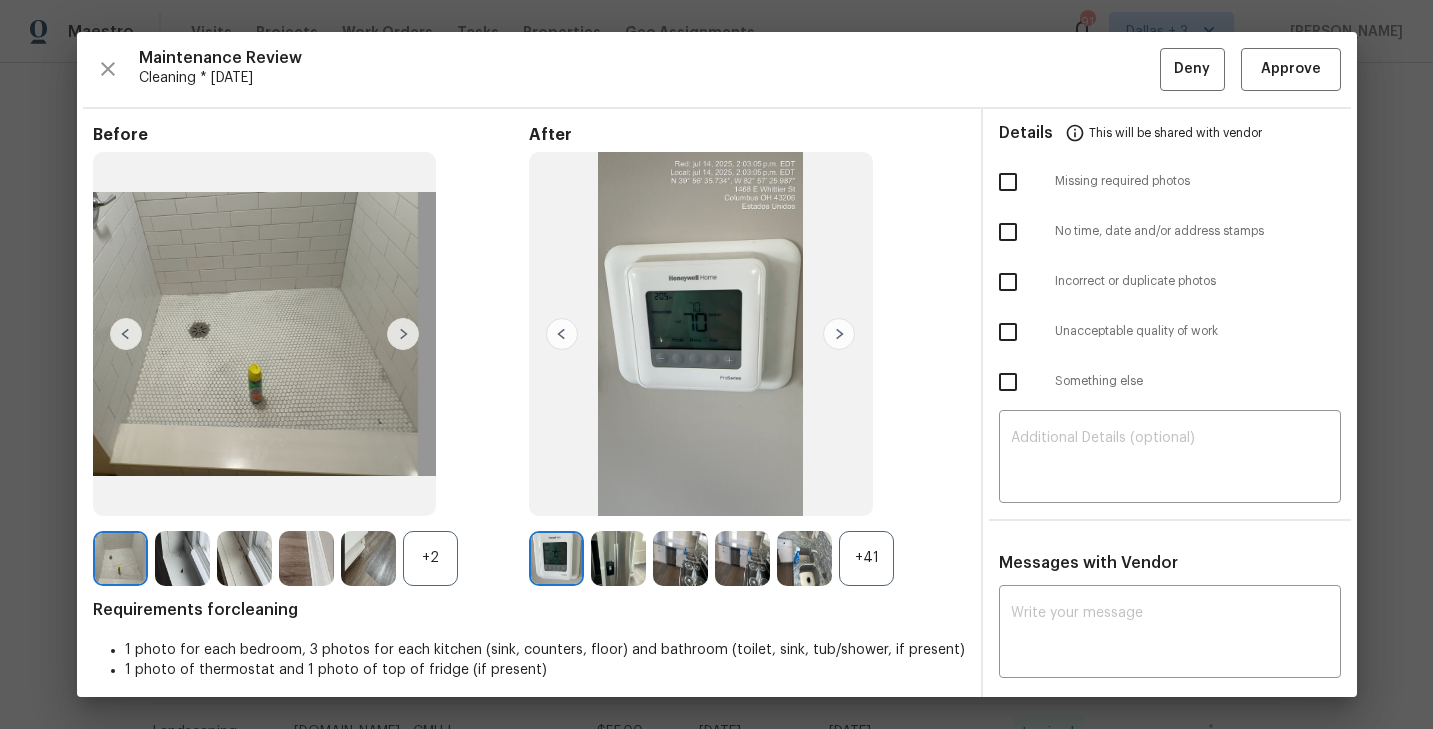 click on "+41" at bounding box center [866, 558] 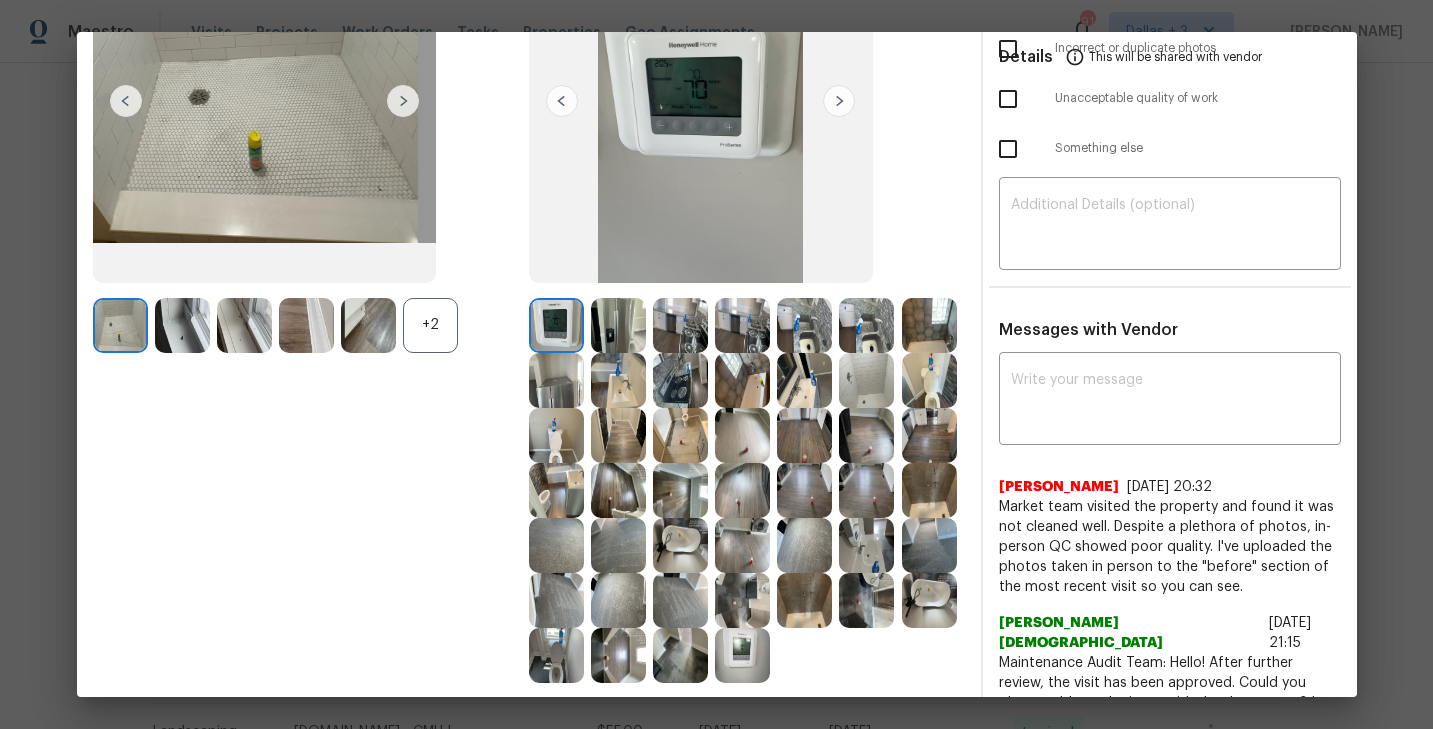 scroll, scrollTop: 248, scrollLeft: 0, axis: vertical 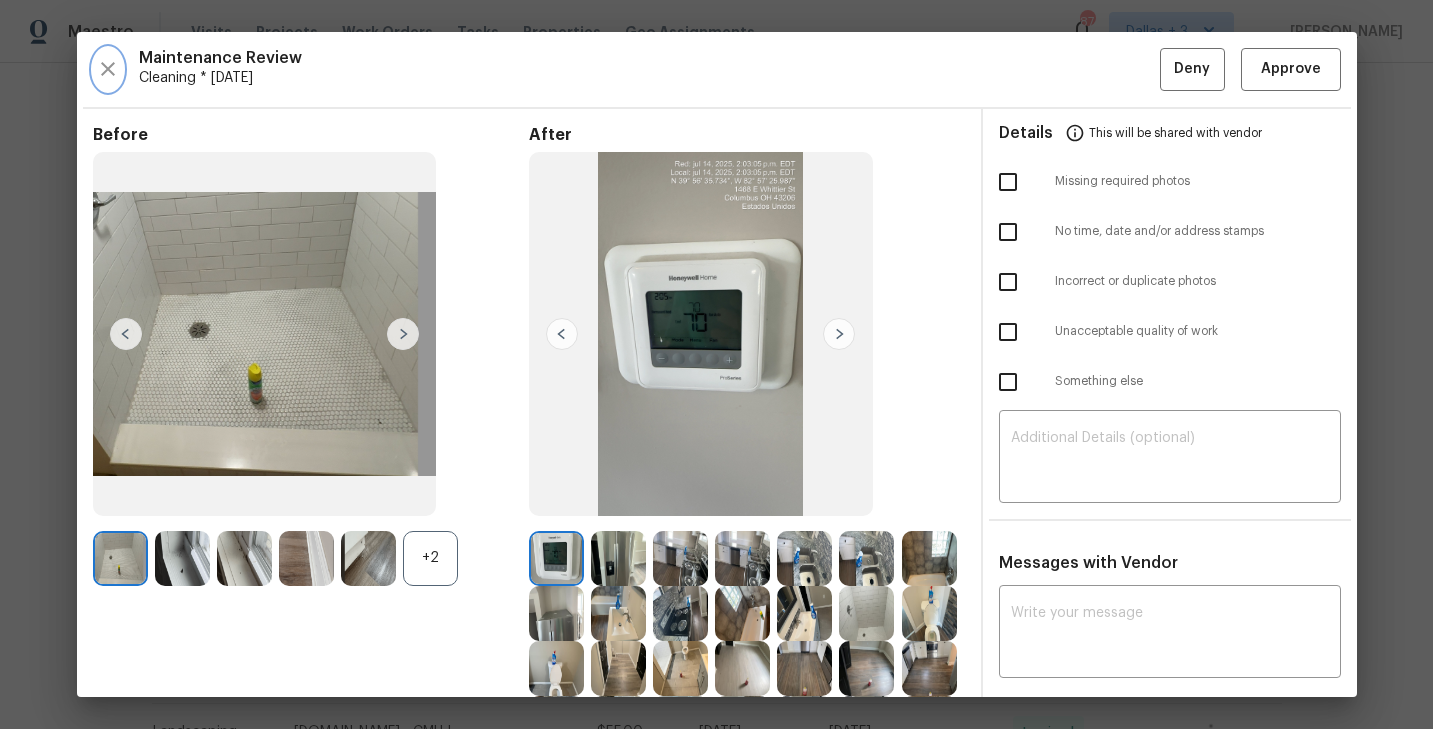 click 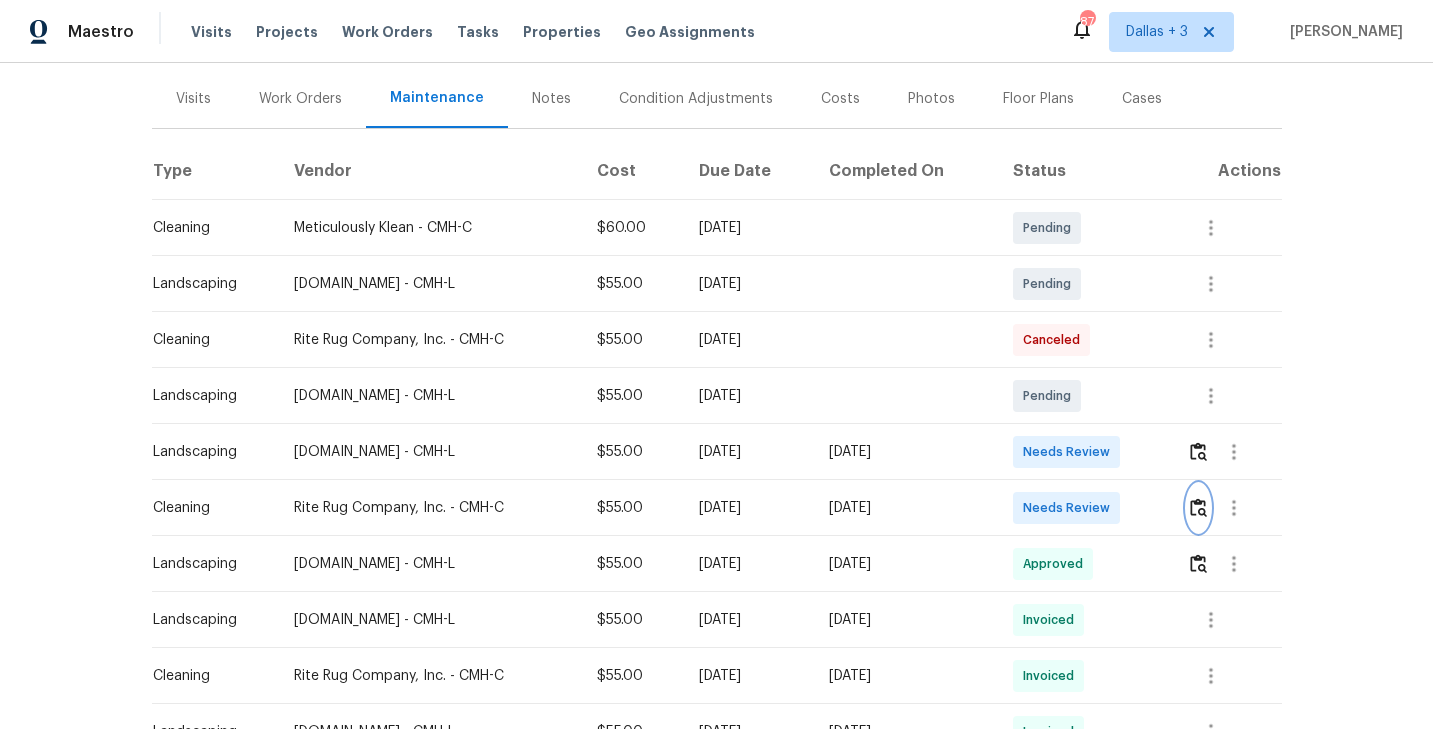click at bounding box center (1198, 507) 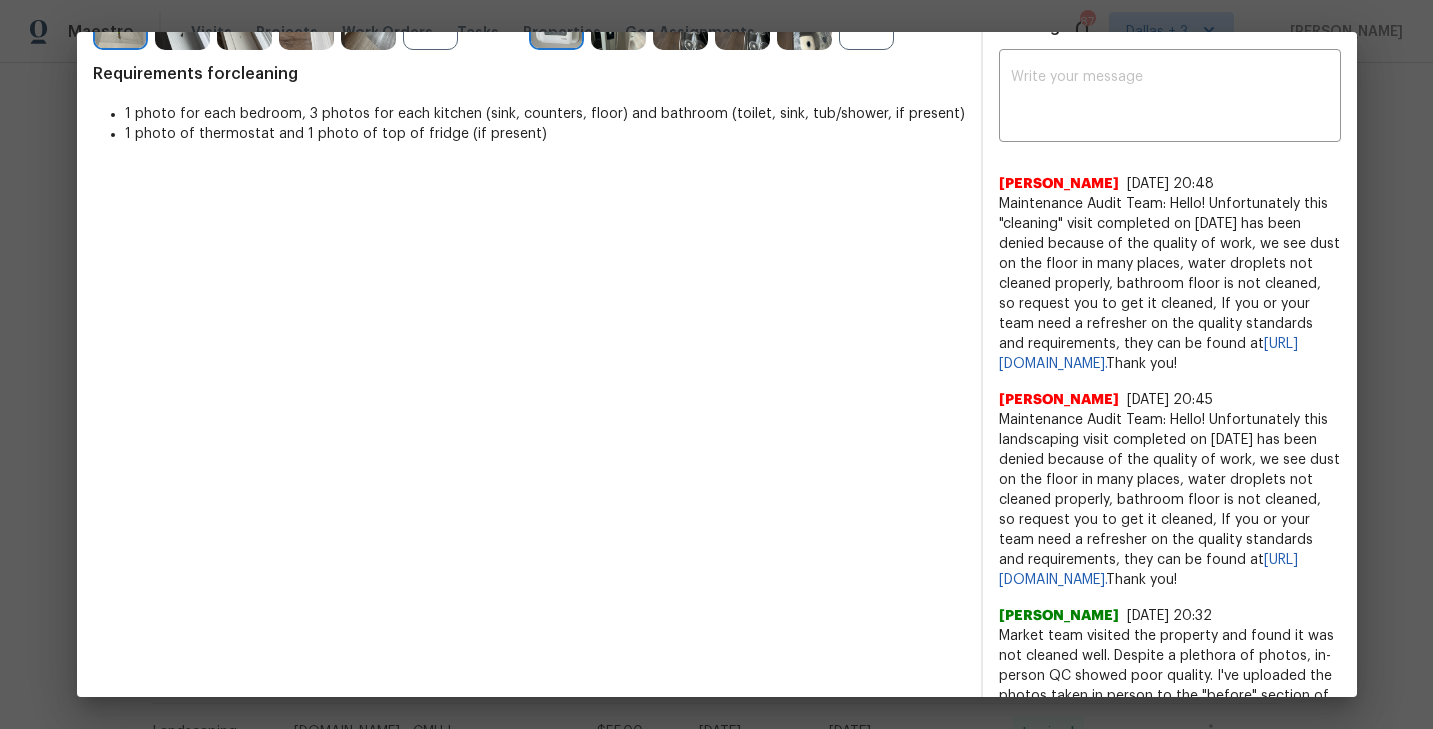 scroll, scrollTop: 0, scrollLeft: 0, axis: both 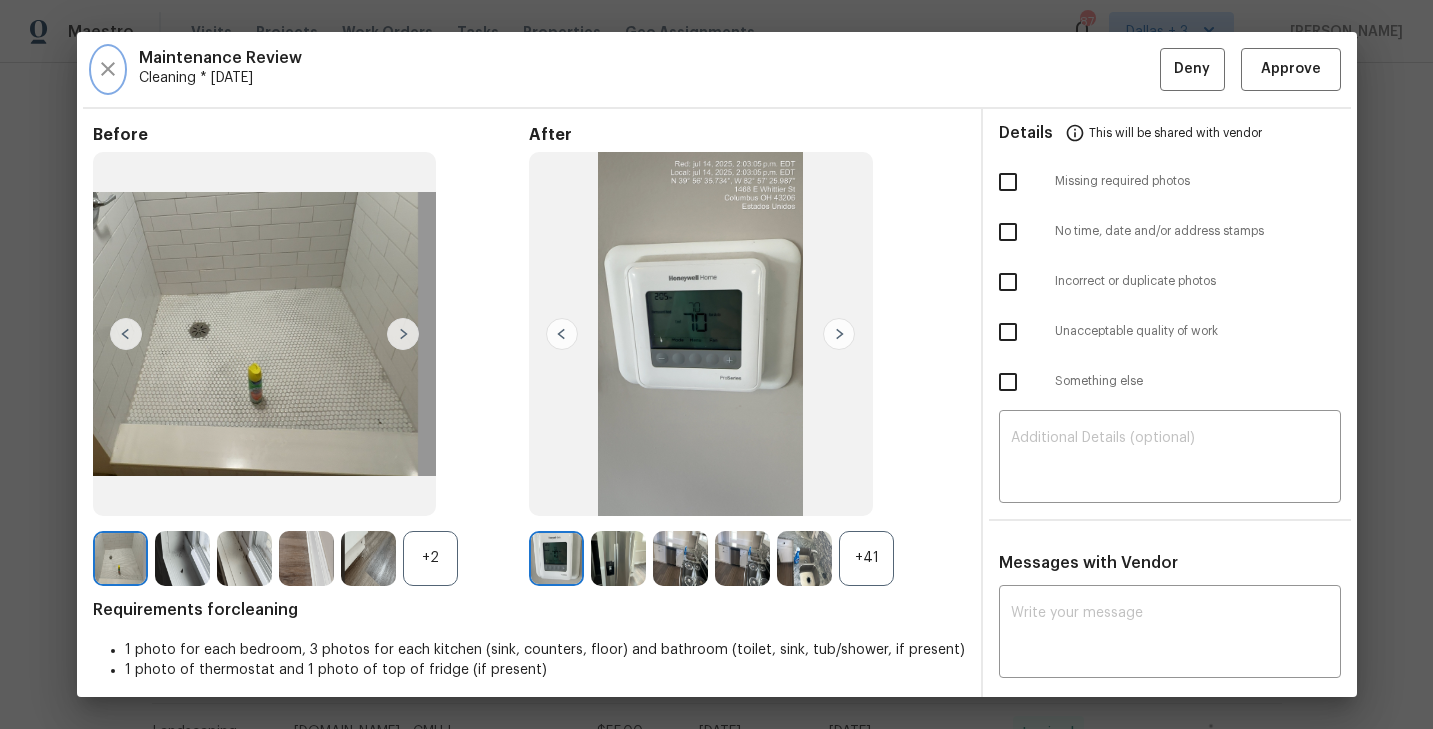 click 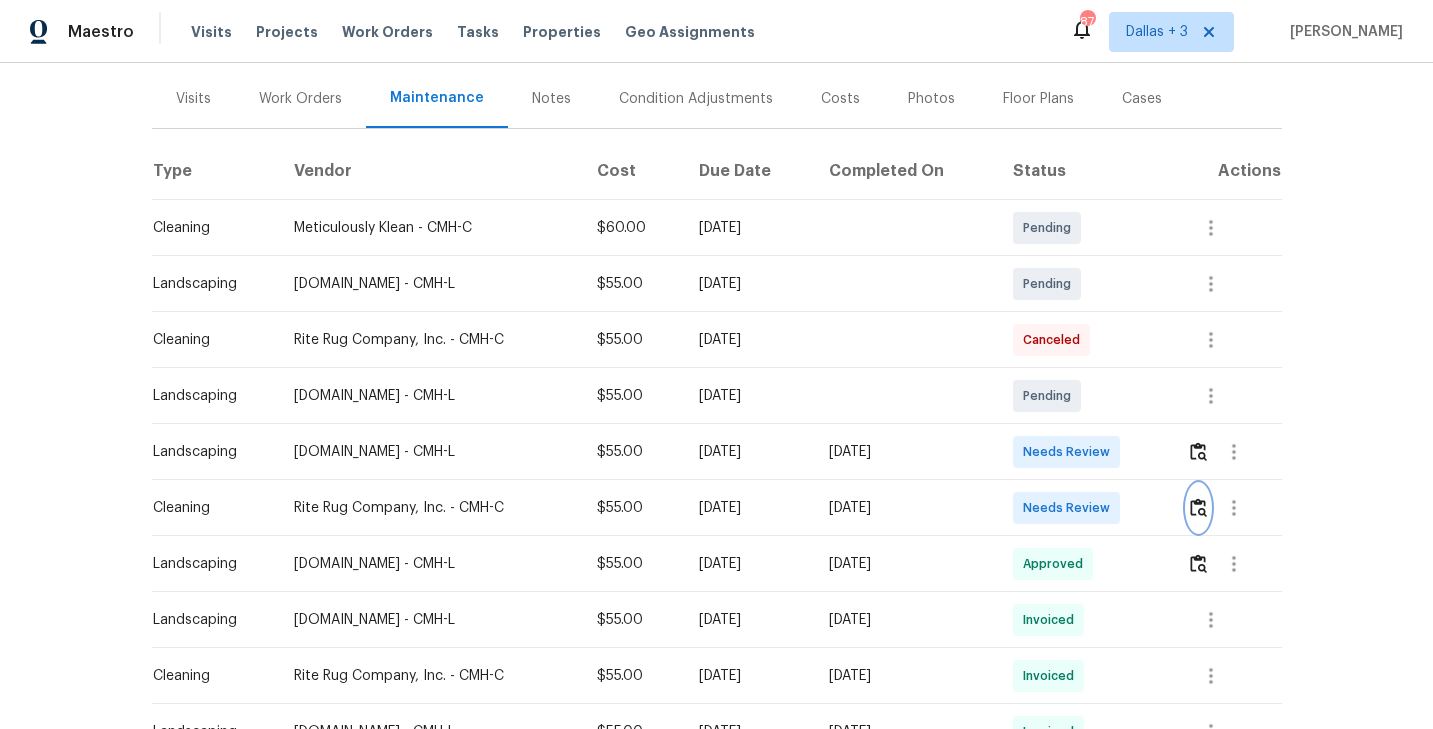 scroll, scrollTop: 0, scrollLeft: 0, axis: both 